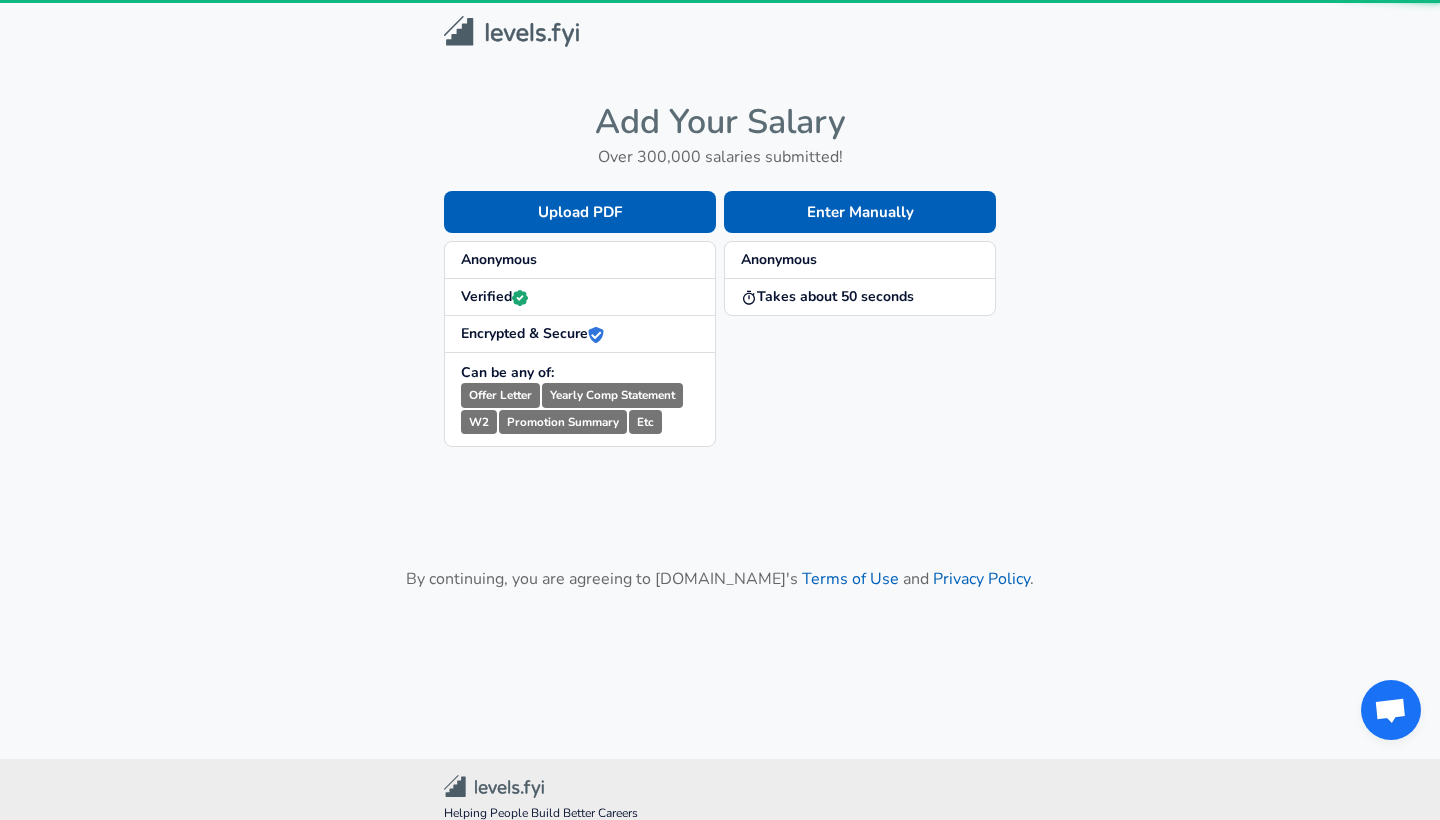 scroll, scrollTop: 0, scrollLeft: 0, axis: both 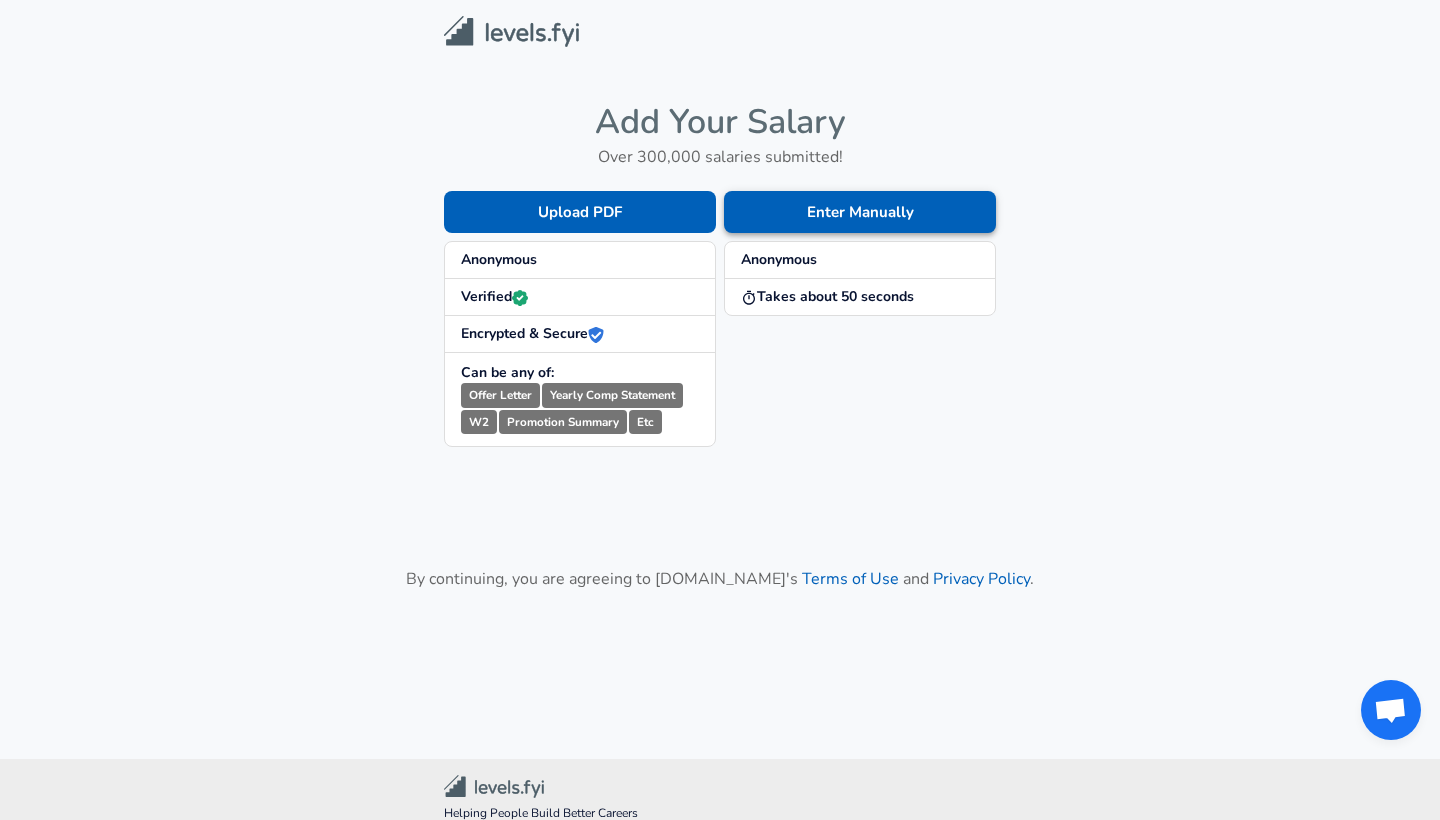 click on "Enter Manually" at bounding box center [860, 212] 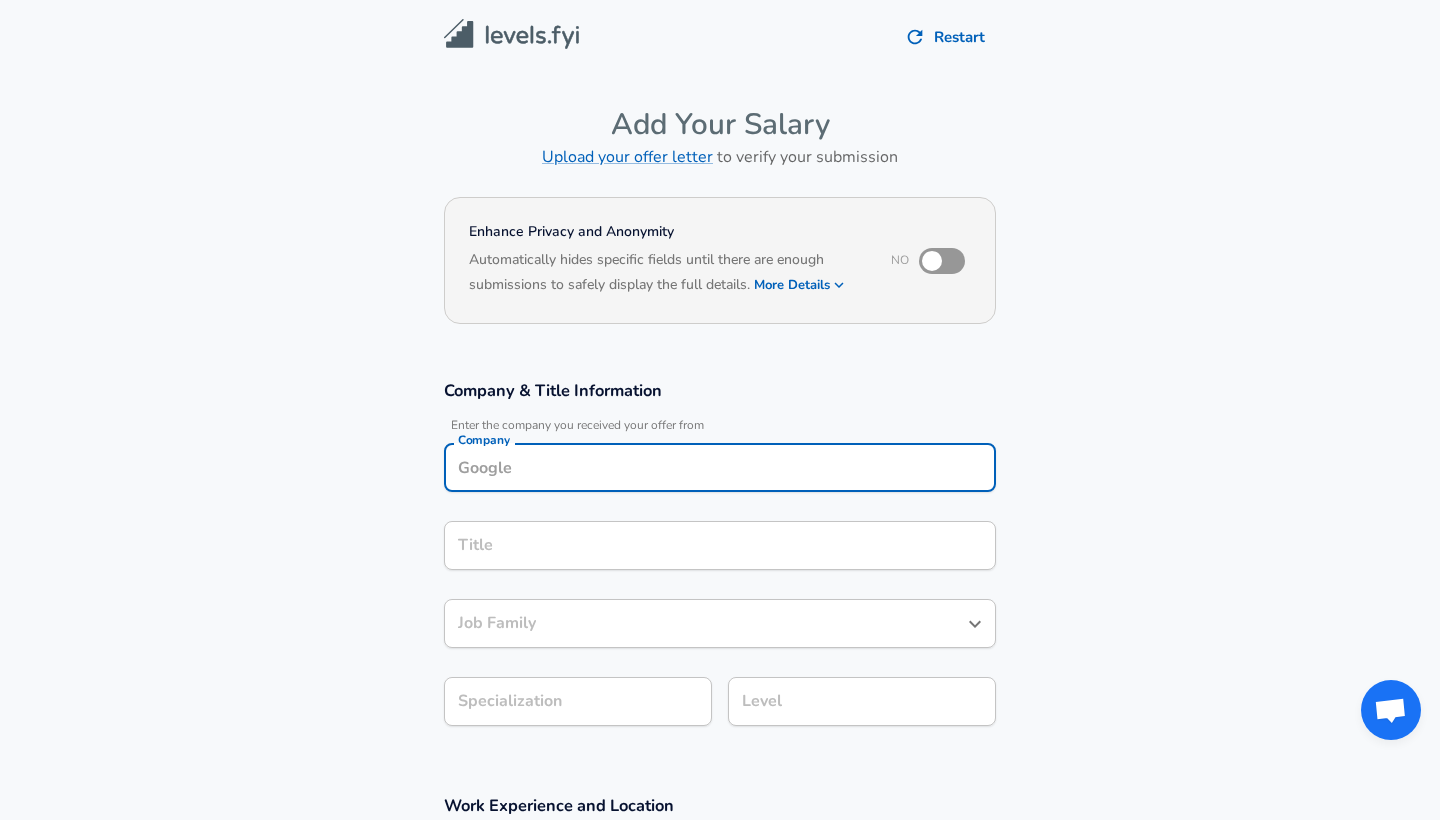 click on "Company" at bounding box center (720, 467) 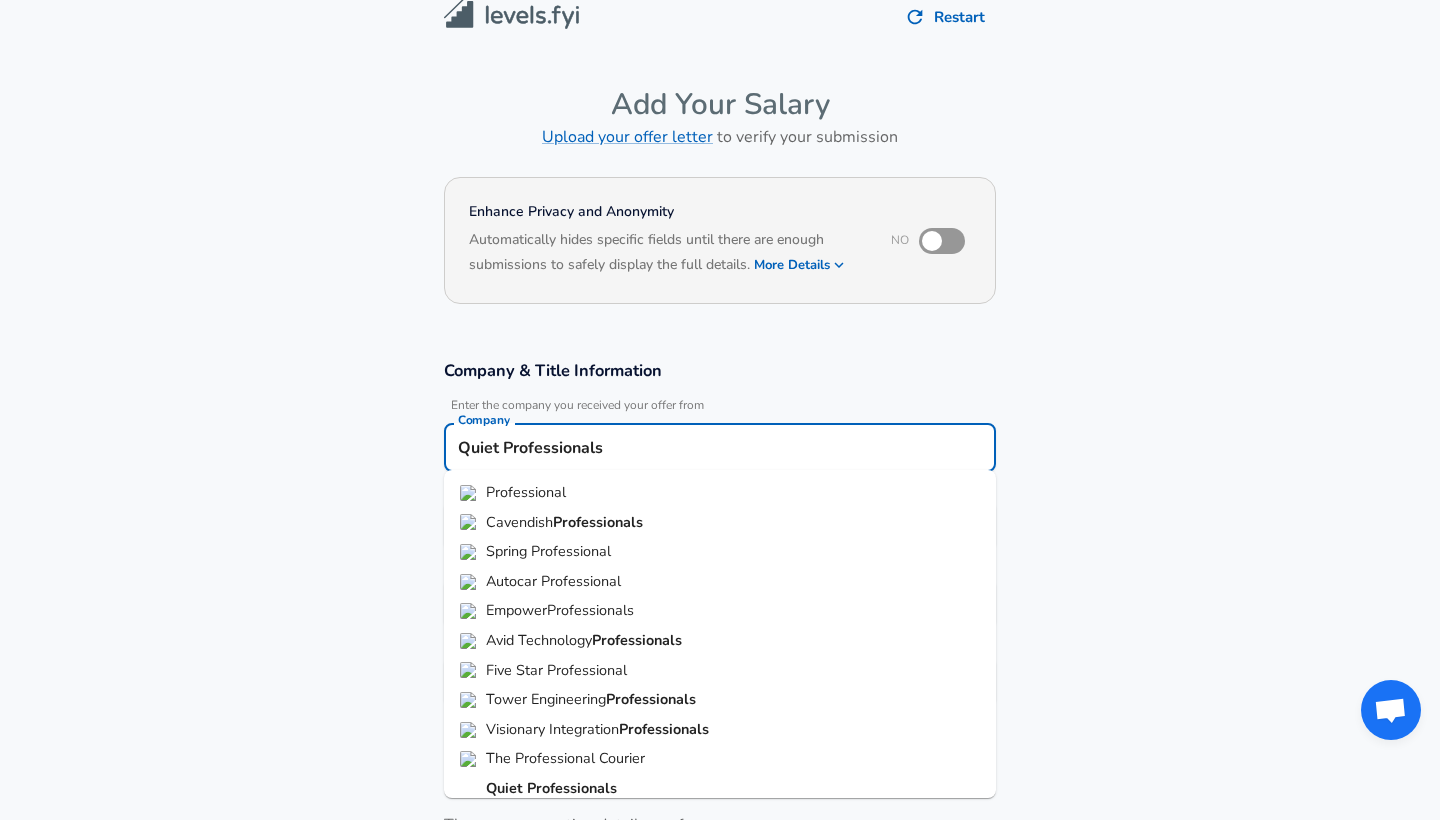 click on "Professionals" at bounding box center [572, 788] 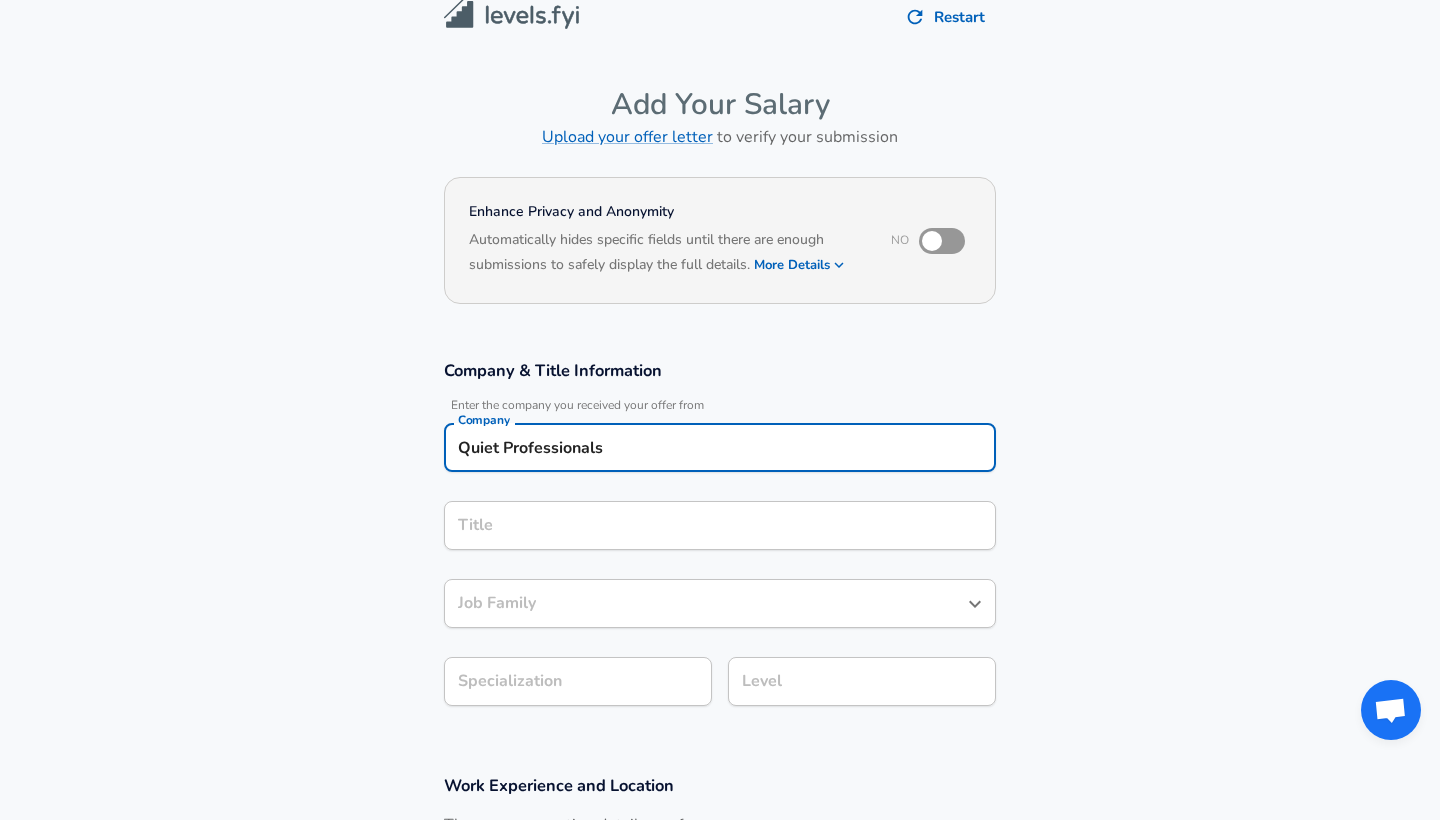 type on "Quiet Professionals" 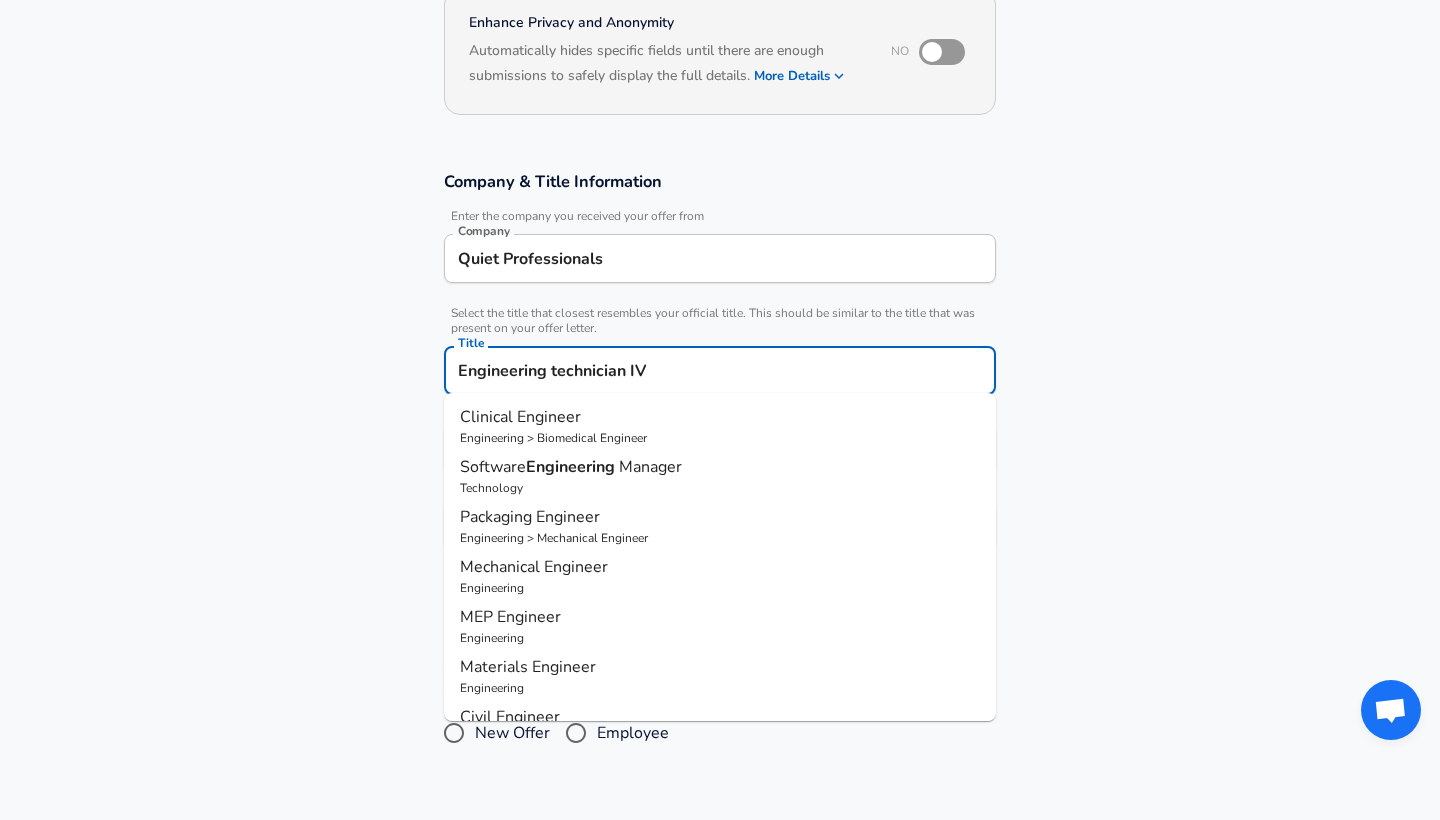 scroll, scrollTop: 220, scrollLeft: 0, axis: vertical 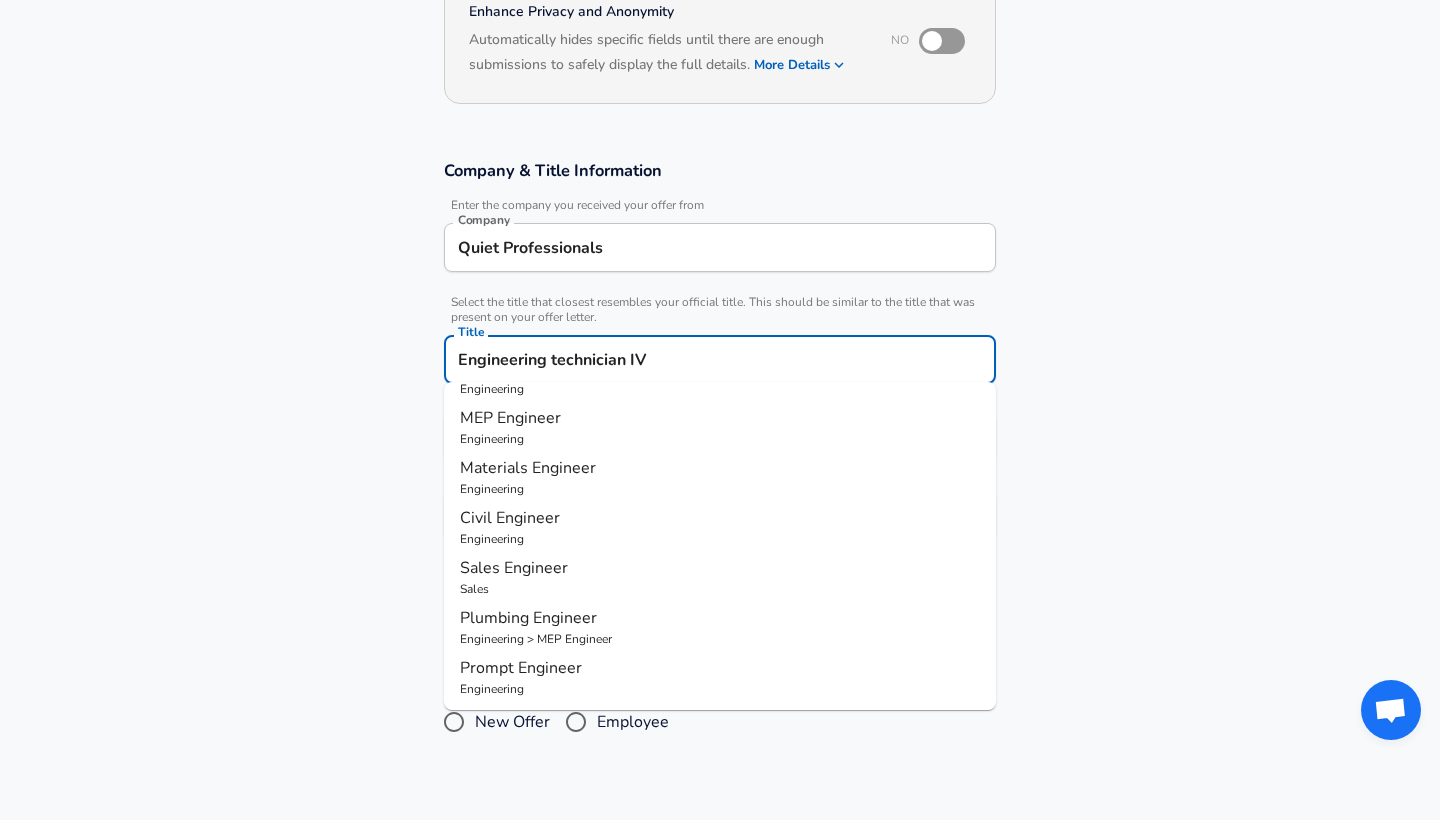 click on "Company & Title Information   Enter the company you received your offer from Company Quiet Professionals Company   Select the title that closest resembles your official title. This should be similar to the title that was present on your offer letter. Title Engineering technician IV Title Clinical Engineer Engineering > Biomedical Engineer Software  Engineering    Manager Technology Packaging Engineer Engineering > Mechanical Engineer Mechanical Engineer Engineering MEP Engineer Engineering Materials Engineer Engineering Civil Engineer Engineering Sales Engineer Sales Plumbing Engineer Engineering > MEP Engineer Prompt Engineer Engineering Job Family Job Family Specialization Specialization Level Level" at bounding box center (720, 360) 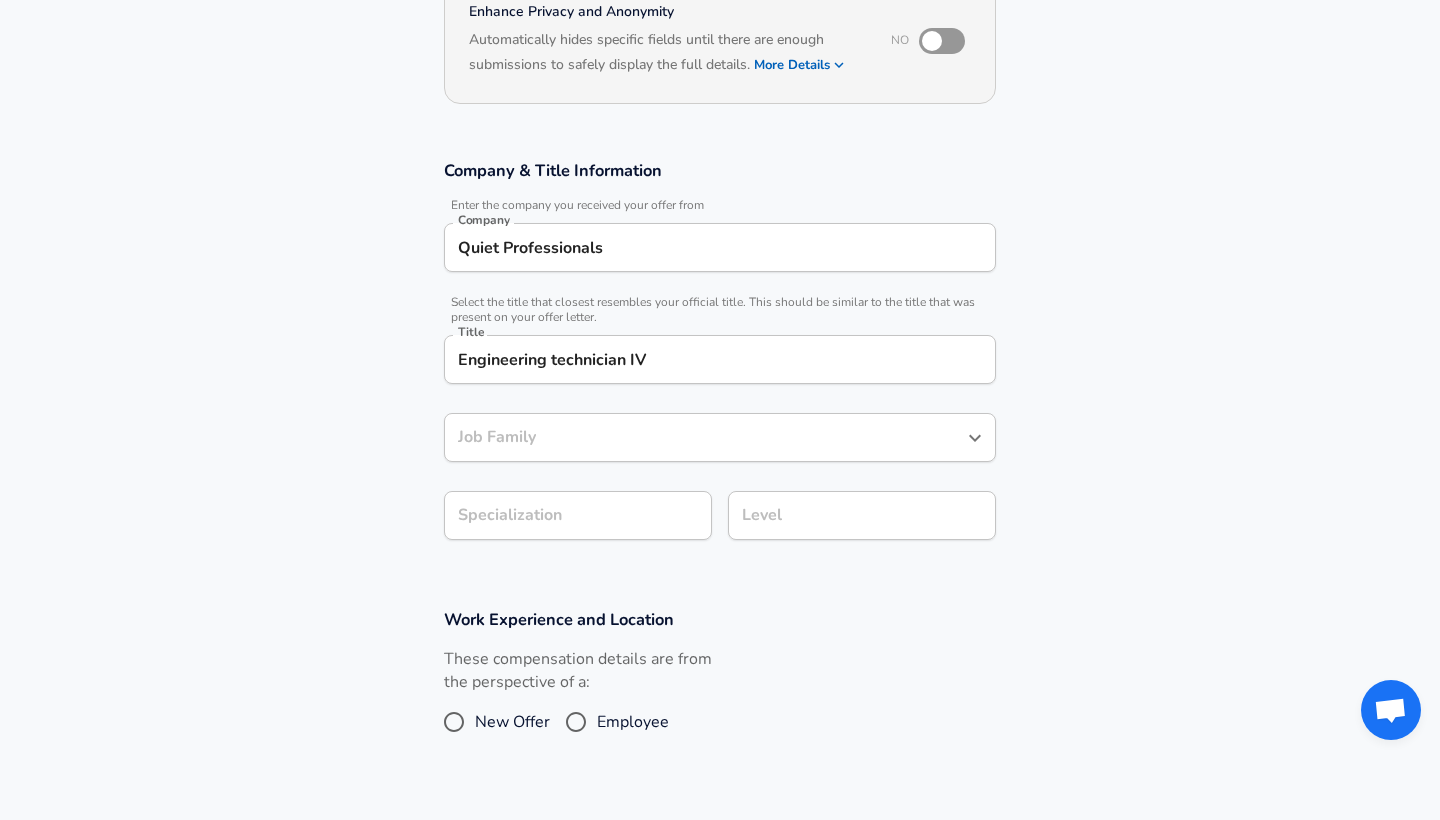click on "Engineering technician IV" at bounding box center (720, 359) 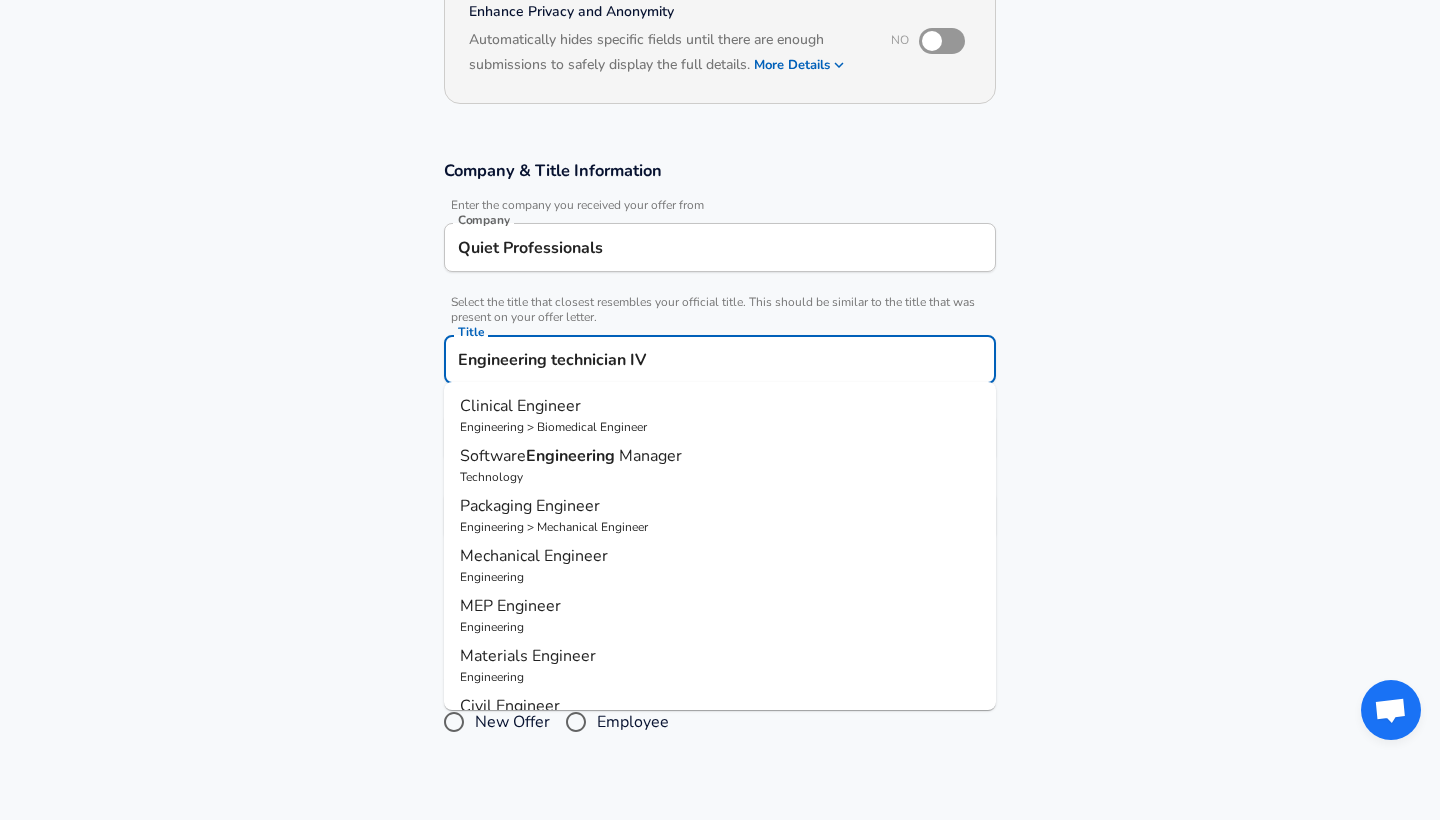 click on "Engineering technician IV" at bounding box center [720, 359] 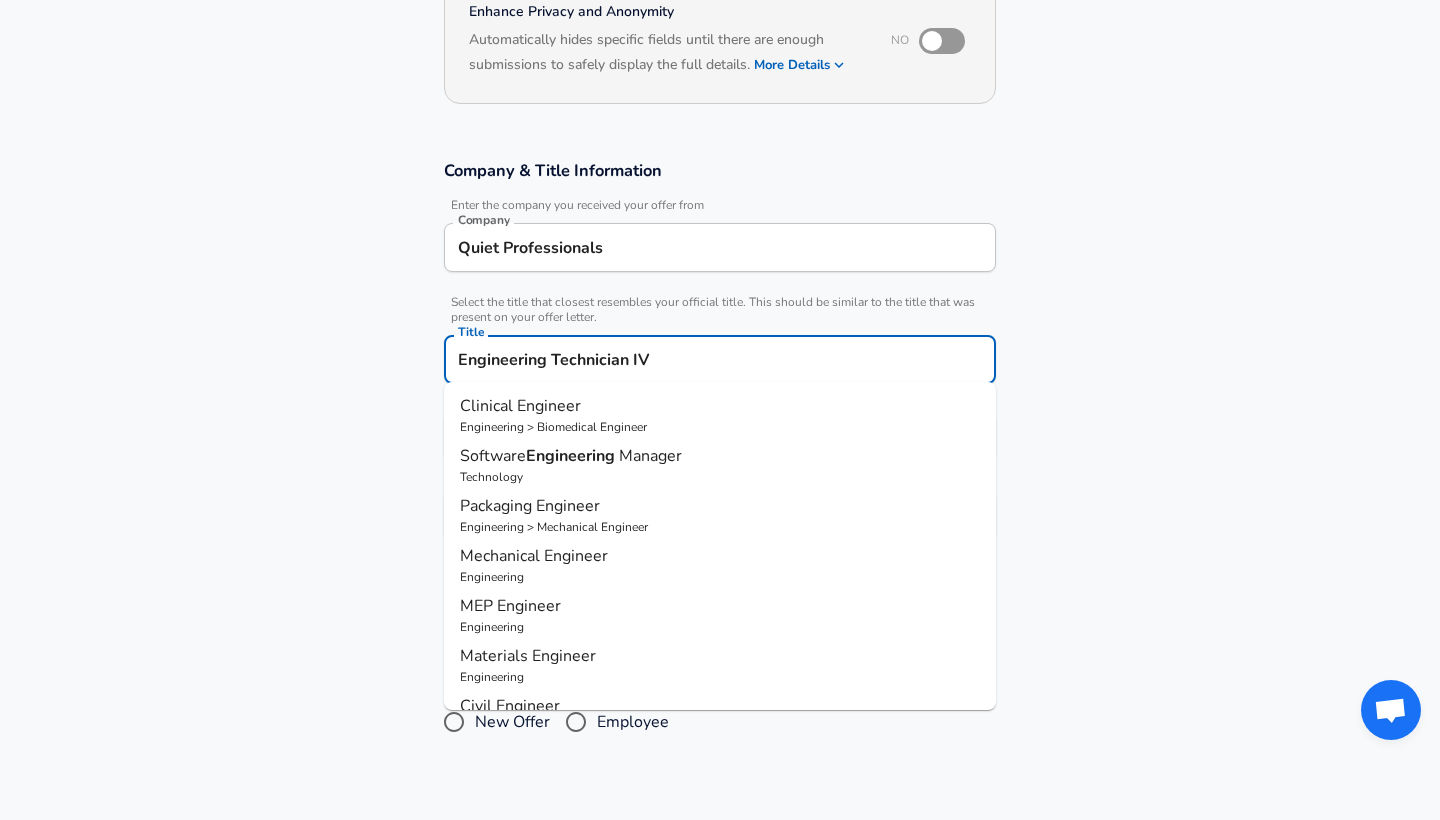 type on "Engineering Technician IV" 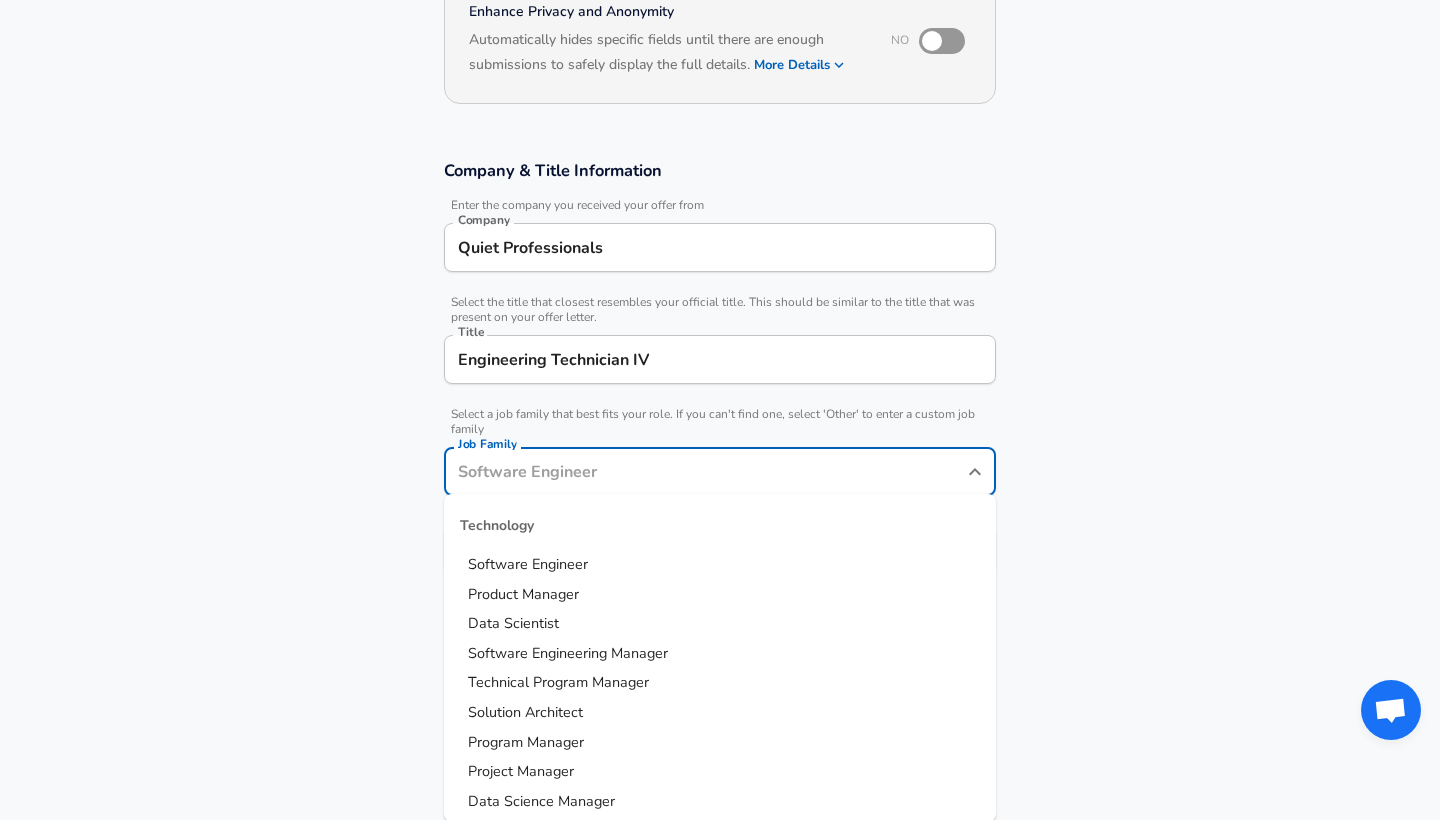 click on "Job Family" at bounding box center [720, 471] 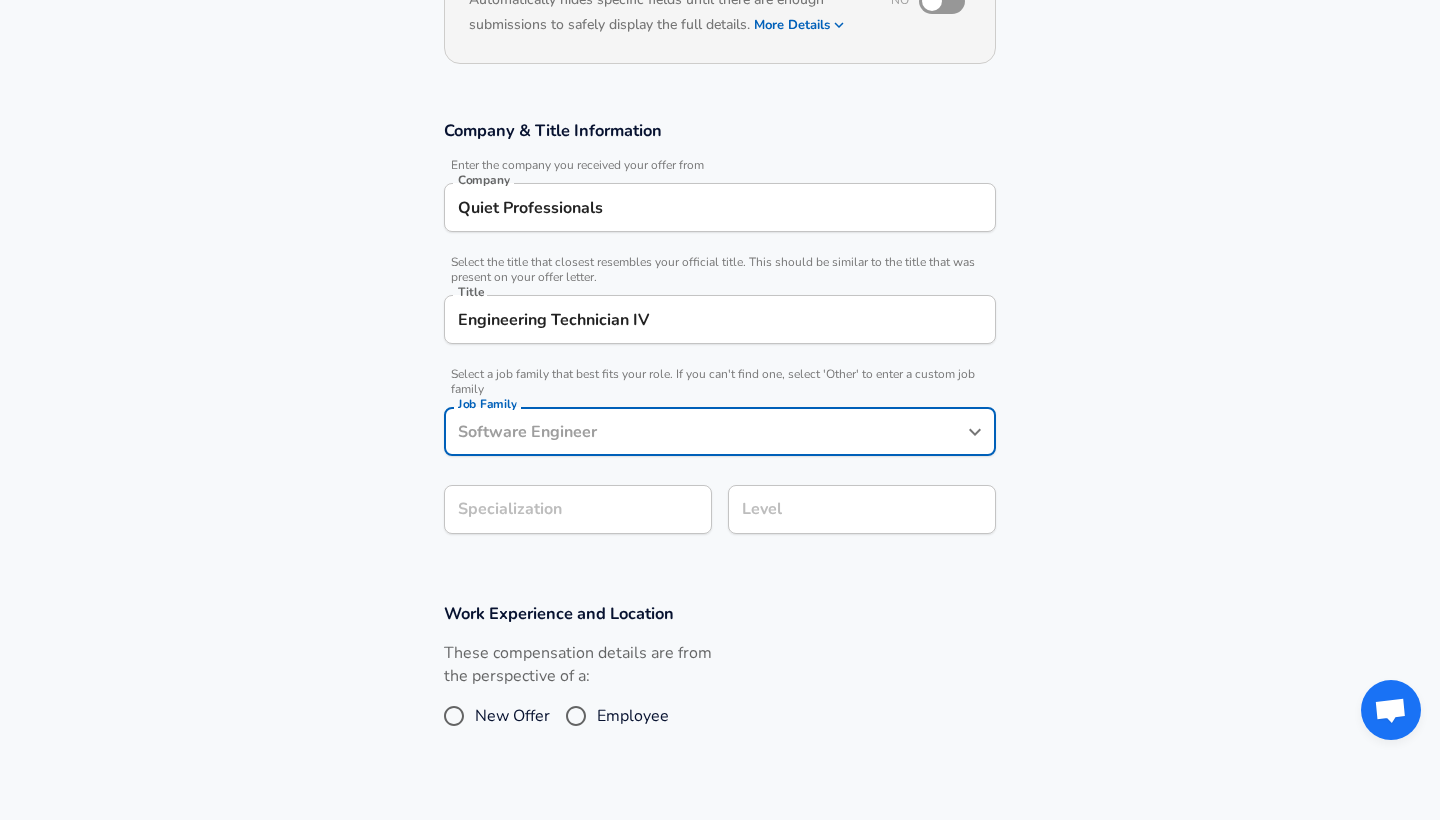 click on "Job Family" at bounding box center (705, 431) 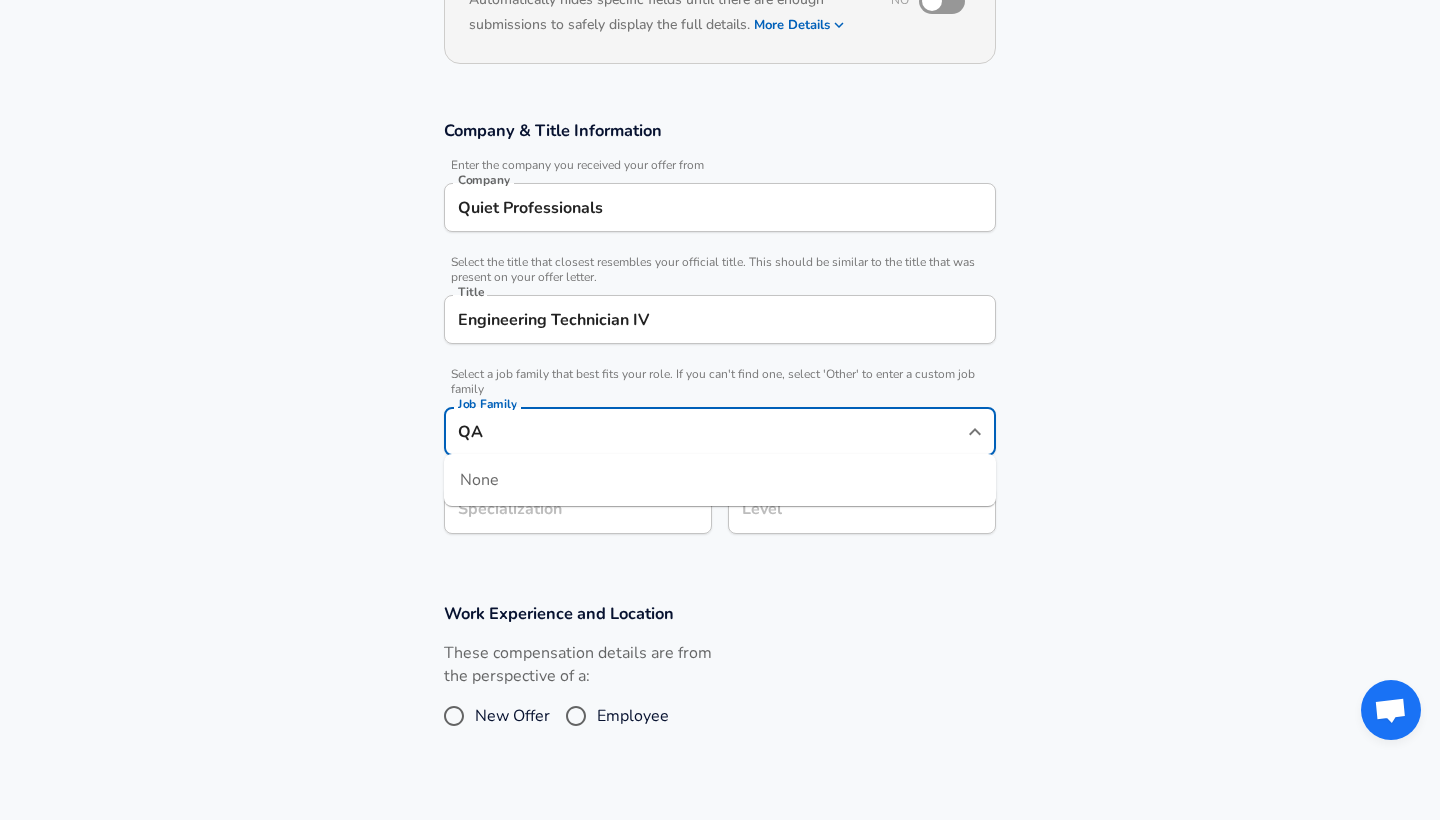 type on "Q" 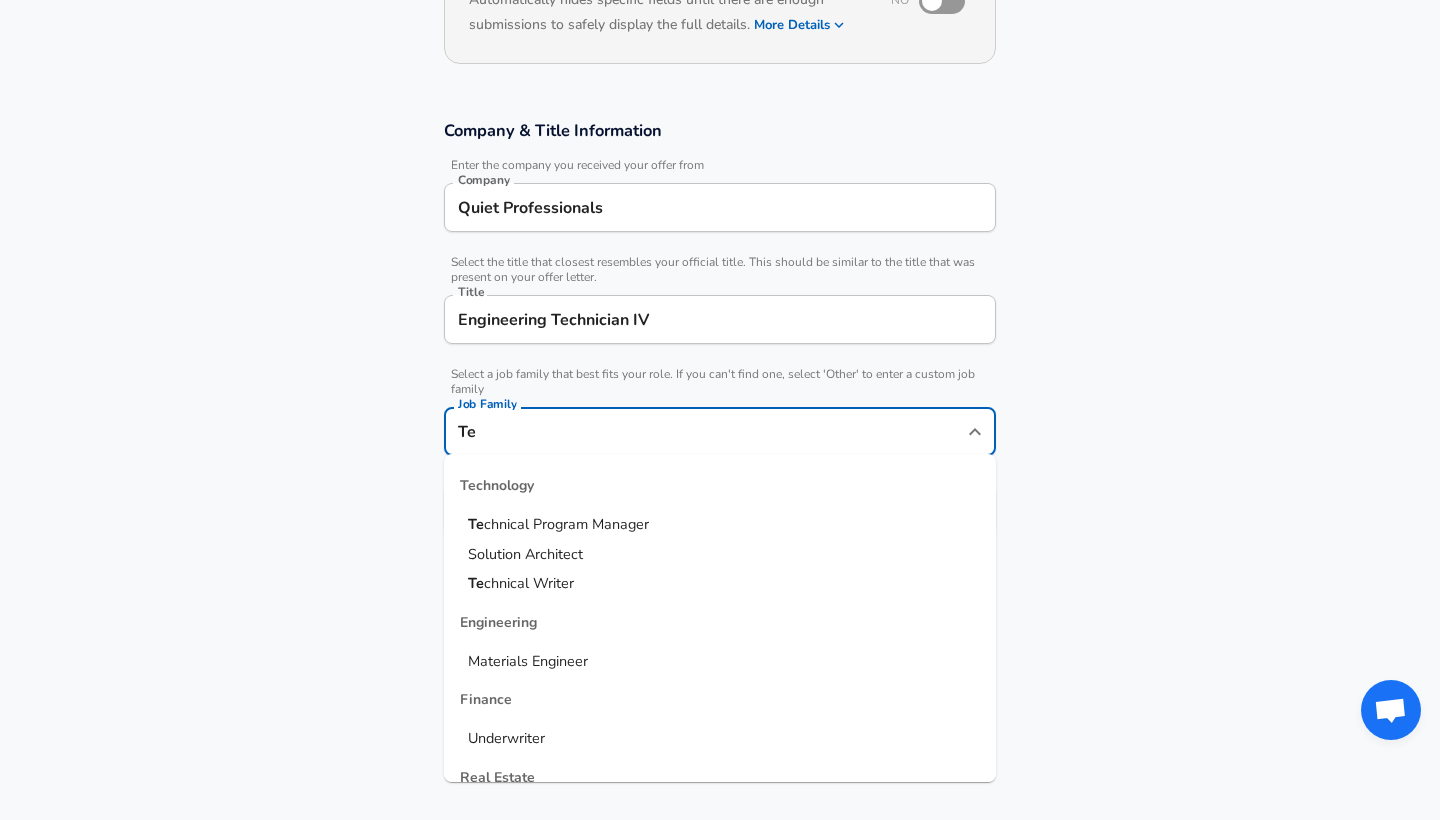 click on "Technology" at bounding box center (720, 486) 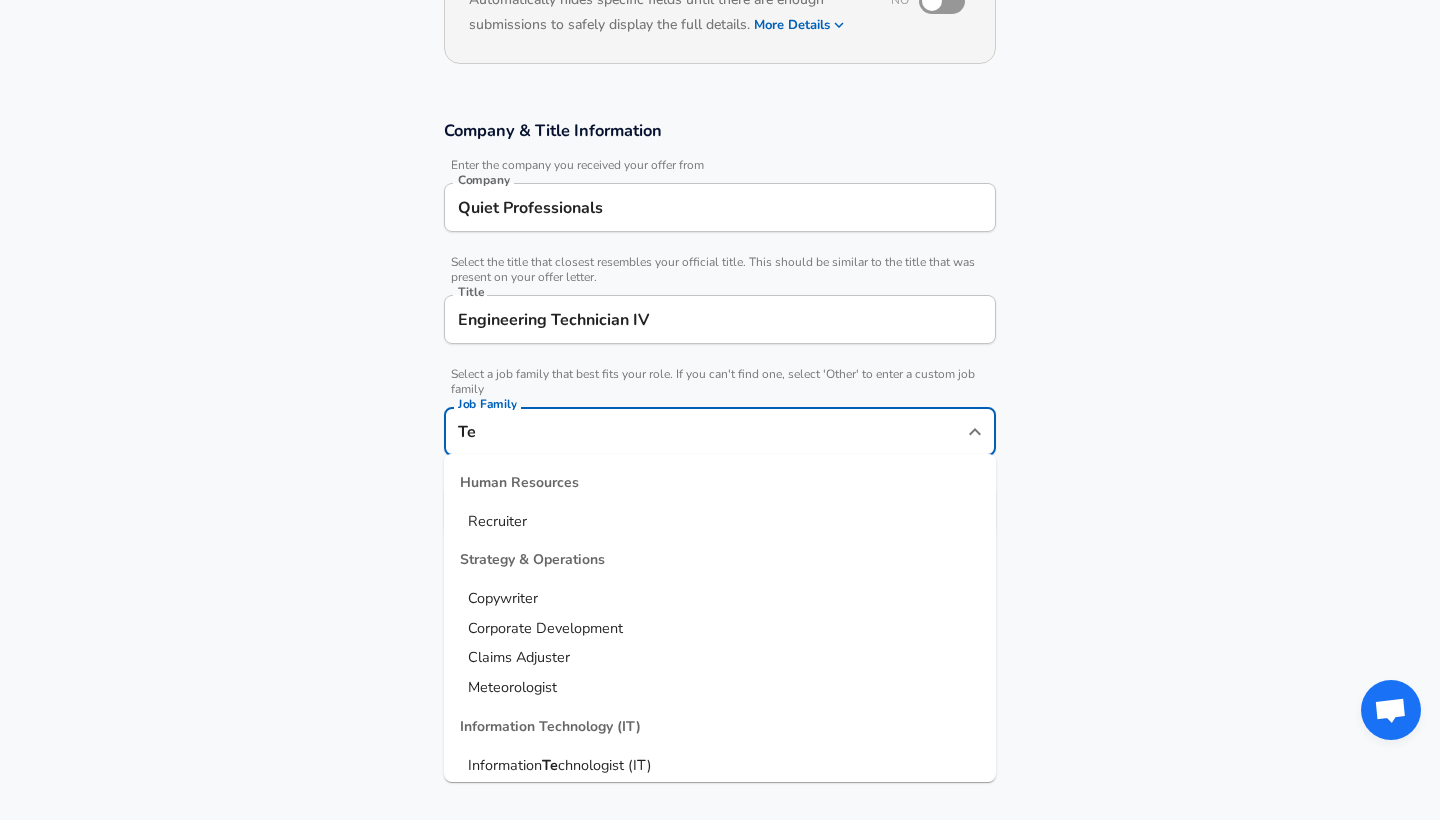 scroll, scrollTop: 372, scrollLeft: 0, axis: vertical 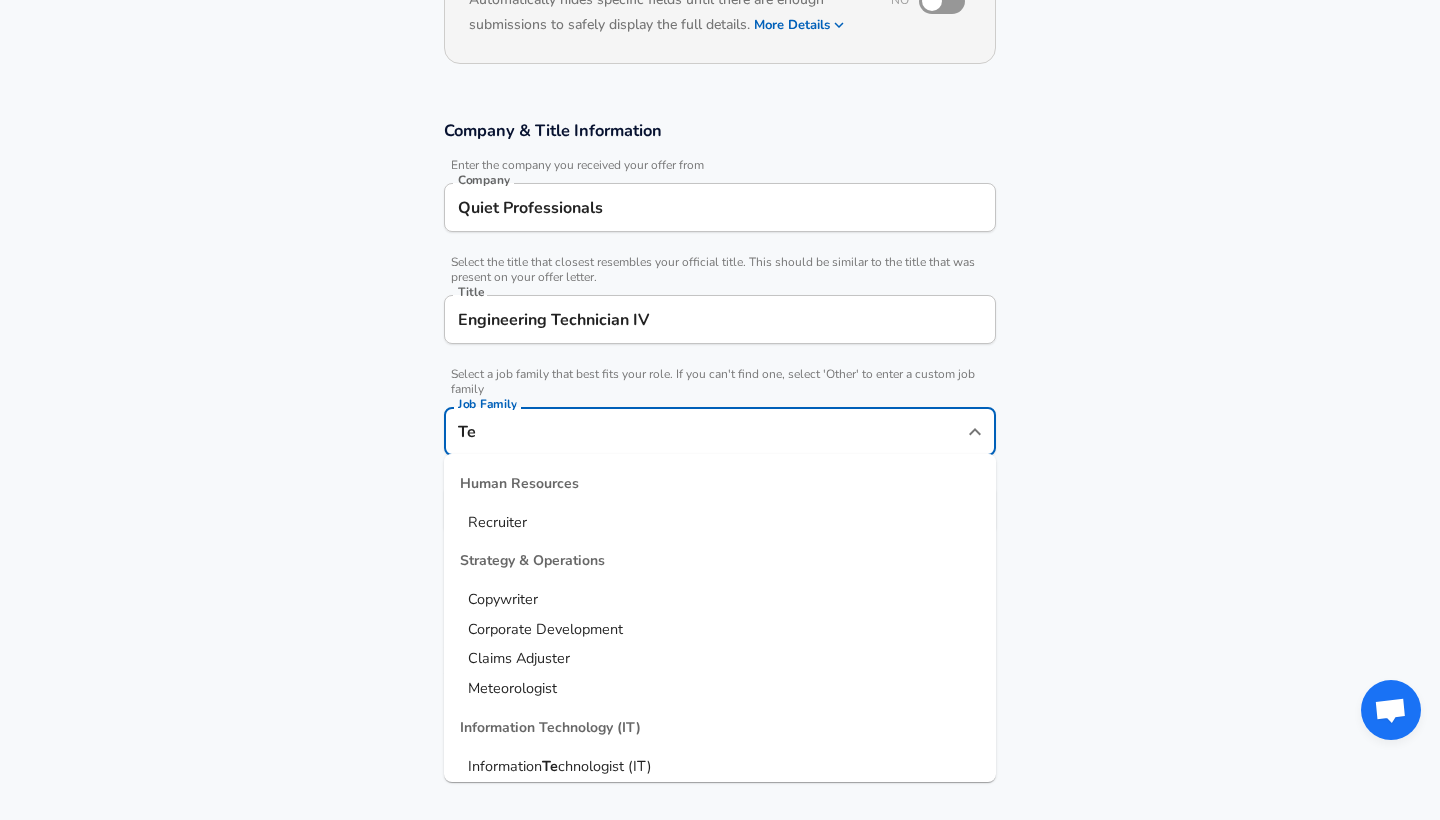 click on "chnologist (IT)" at bounding box center [605, 766] 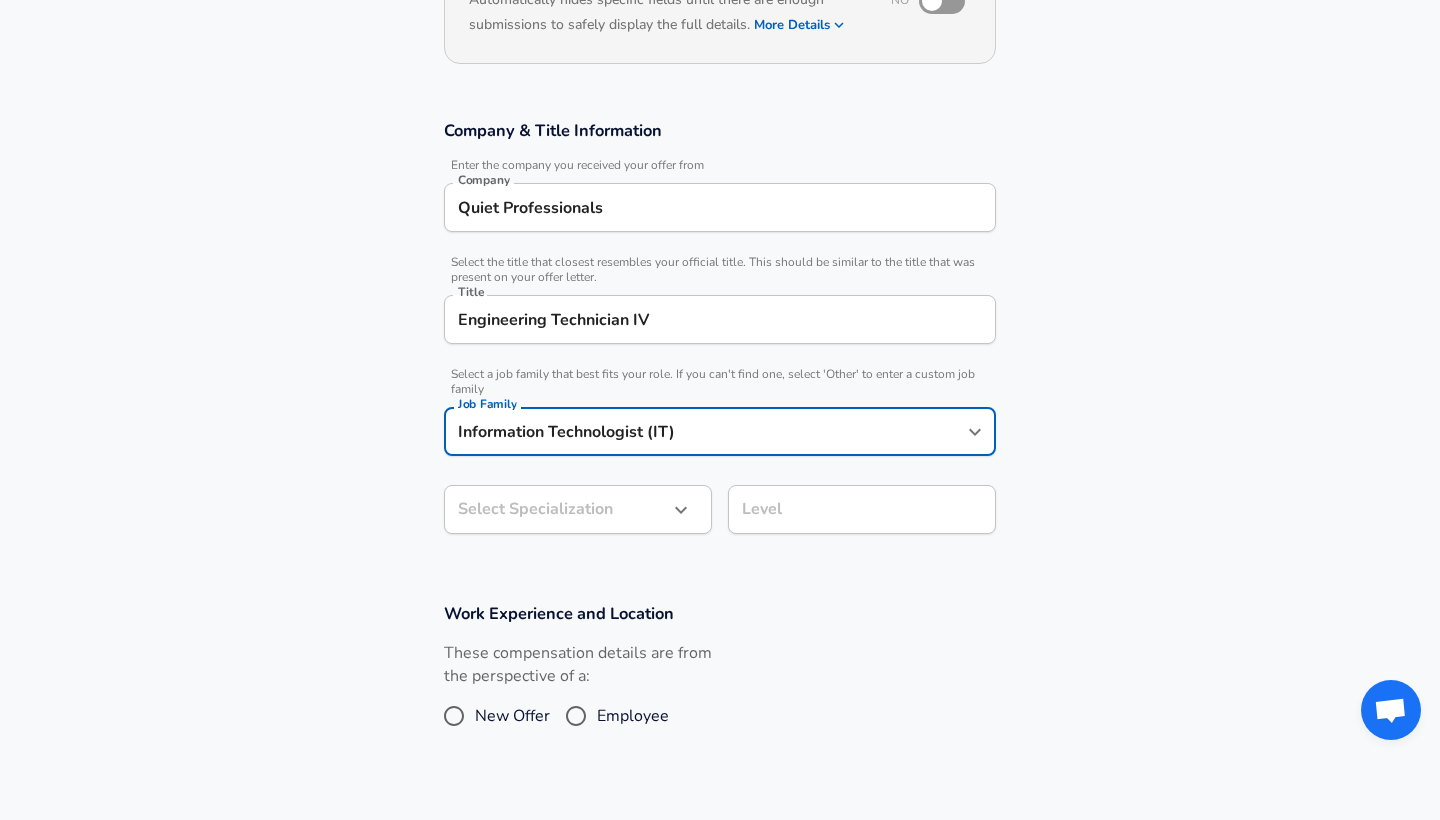 click at bounding box center (681, 510) 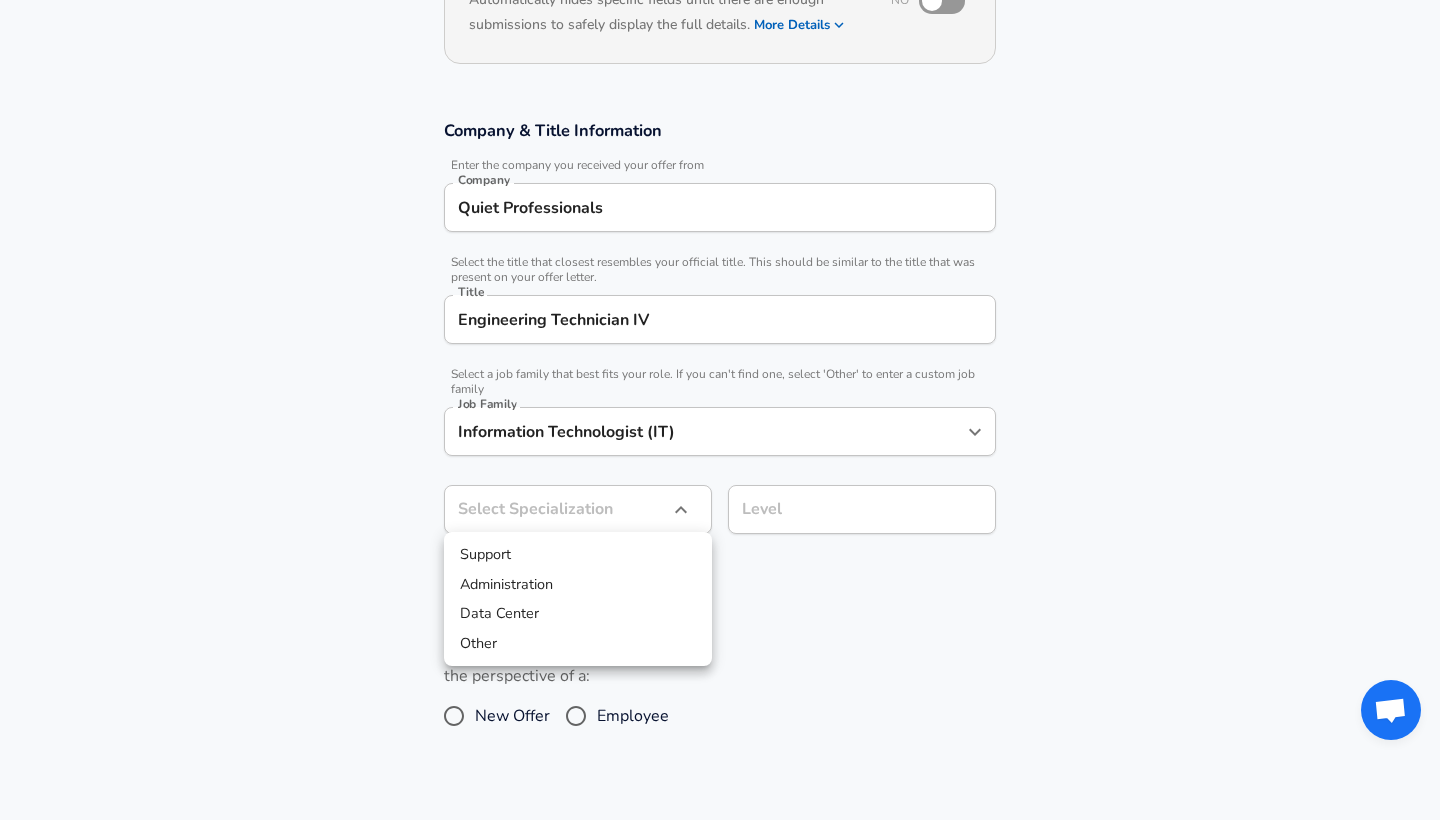 click on "Support" at bounding box center (578, 555) 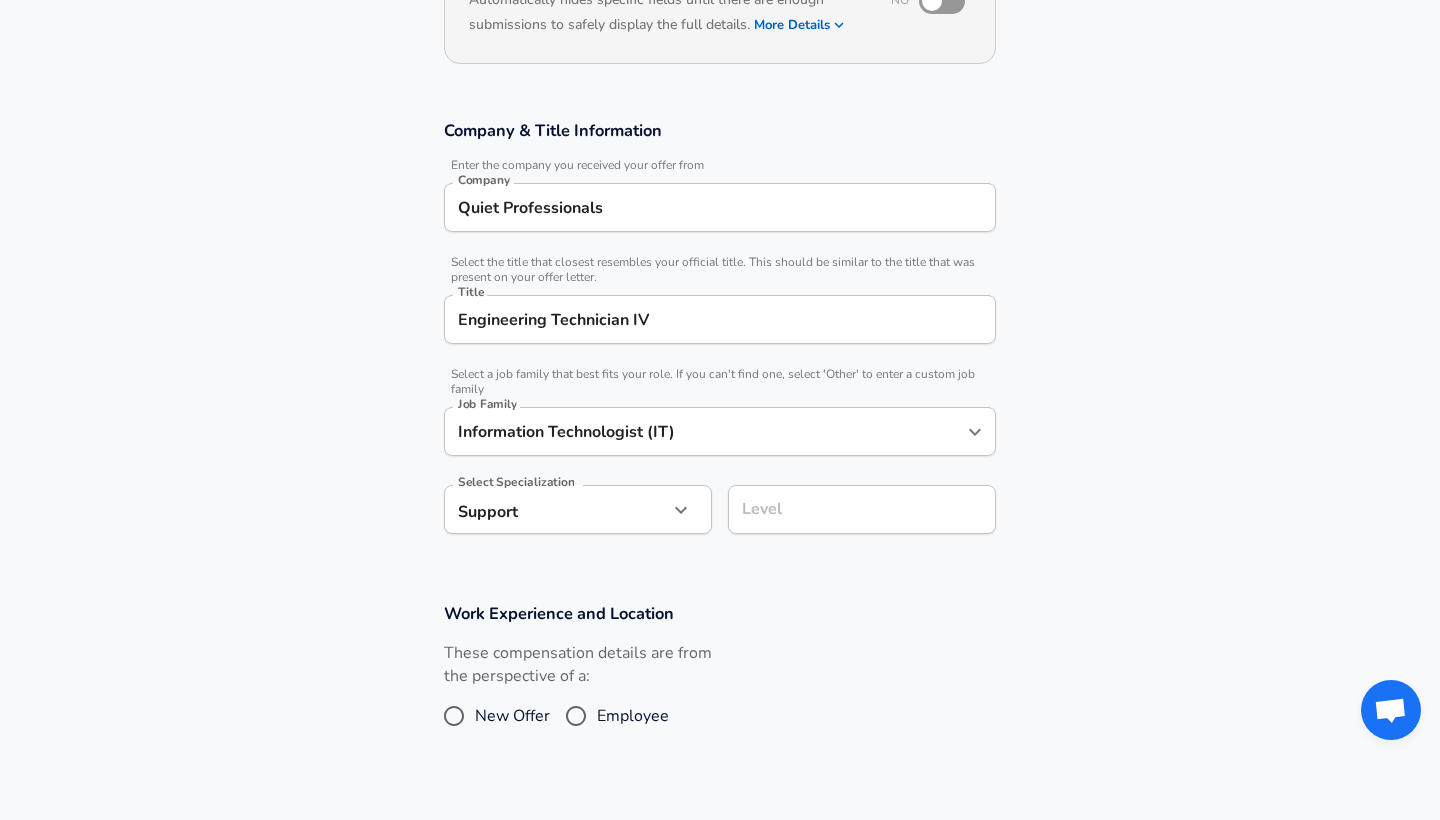 click on "Level" at bounding box center [862, 509] 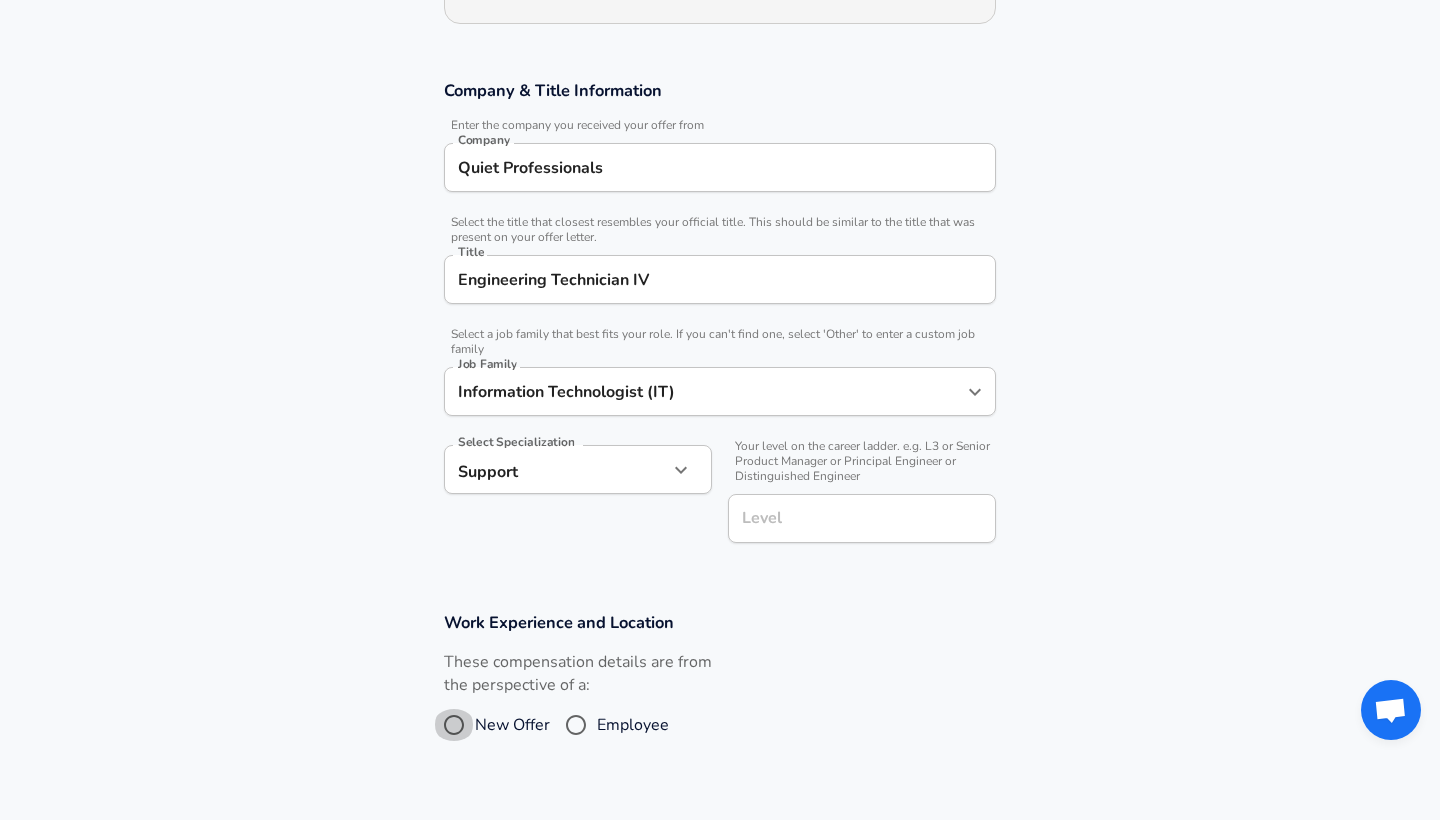 click on "New Offer" at bounding box center (454, 725) 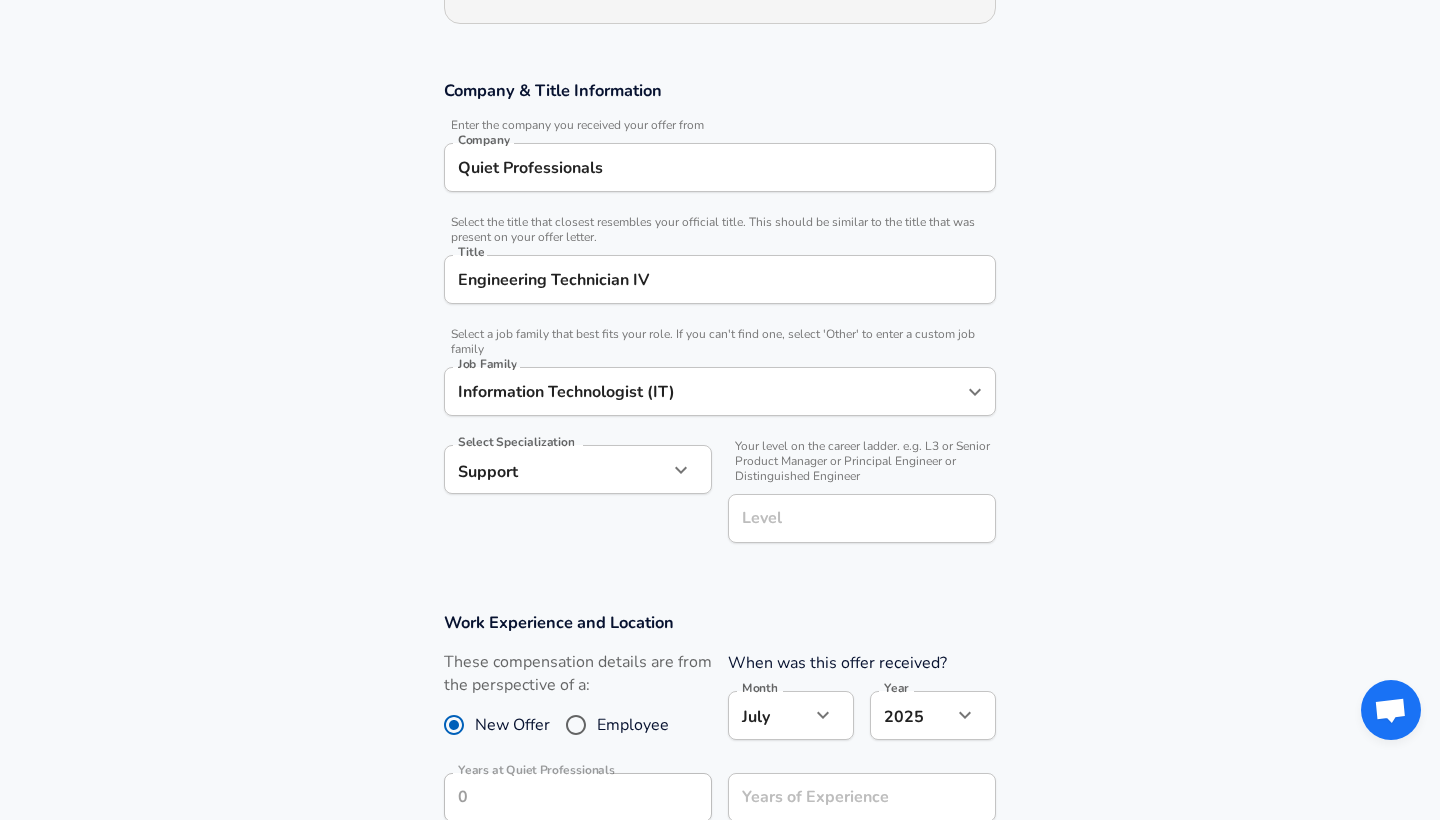 click on "Employee" at bounding box center (576, 725) 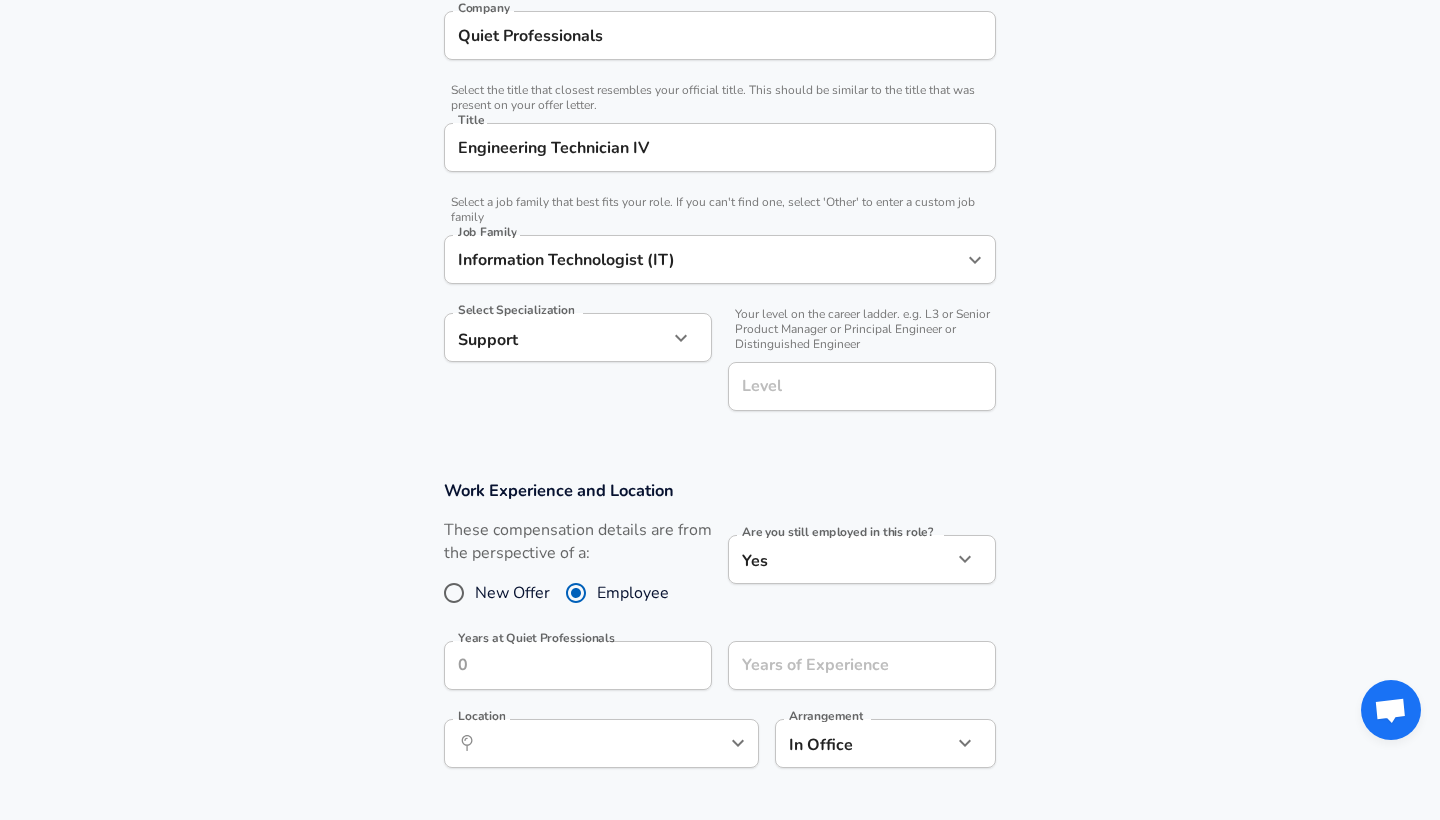 scroll, scrollTop: 473, scrollLeft: 0, axis: vertical 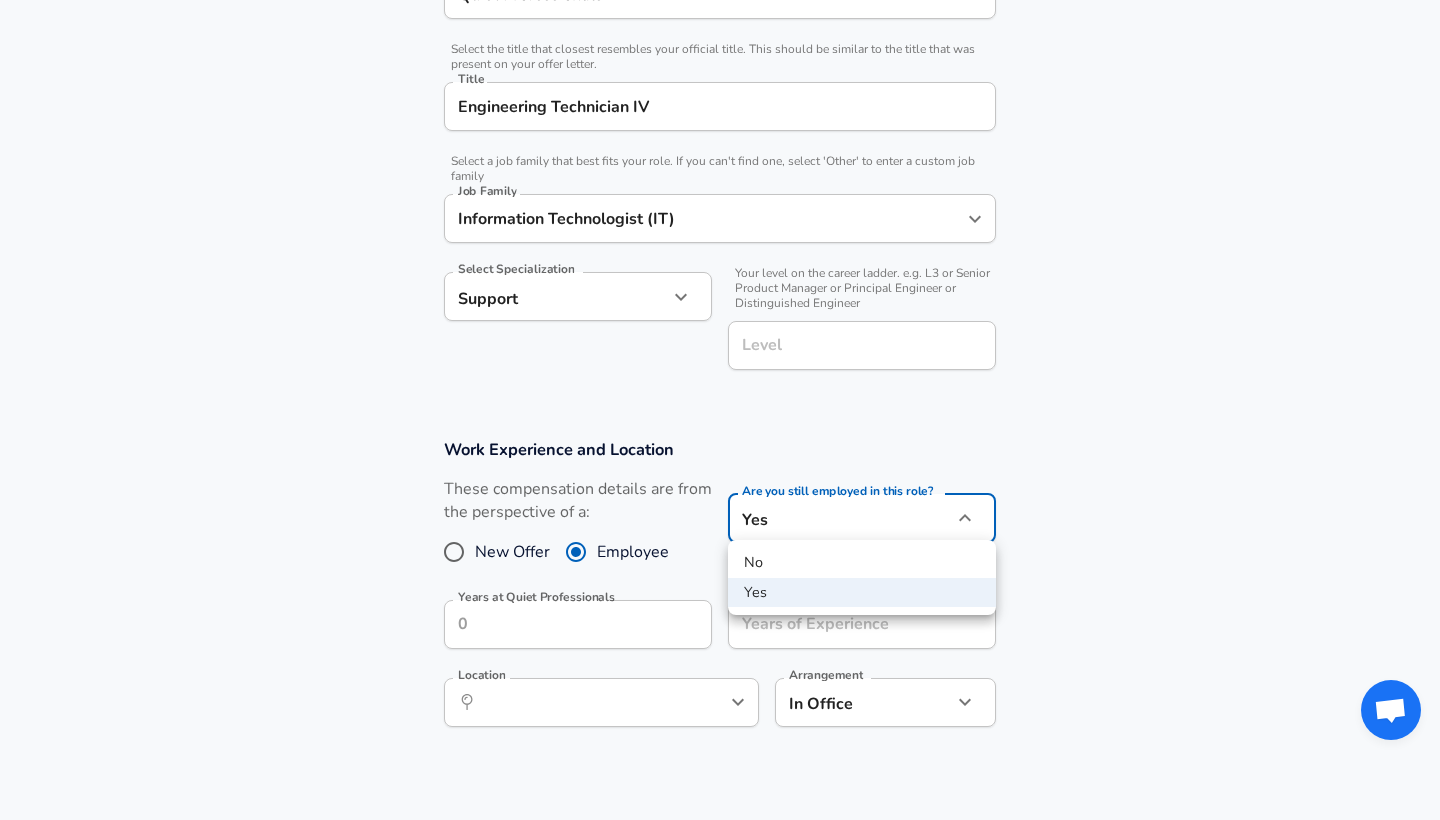 click on "Restart Add Your Salary Upload your offer letter   to verify your submission Enhance Privacy and Anonymity No Automatically hides specific fields until there are enough submissions to safely display the full details.   More Details Based on your submission and the data points that we have already collected, we will automatically hide and anonymize specific fields if there aren't enough data points to remain sufficiently anonymous. Company & Title Information   Enter the company you received your offer from Company Quiet Professionals Company   Select the title that closest resembles your official title. This should be similar to the title that was present on your offer letter. Title Engineering Technician IV Title   Select a job family that best fits your role. If you can't find one, select 'Other' to enter a custom job family Job Family Information Technologist (IT) Job Family Select Specialization Support Support Select Specialization   Level Level Work Experience and Location New Offer Employee Yes yes ​" at bounding box center [720, -63] 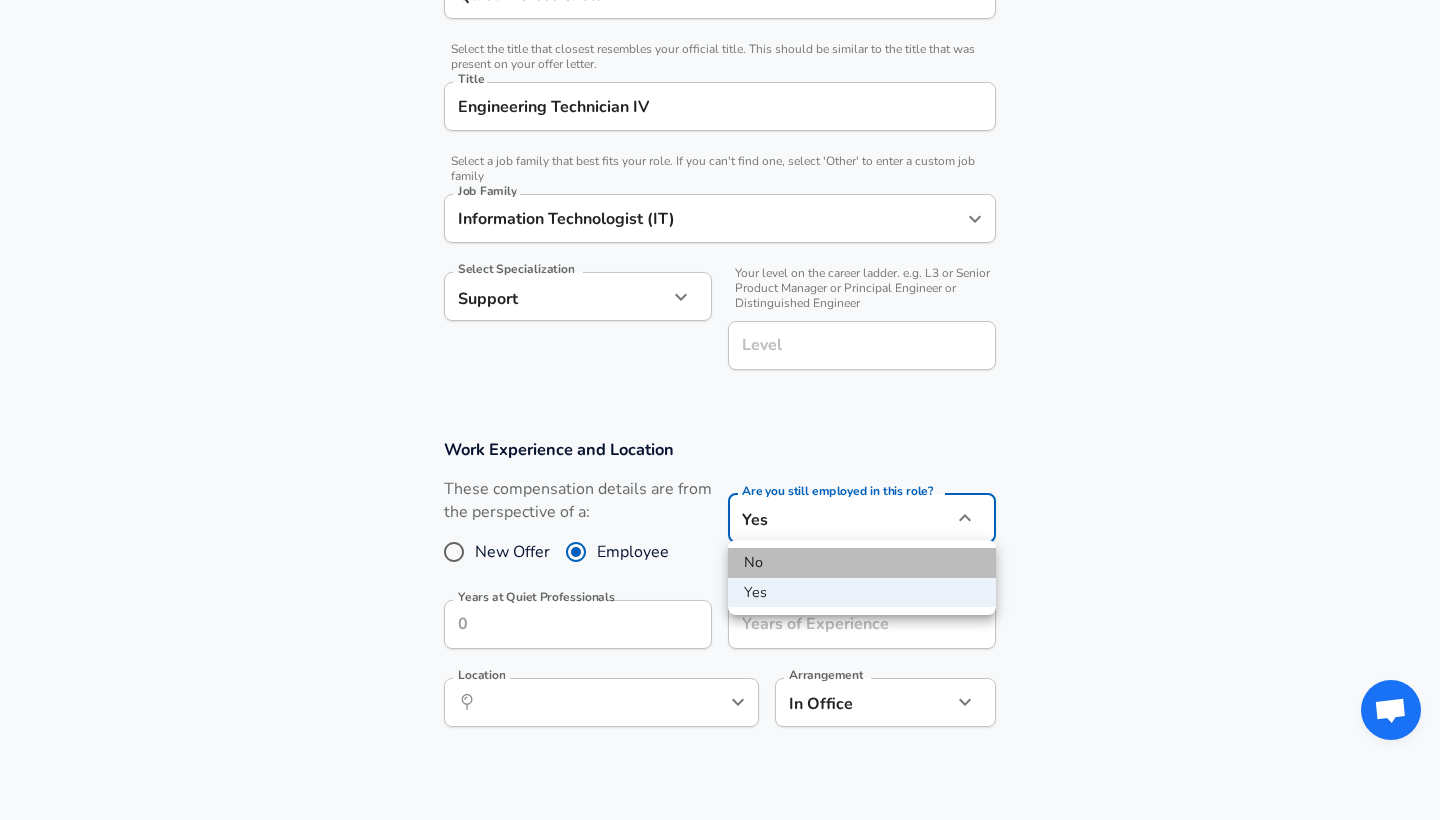 click on "No" at bounding box center [862, 563] 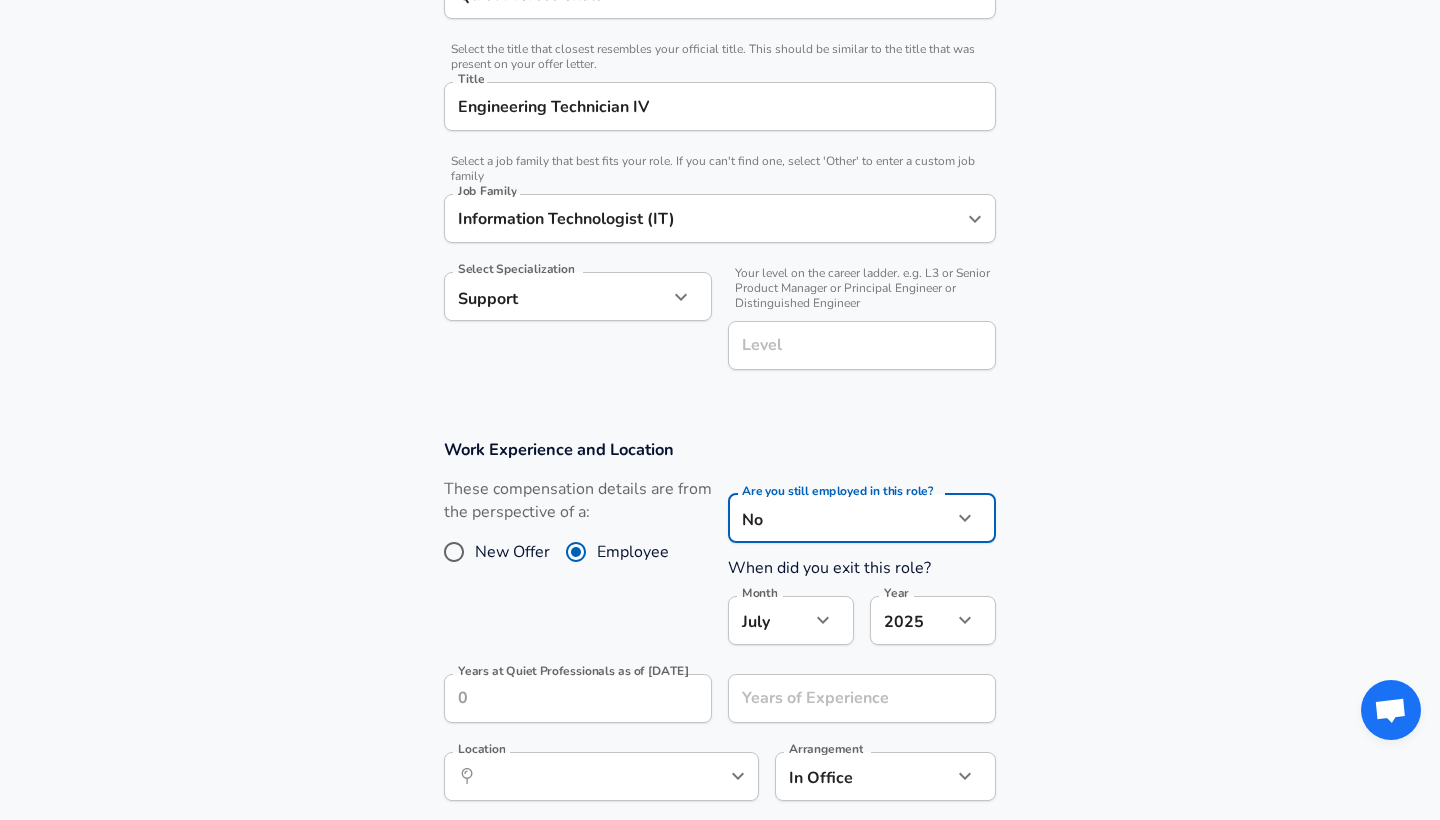 click 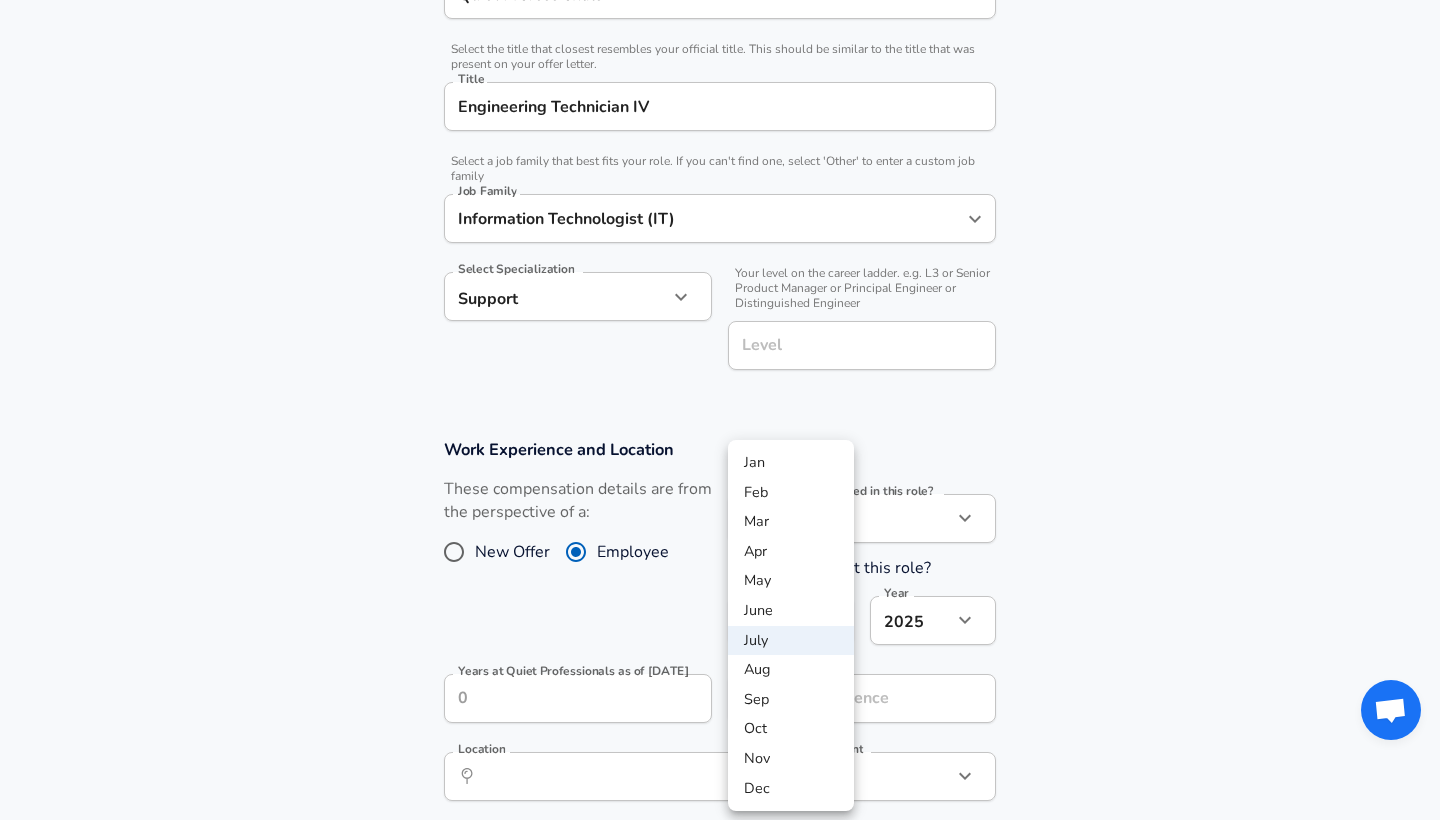 click on "Mar" at bounding box center [791, 522] 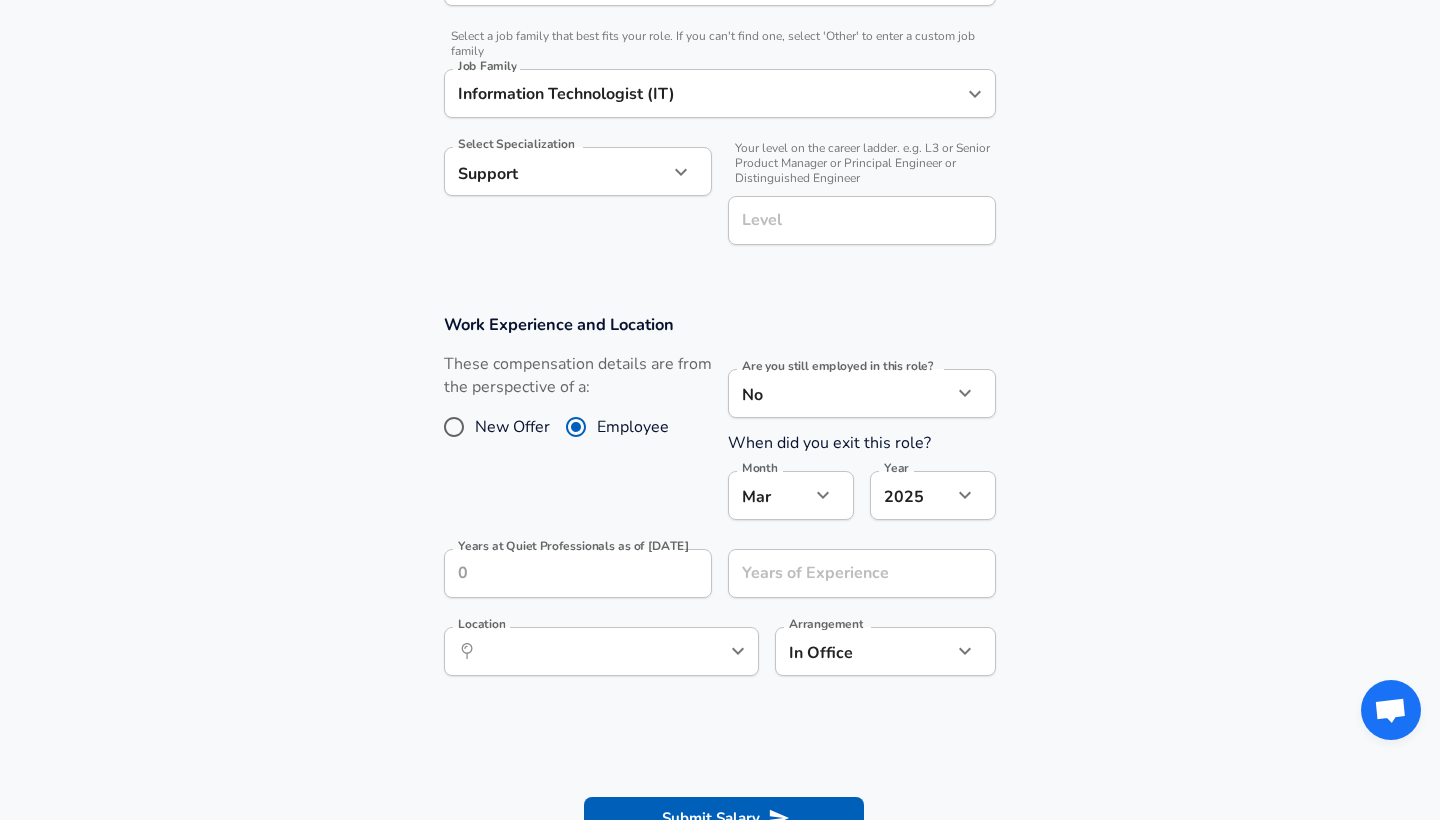 scroll, scrollTop: 602, scrollLeft: 0, axis: vertical 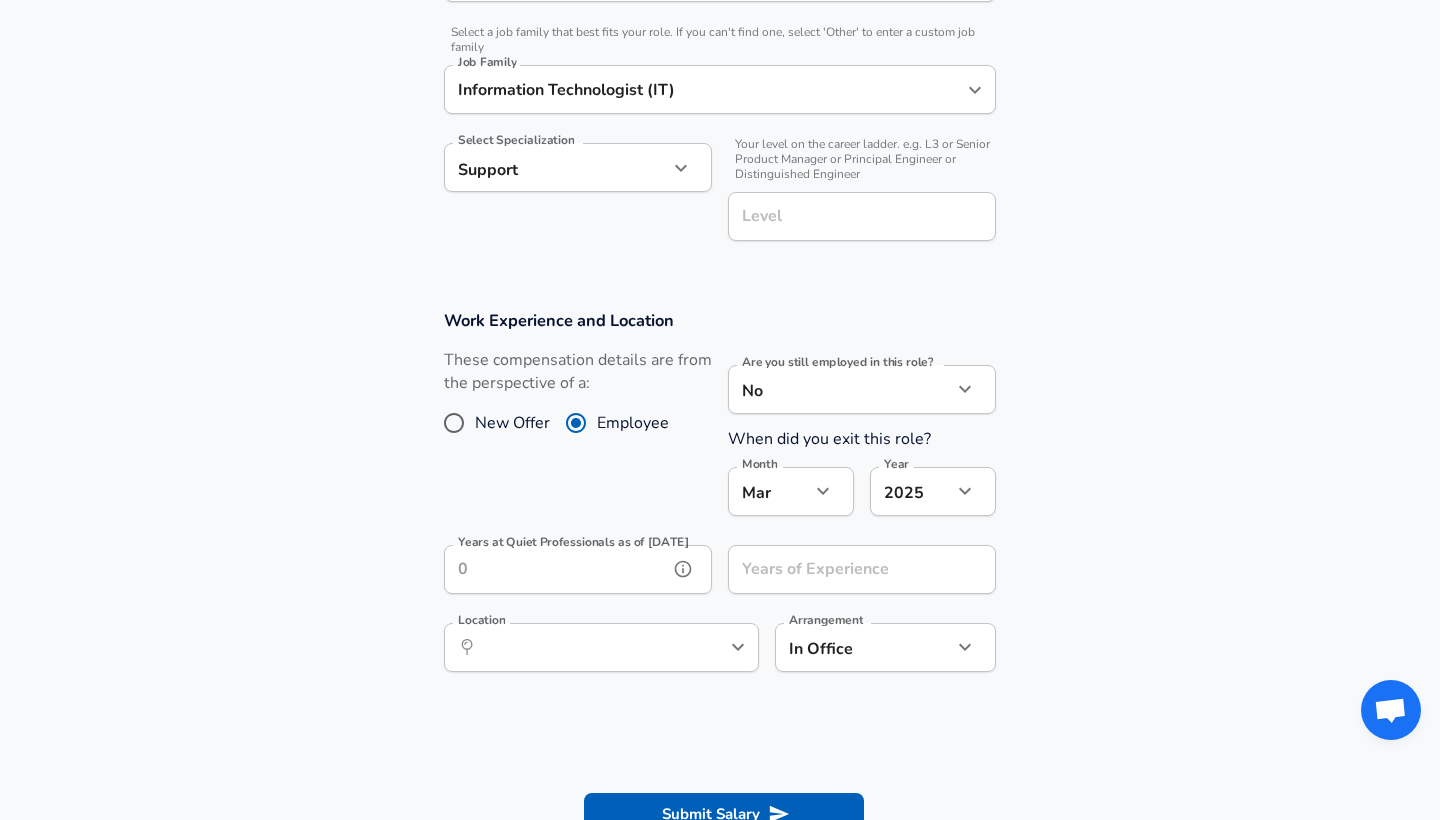 click on "Years at Quiet Professionals  as of [DATE]" at bounding box center (556, 569) 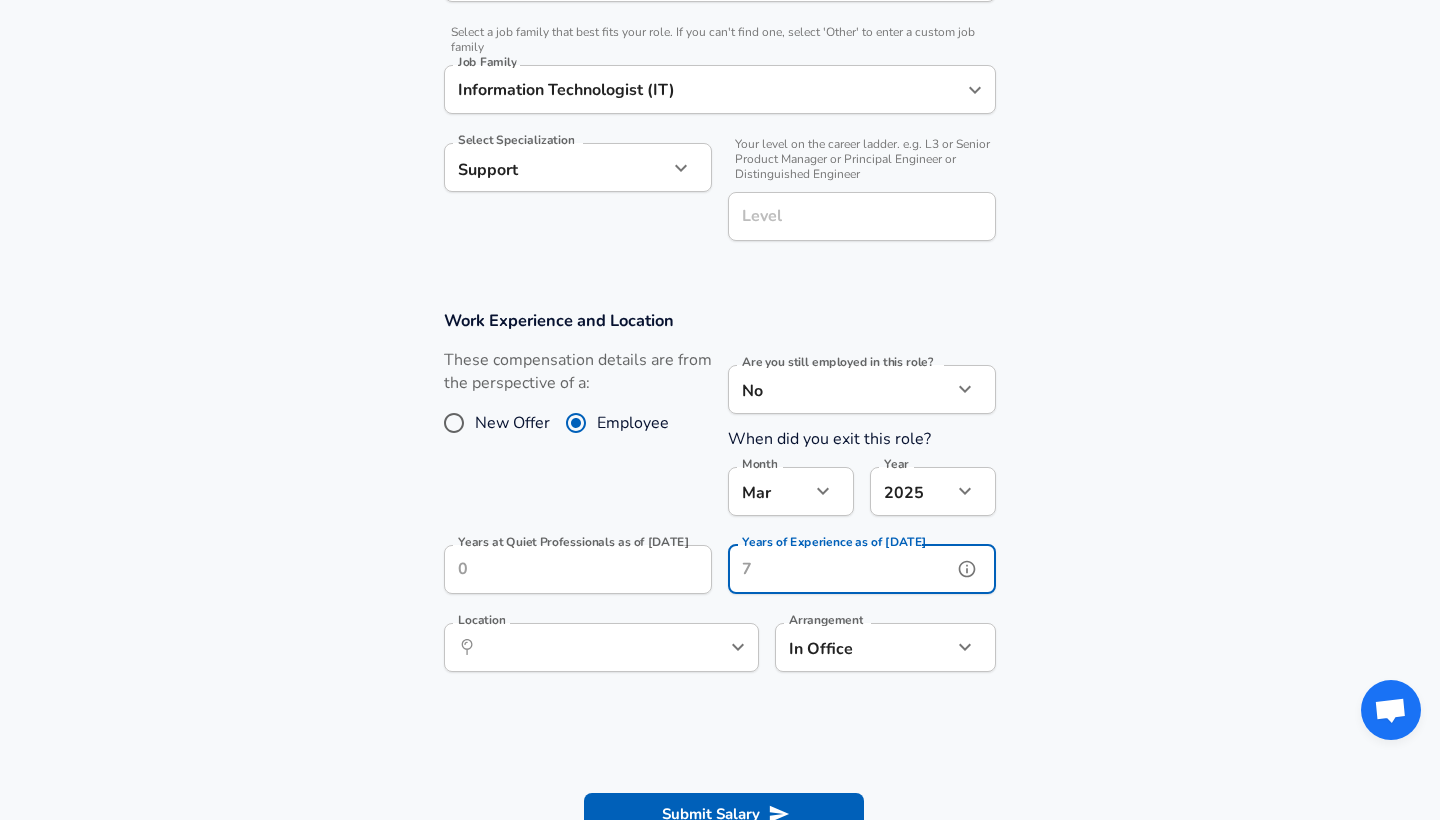 click on "Years of Experience as of [DATE]" at bounding box center [840, 569] 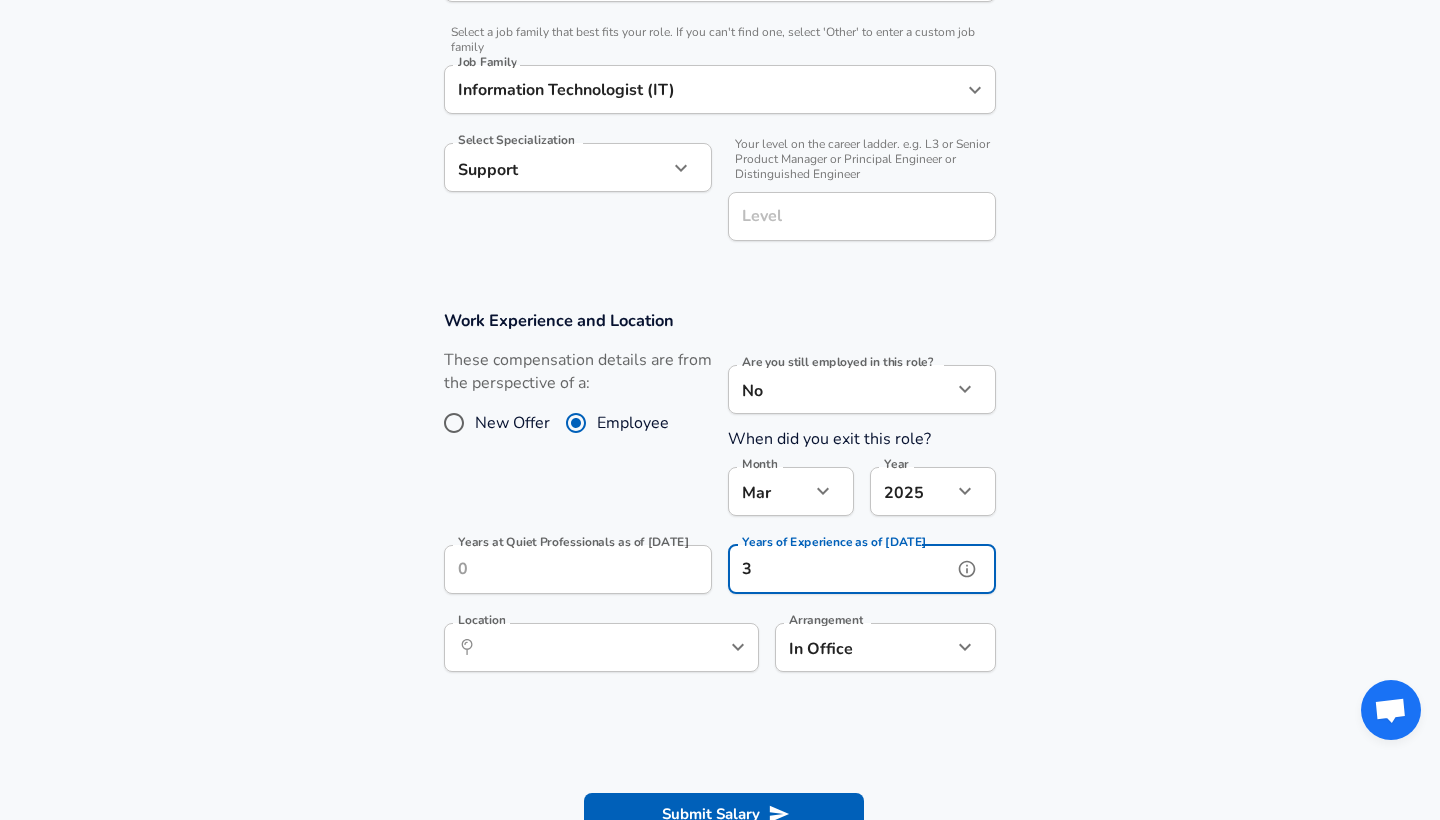 type on "3" 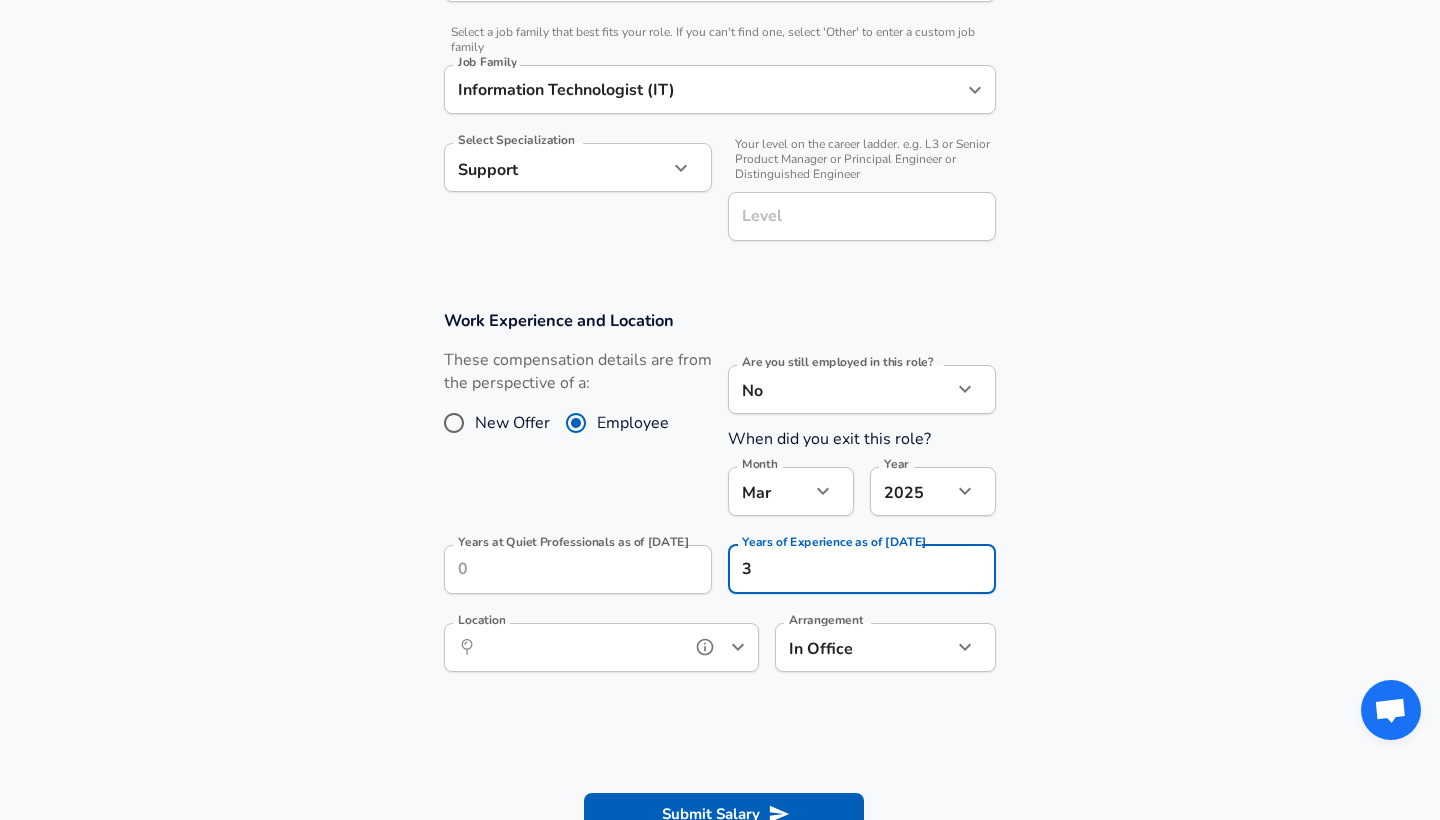click on "Location" at bounding box center [579, 647] 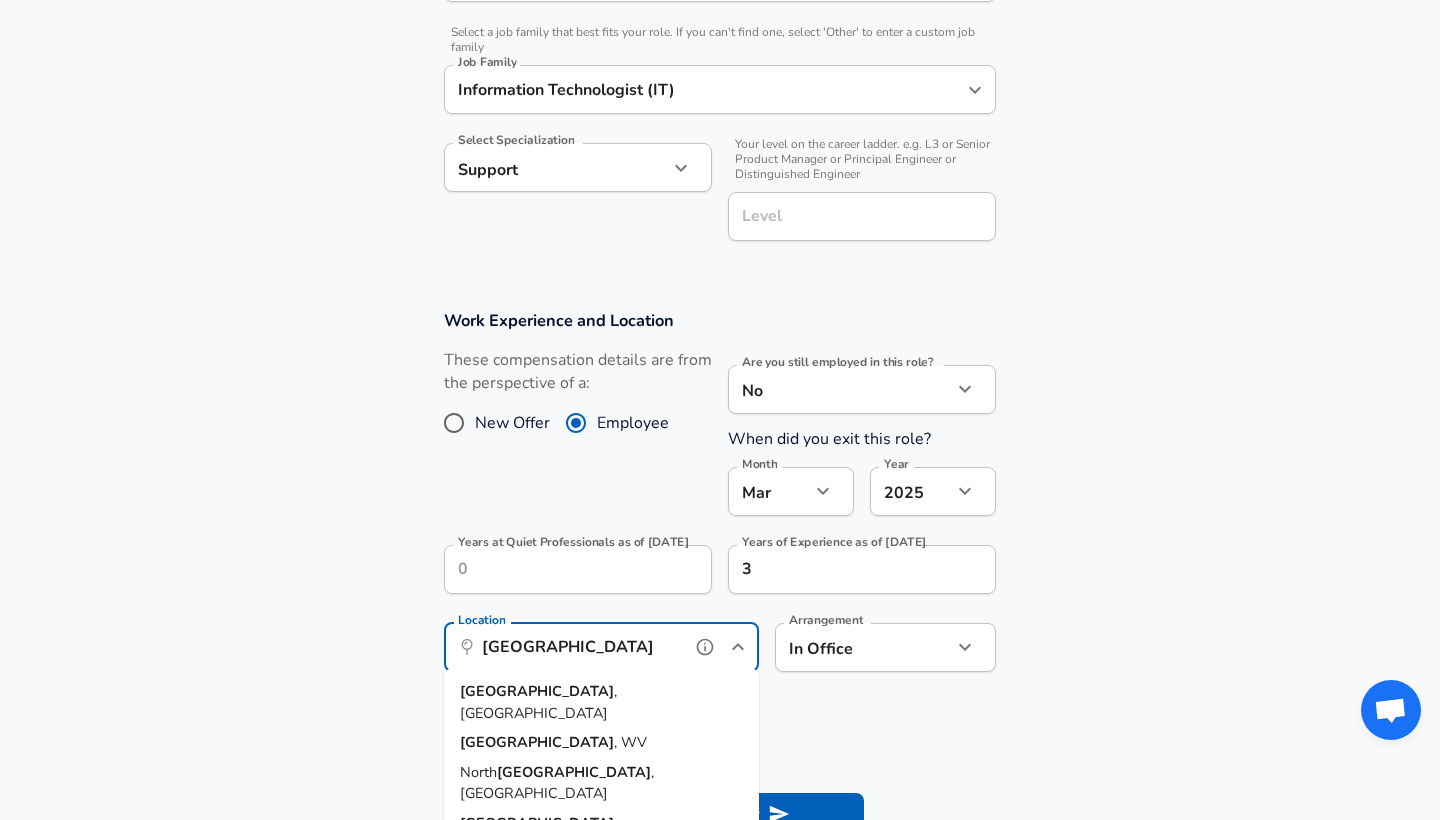 click on "[GEOGRAPHIC_DATA] , [GEOGRAPHIC_DATA]" at bounding box center (601, 702) 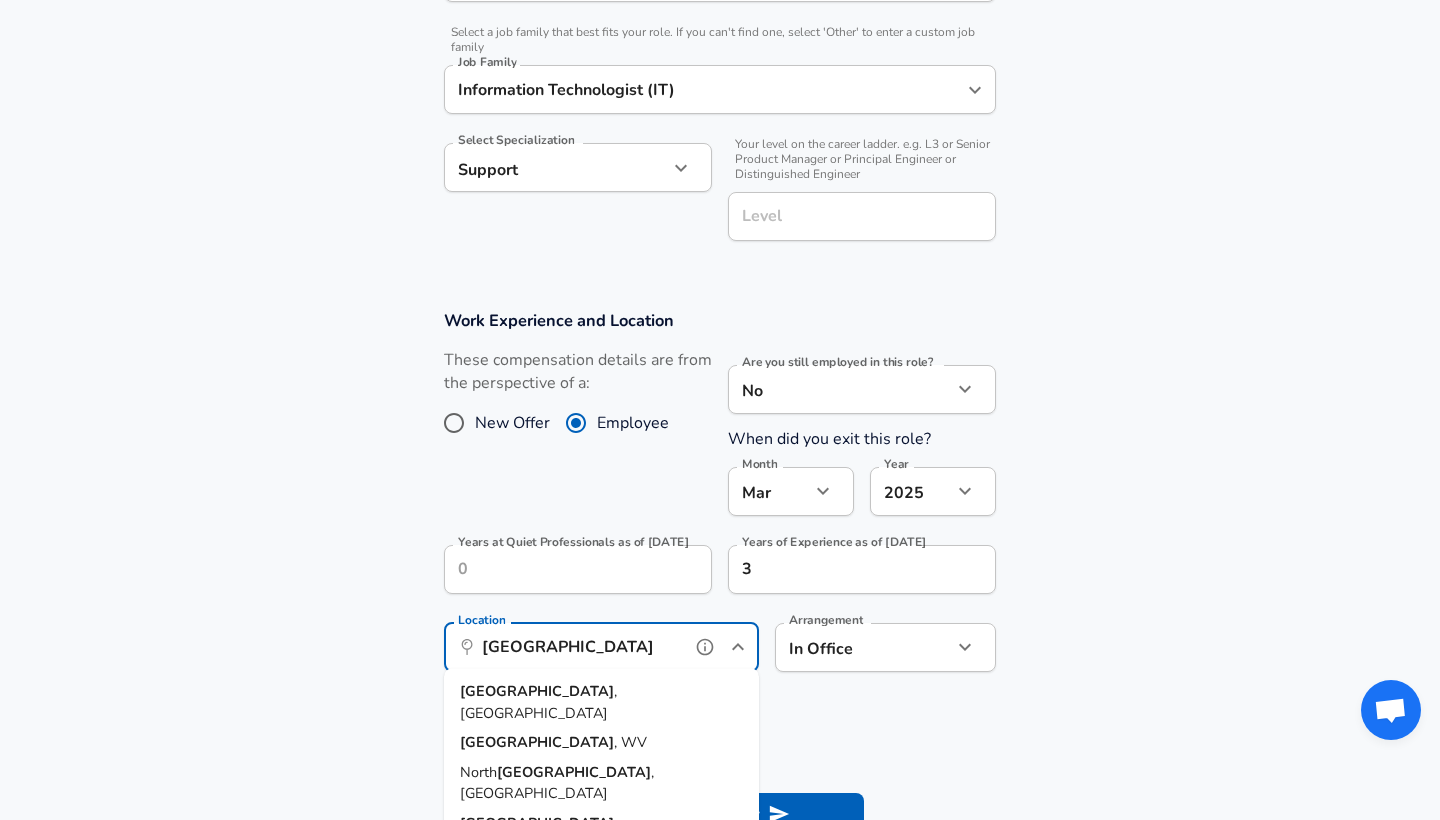 type on "[GEOGRAPHIC_DATA], [GEOGRAPHIC_DATA]" 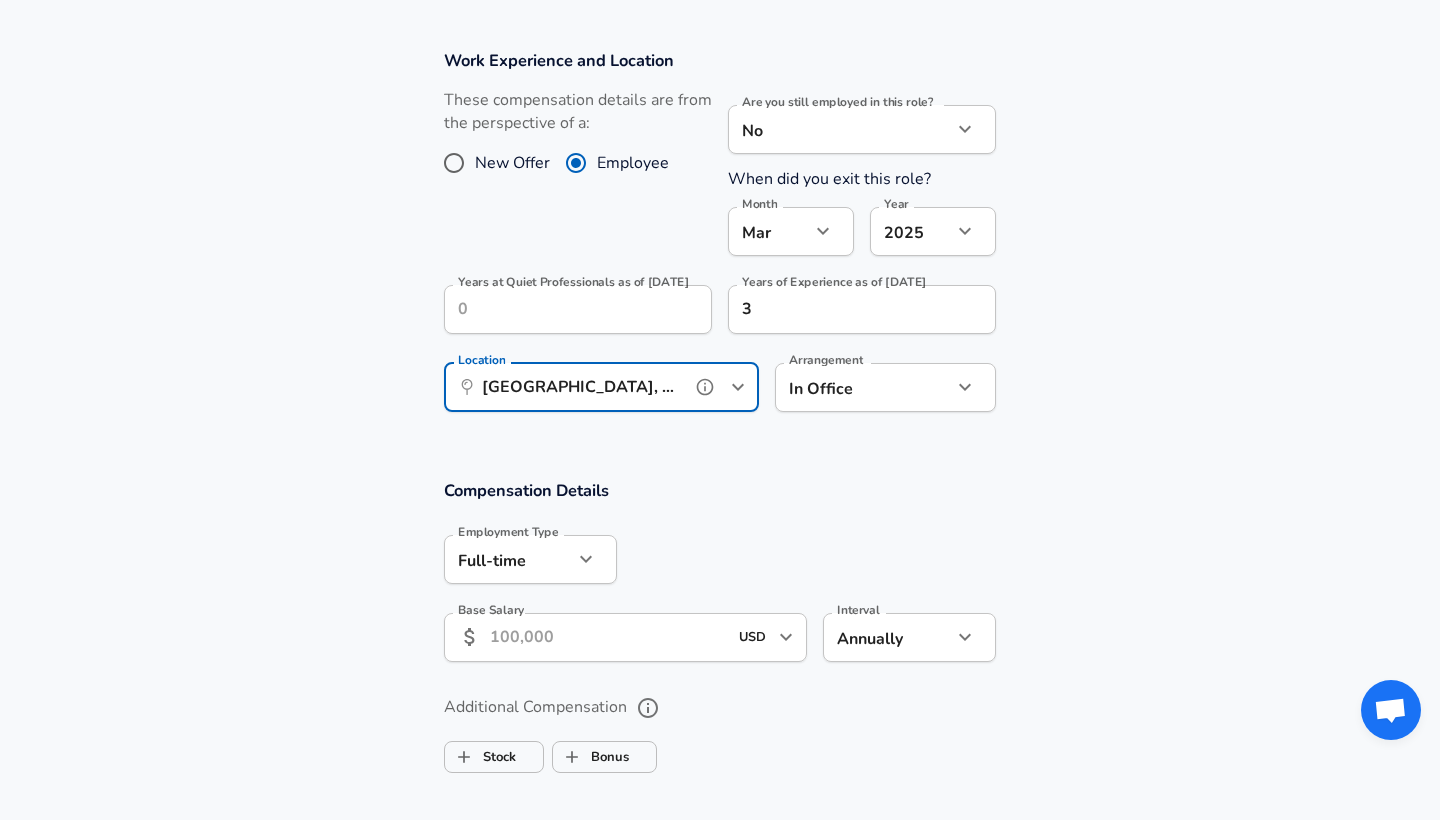 scroll, scrollTop: 863, scrollLeft: 0, axis: vertical 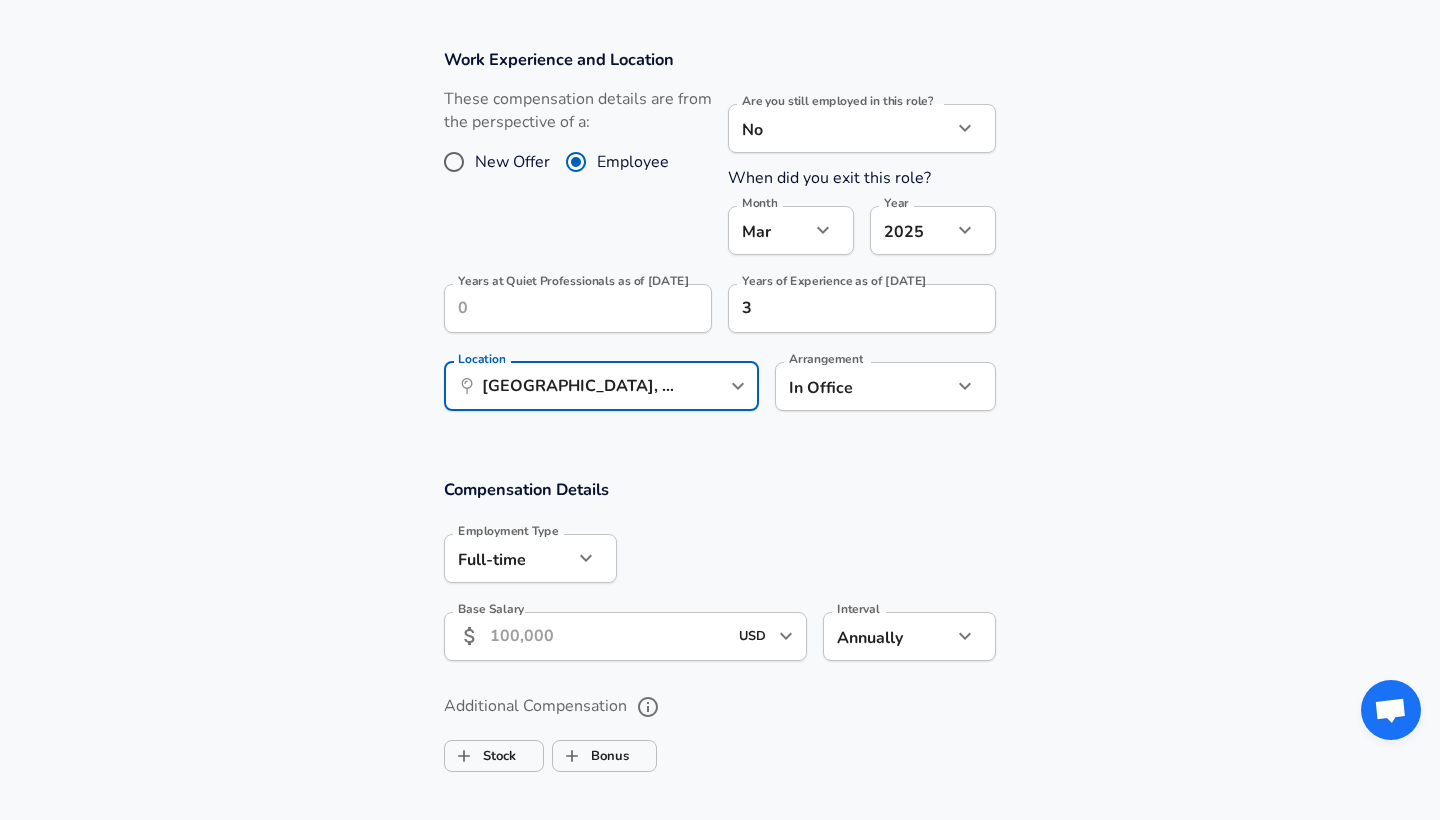 click on "Base Salary" at bounding box center [608, 636] 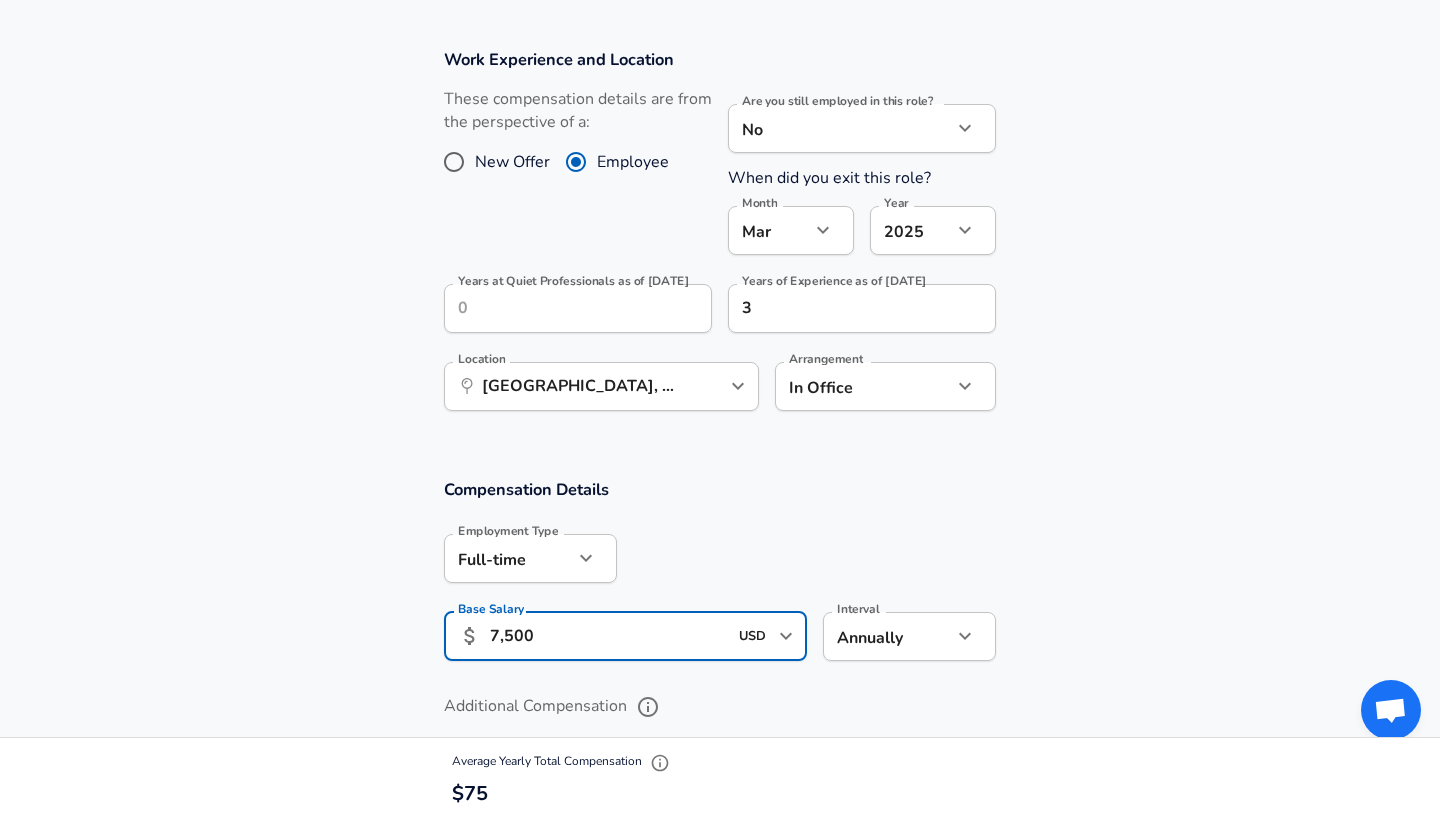 type on "75,000" 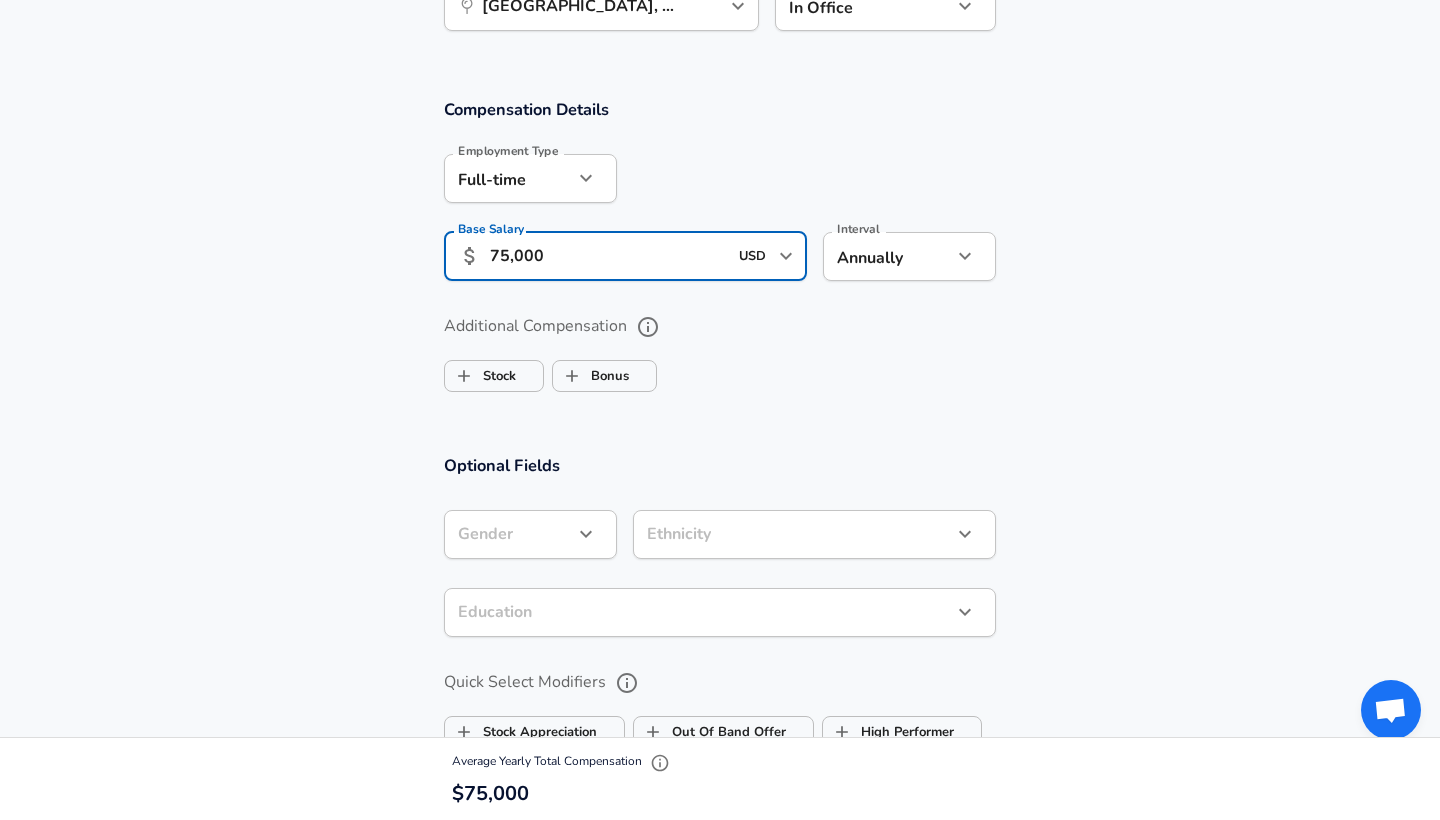 scroll, scrollTop: 1243, scrollLeft: 0, axis: vertical 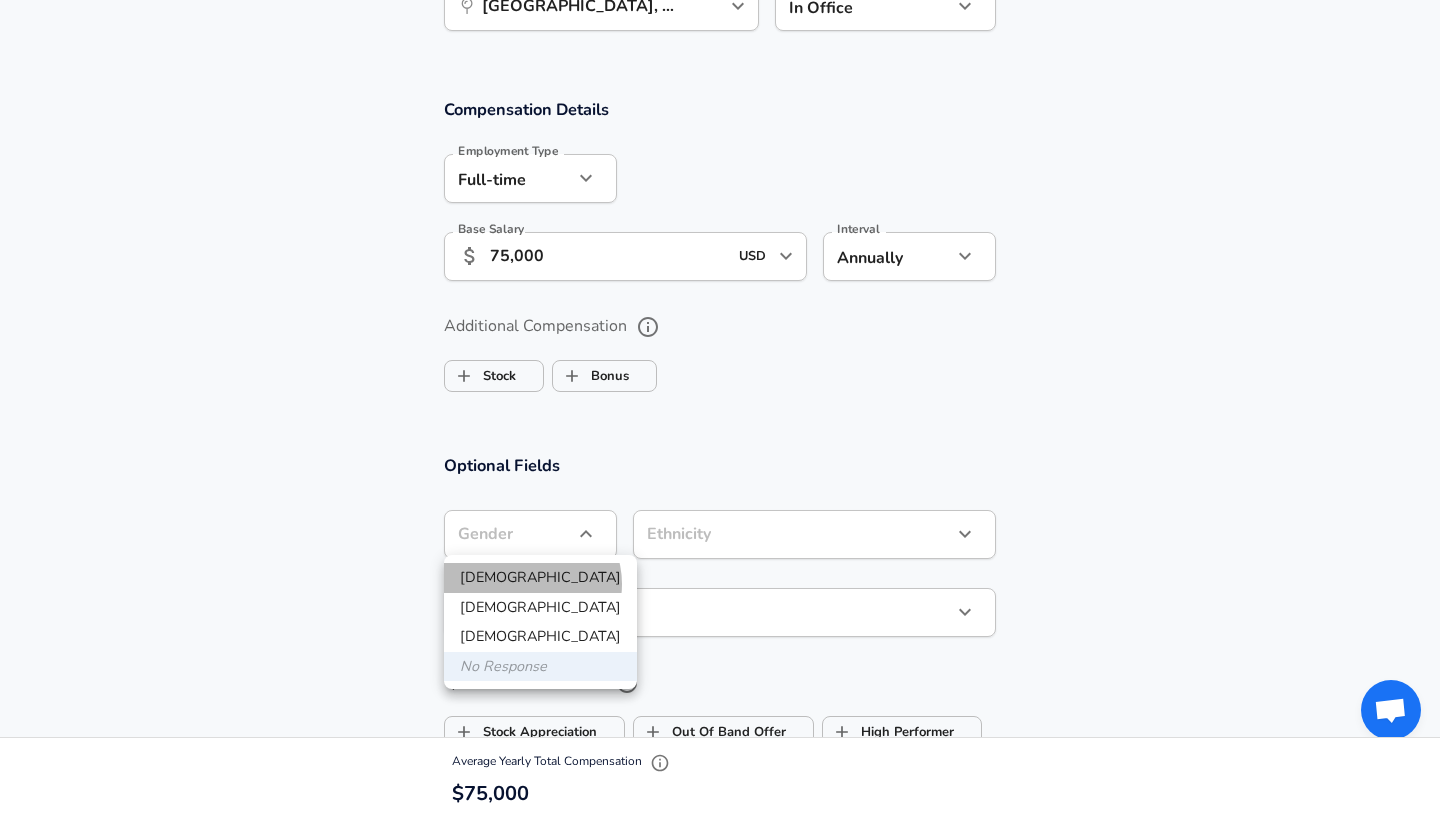 click on "[DEMOGRAPHIC_DATA]" at bounding box center (540, 578) 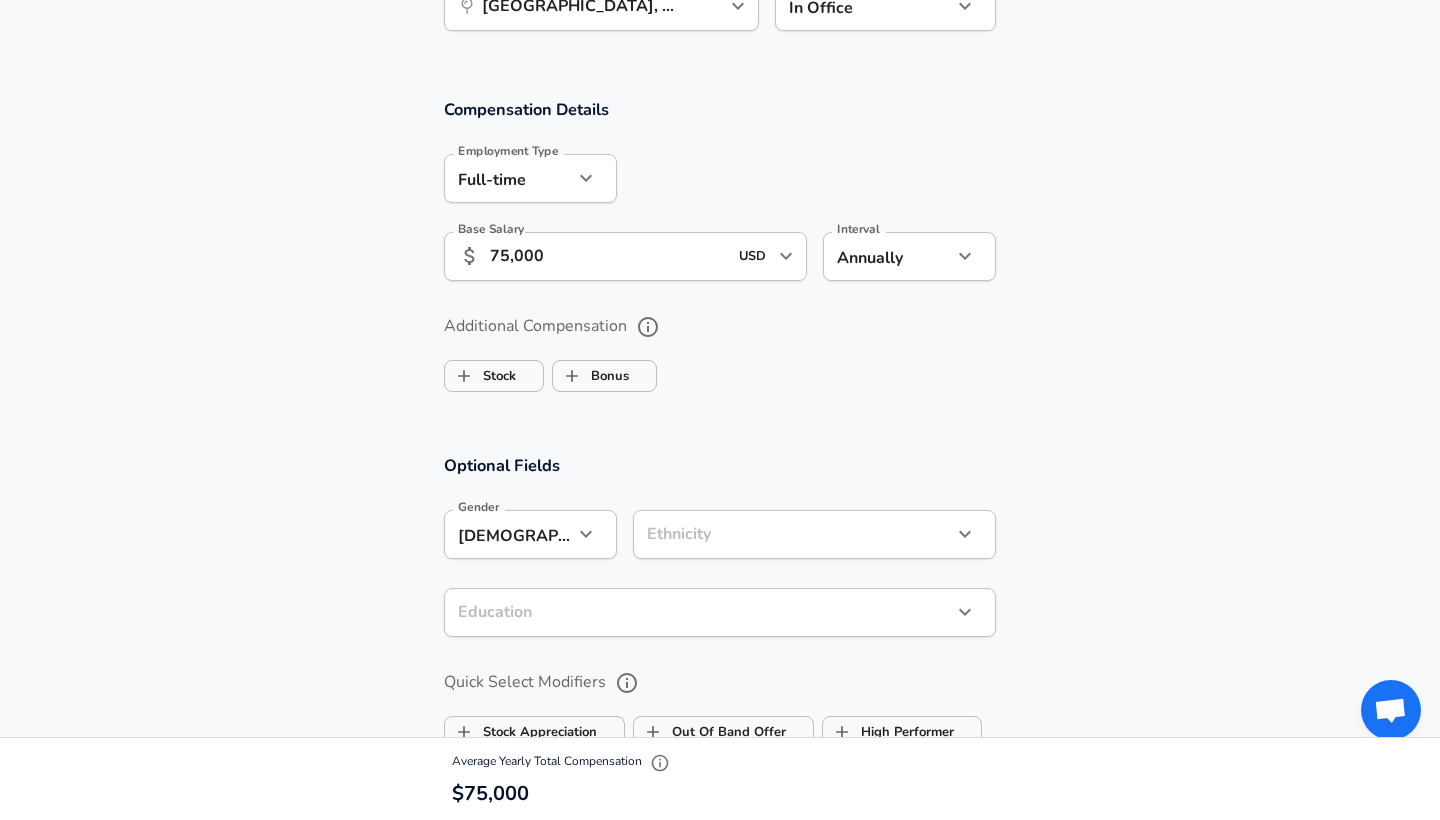 click on "Restart Add Your Salary Upload your offer letter   to verify your submission Enhance Privacy and Anonymity No Automatically hides specific fields until there are enough submissions to safely display the full details.   More Details Based on your submission and the data points that we have already collected, we will automatically hide and anonymize specific fields if there aren't enough data points to remain sufficiently anonymous. Company & Title Information   Enter the company you received your offer from Company Quiet Professionals Company   Select the title that closest resembles your official title. This should be similar to the title that was present on your offer letter. Title Engineering Technician IV Title   Select a job family that best fits your role. If you can't find one, select 'Other' to enter a custom job family Job Family Information Technologist (IT) Job Family Select Specialization Support Support Select Specialization   Level Level Work Experience and Location New Offer Employee No no Month" at bounding box center [720, -833] 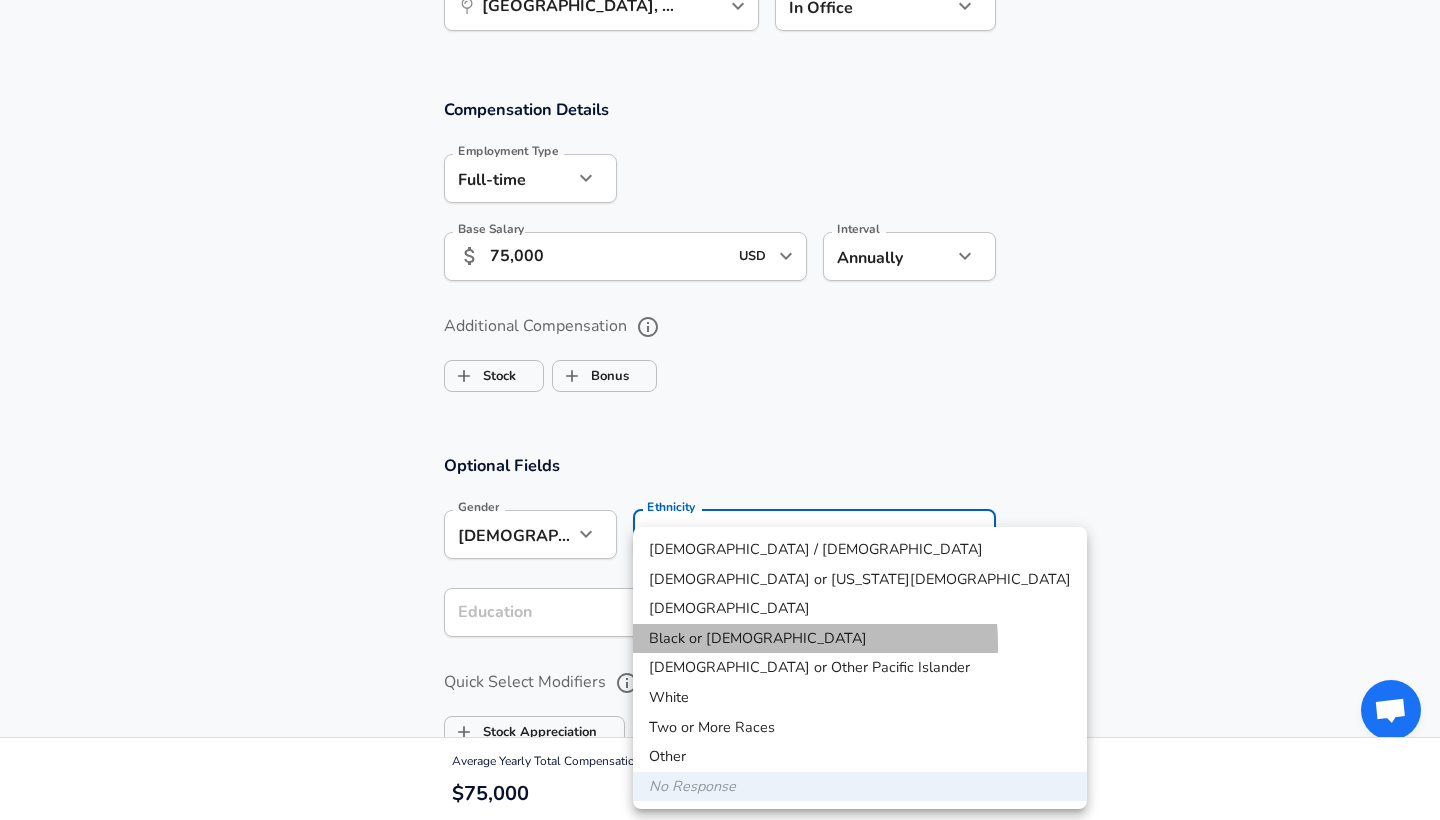 click on "Black or [DEMOGRAPHIC_DATA]" at bounding box center [860, 639] 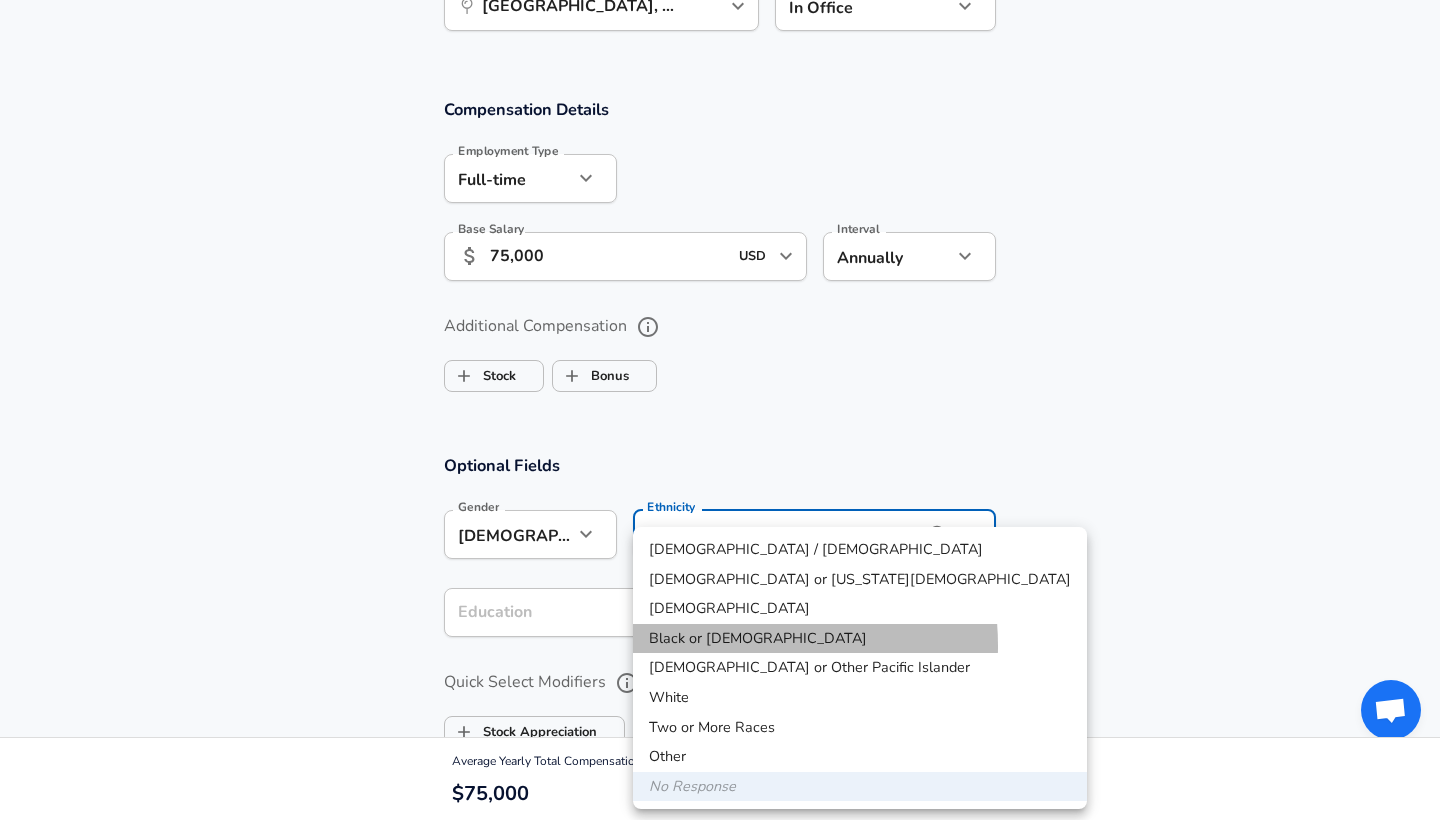 type on "Black or [DEMOGRAPHIC_DATA]" 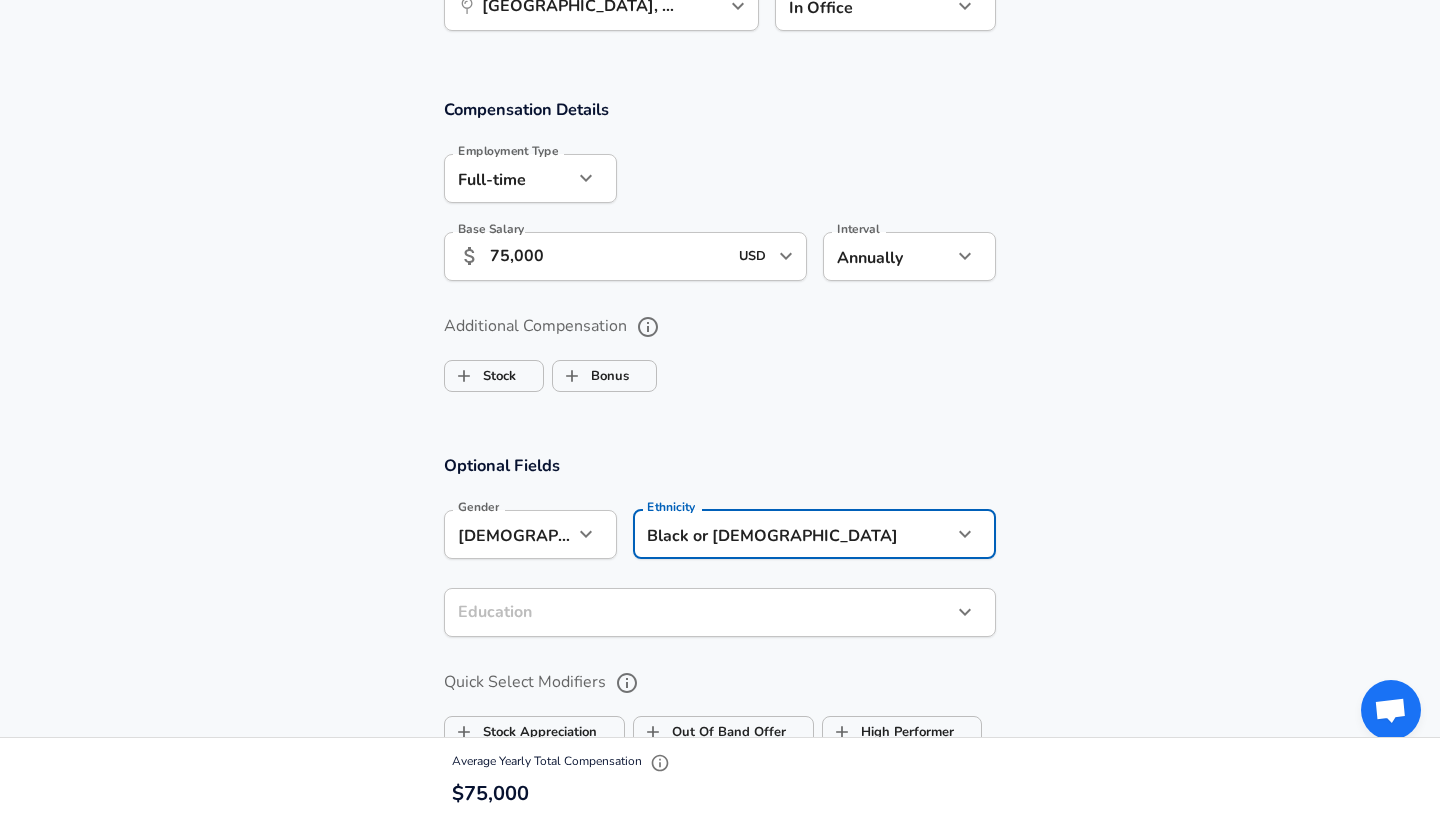 click on "Restart Add Your Salary Upload your offer letter   to verify your submission Enhance Privacy and Anonymity No Automatically hides specific fields until there are enough submissions to safely display the full details.   More Details Based on your submission and the data points that we have already collected, we will automatically hide and anonymize specific fields if there aren't enough data points to remain sufficiently anonymous. Company & Title Information   Enter the company you received your offer from Company Quiet Professionals Company   Select the title that closest resembles your official title. This should be similar to the title that was present on your offer letter. Title Engineering Technician IV Title   Select a job family that best fits your role. If you can't find one, select 'Other' to enter a custom job family Job Family Information Technologist (IT) Job Family Select Specialization Support Support Select Specialization   Level Level Work Experience and Location New Offer Employee No no Month" at bounding box center (720, -833) 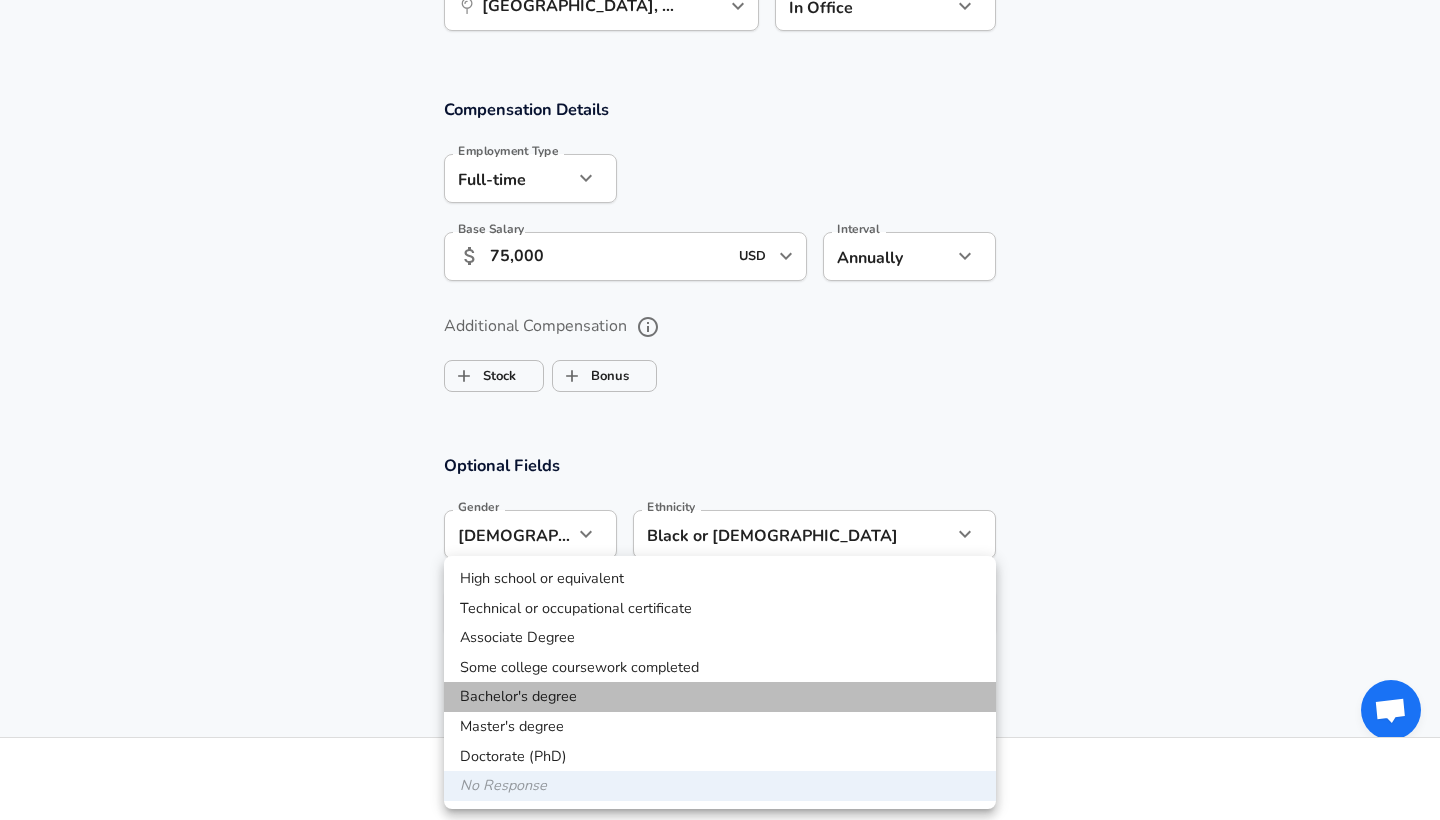 click on "Bachelor's degree" at bounding box center [720, 697] 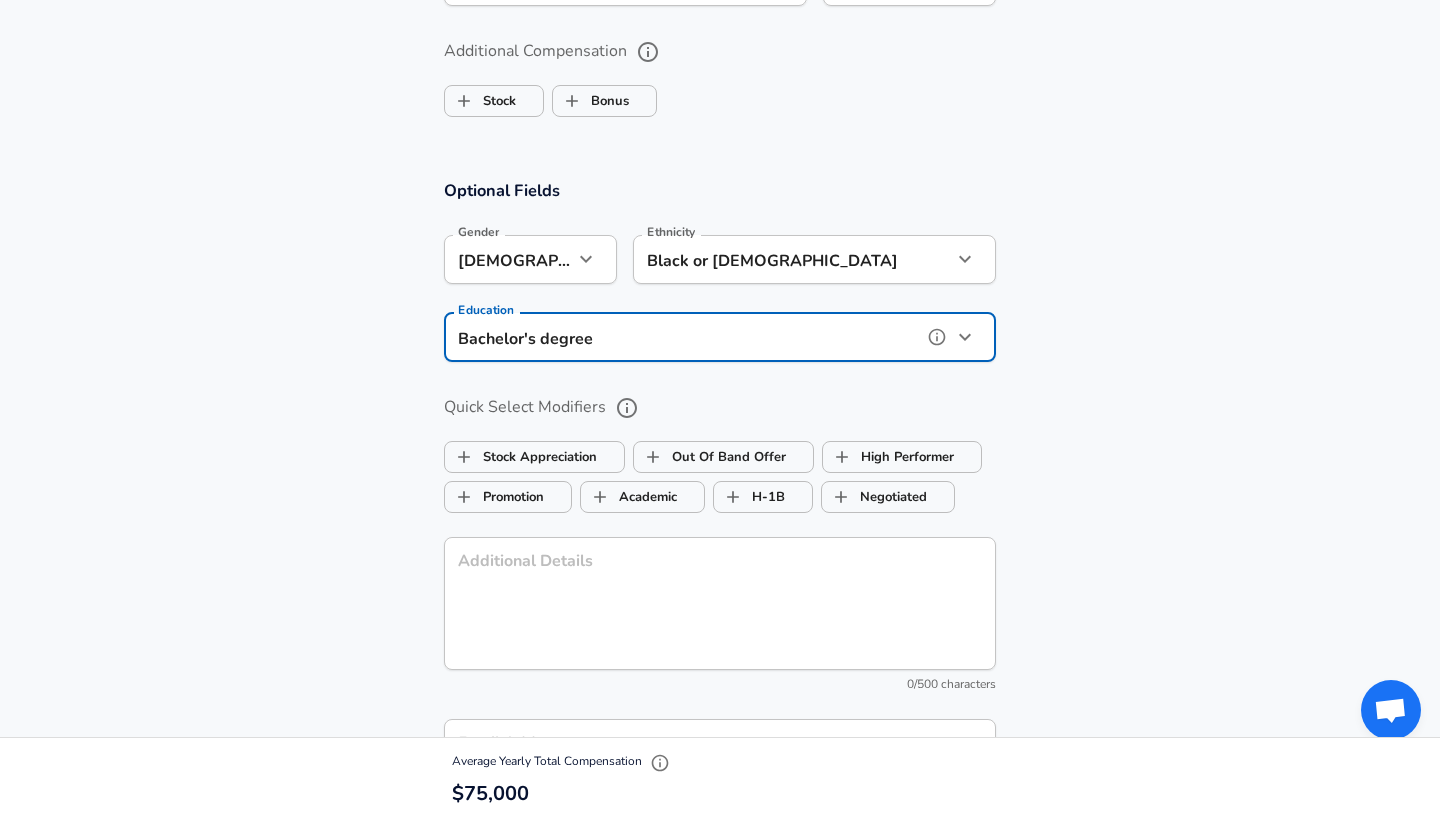 scroll, scrollTop: 1527, scrollLeft: 0, axis: vertical 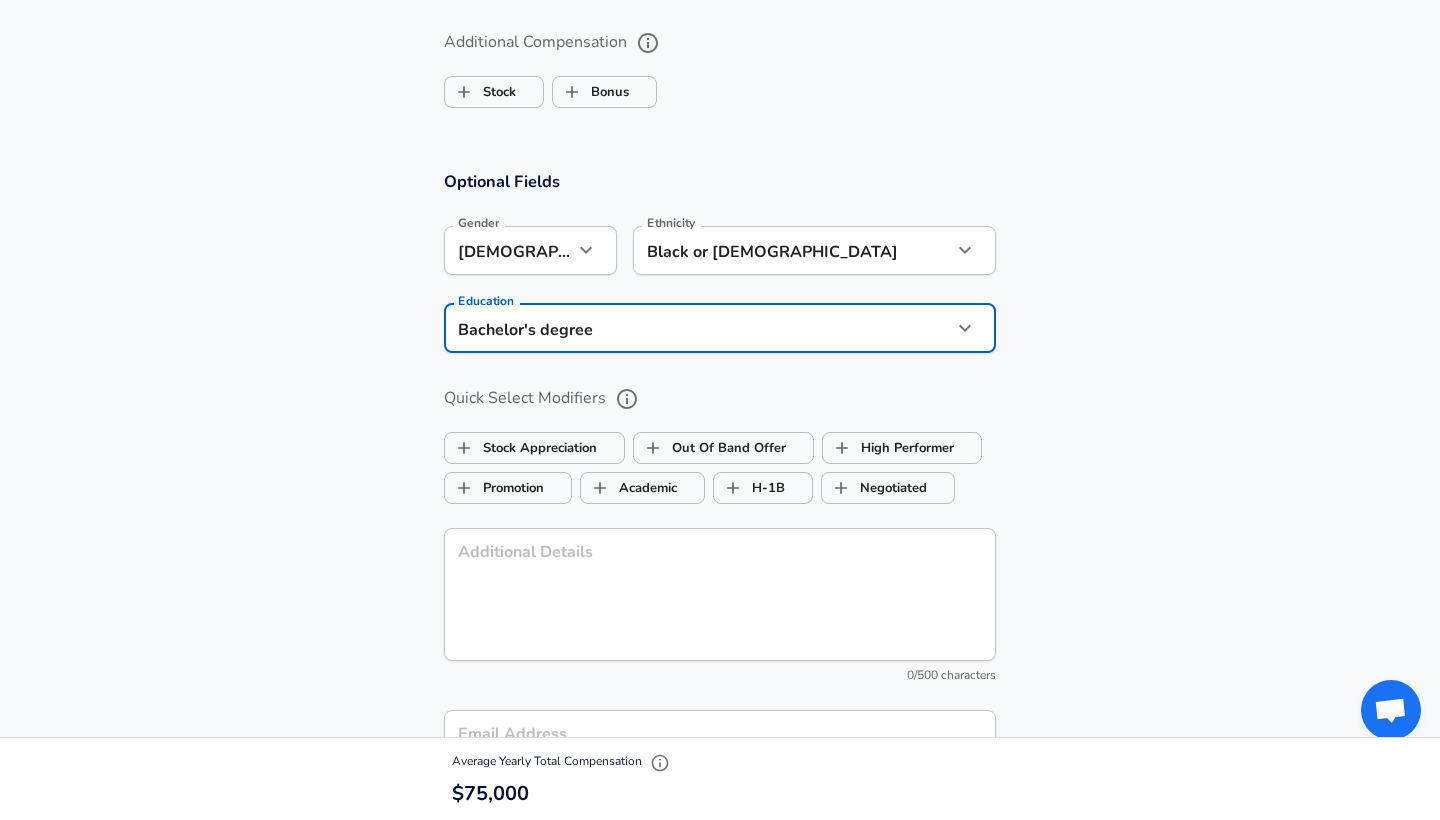 click on "Additional Details" at bounding box center (720, 594) 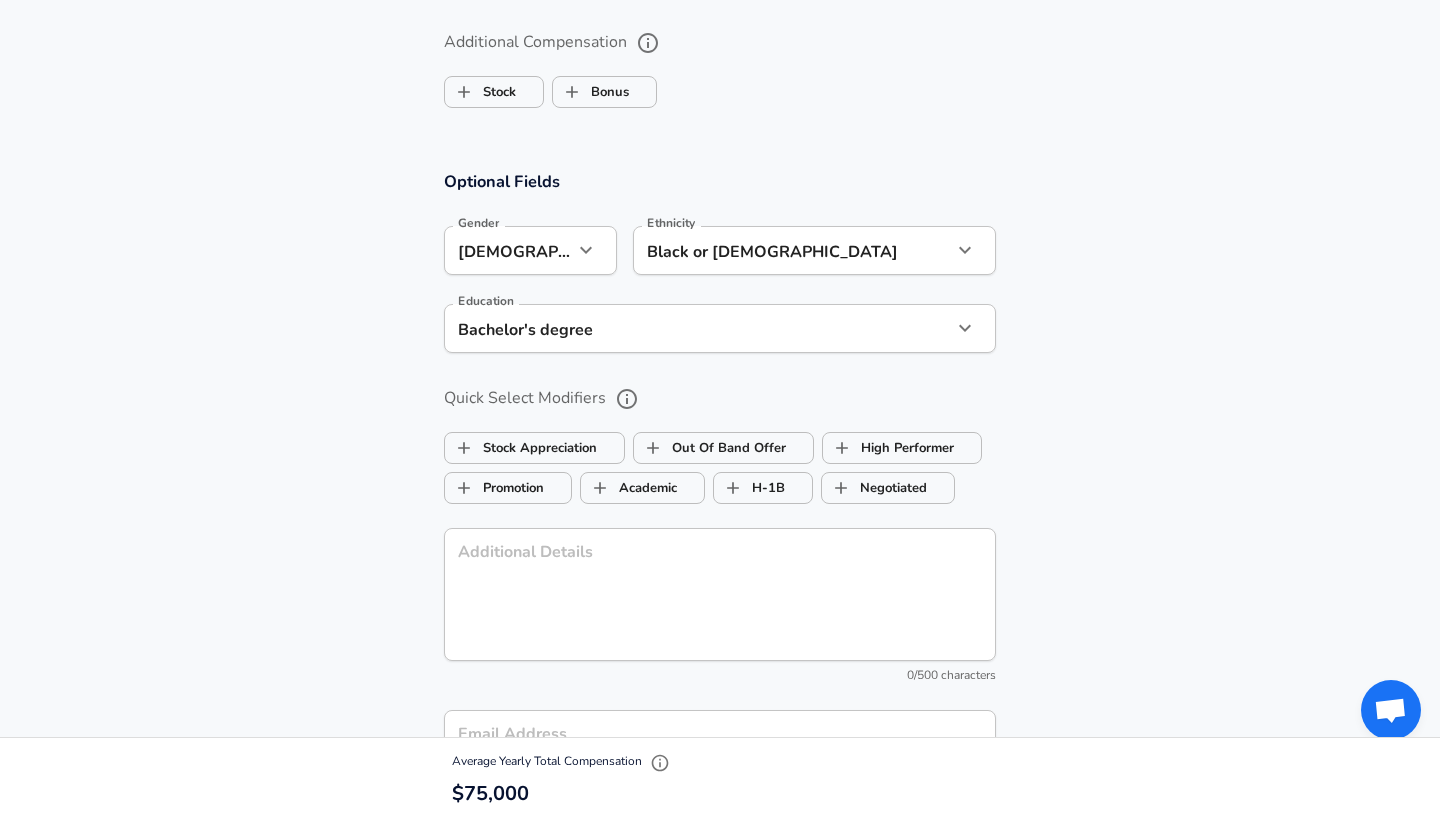 click on "Optional Fields Gender [DEMOGRAPHIC_DATA] [DEMOGRAPHIC_DATA] Gender Ethnicity Black or [DEMOGRAPHIC_DATA] Black or [DEMOGRAPHIC_DATA] Ethnicity Education Bachelor's degree Bachelors degree Education Quick Select Modifiers   Stock Appreciation Out Of Band Offer High Performer Promotion Academic H-1B Negotiated Additional Details x Additional Details 0 /500 characters Email Address Email Address   Providing an email allows for editing or removal of your submission. We may also reach out if we have any questions. Your email will not be published." at bounding box center (720, 496) 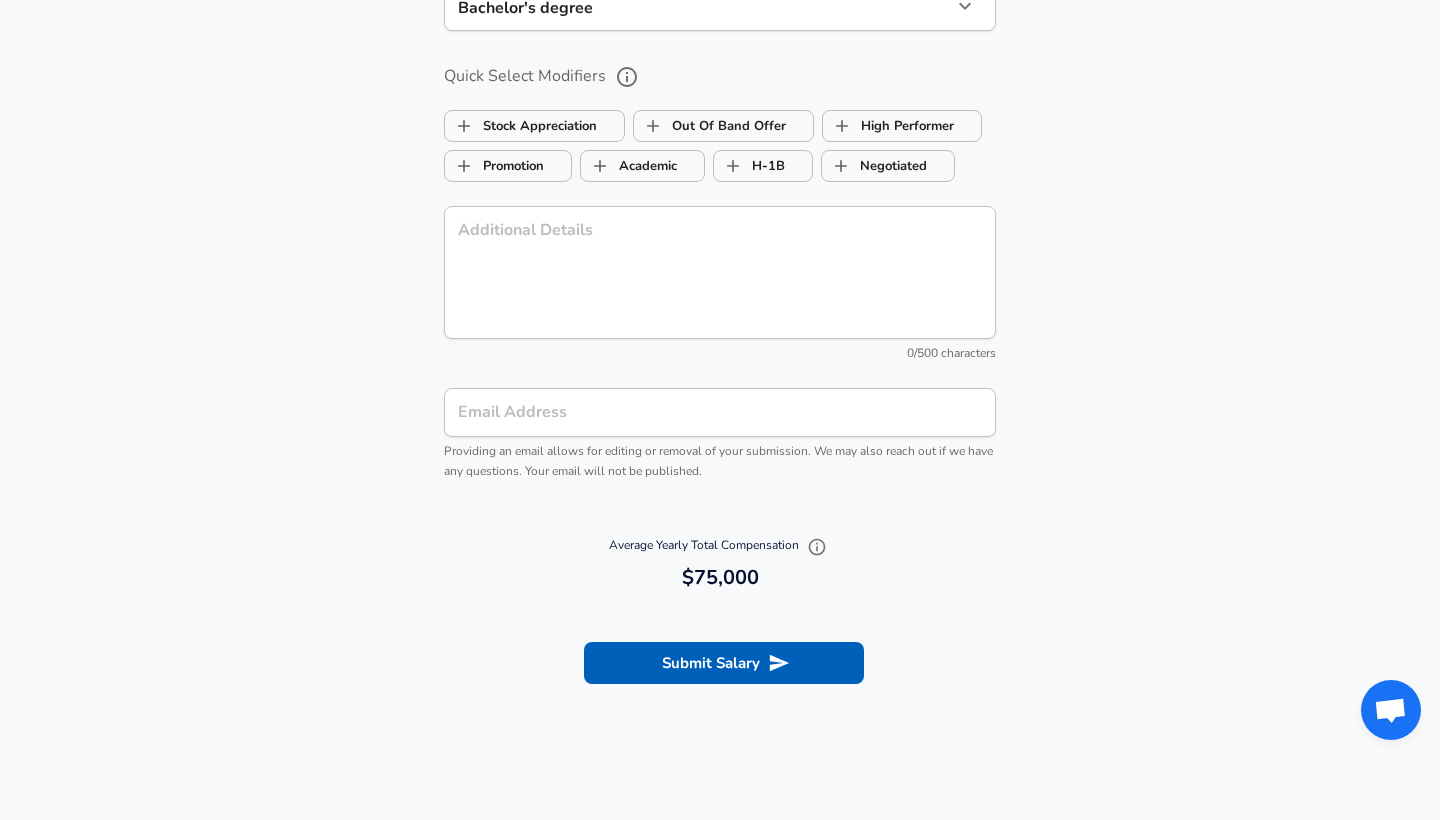 scroll, scrollTop: 1854, scrollLeft: 0, axis: vertical 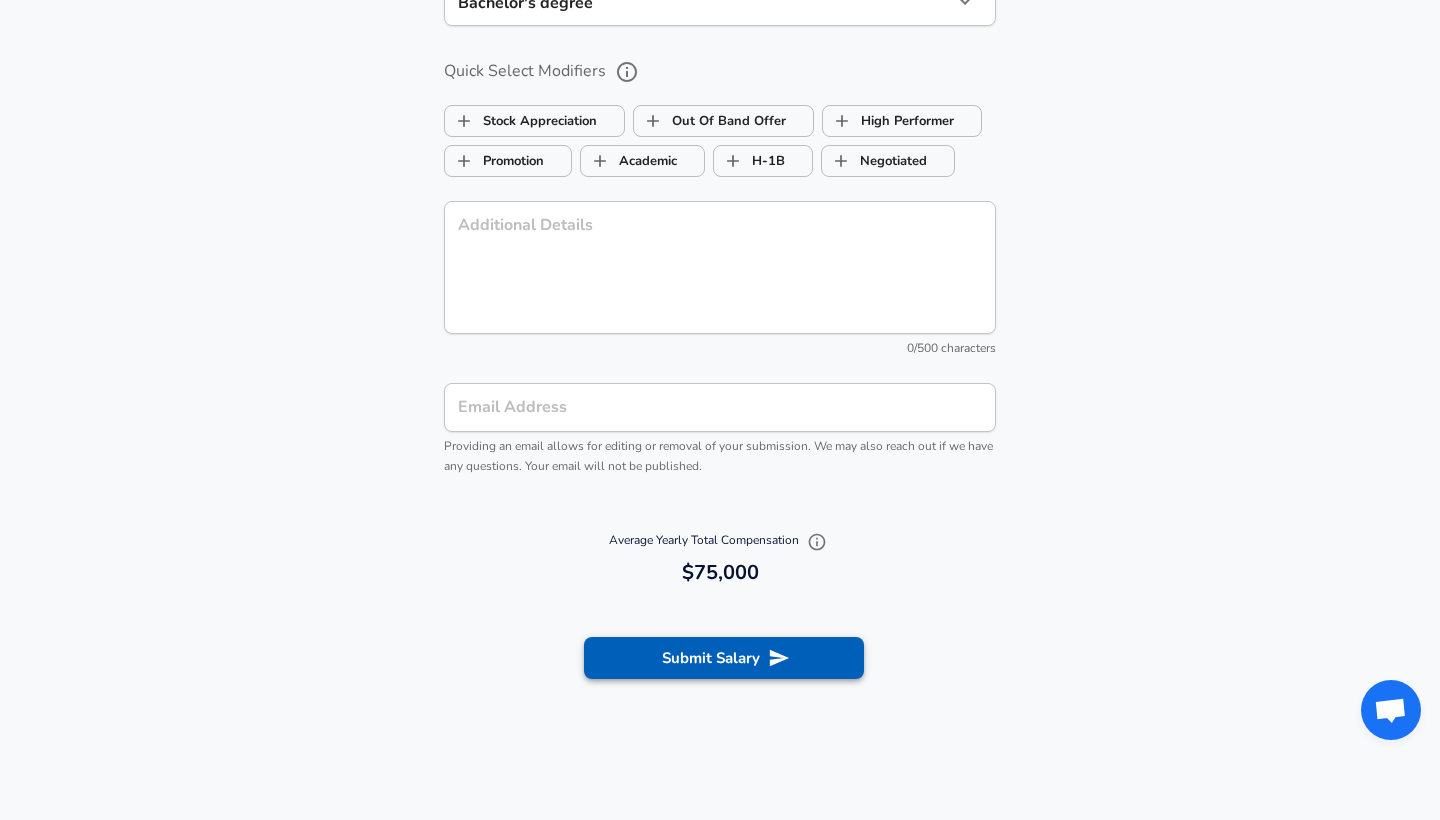 click on "Submit Salary" at bounding box center [724, 658] 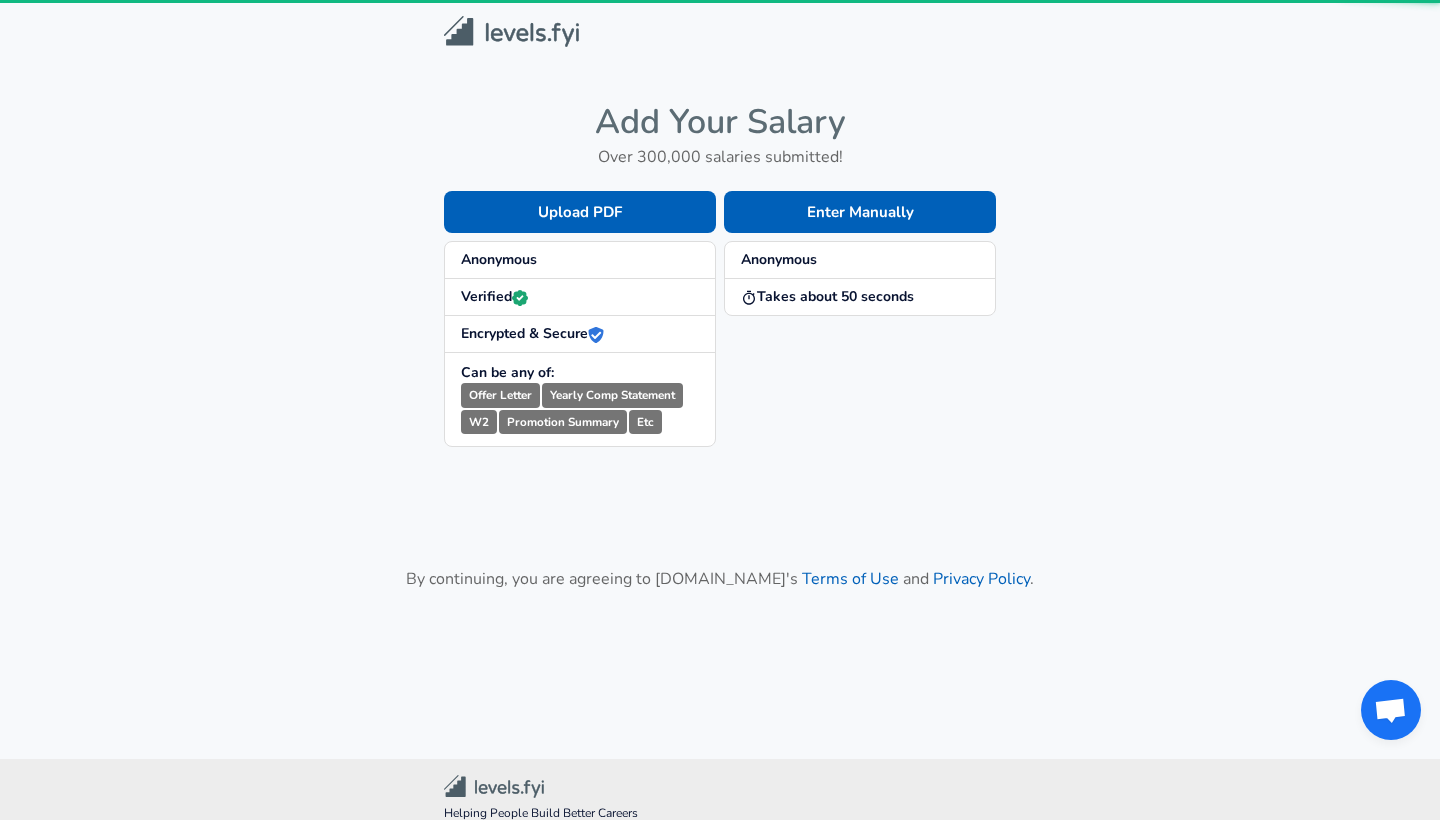 scroll, scrollTop: 0, scrollLeft: 0, axis: both 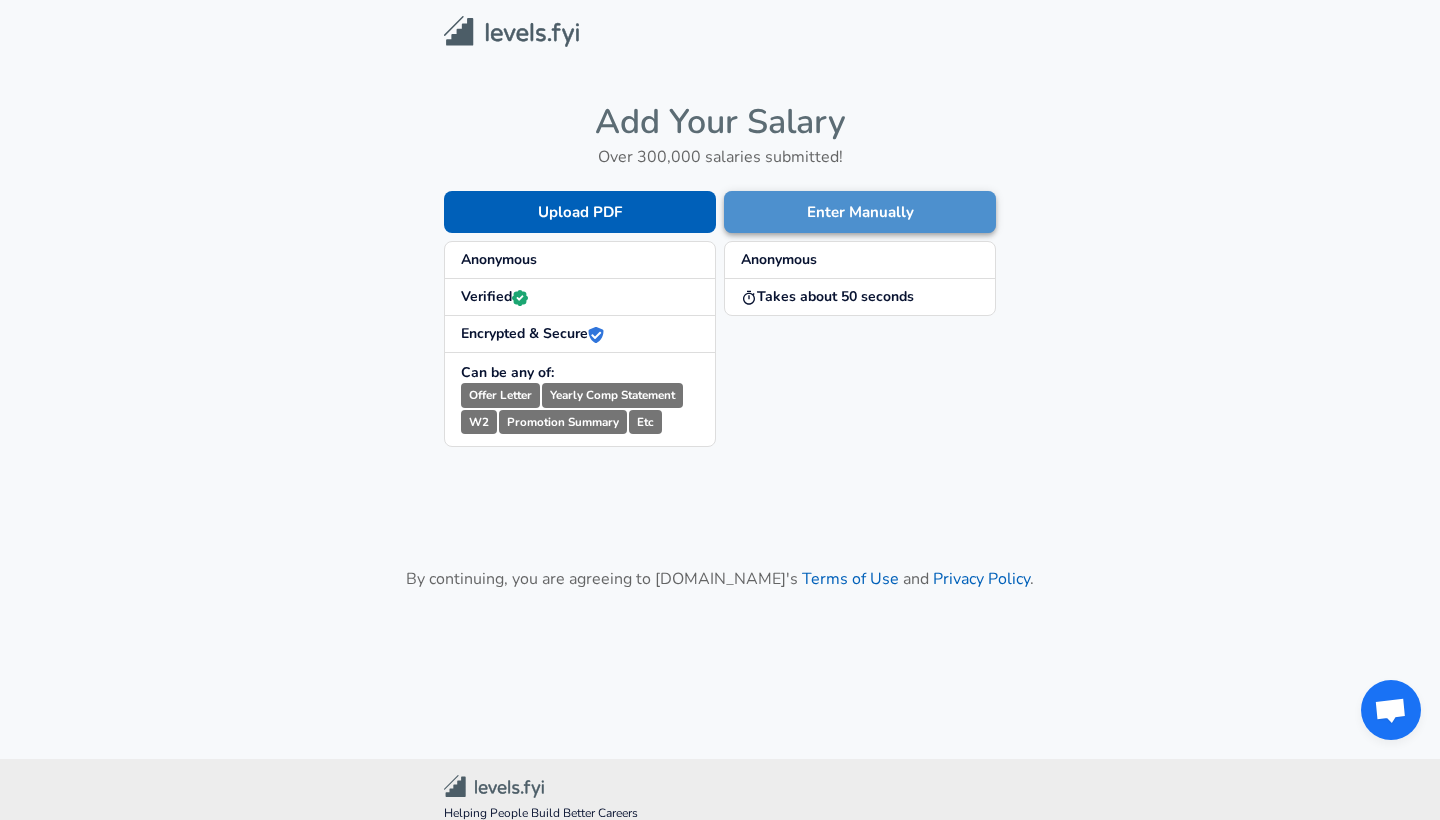 click on "Enter Manually" at bounding box center (860, 212) 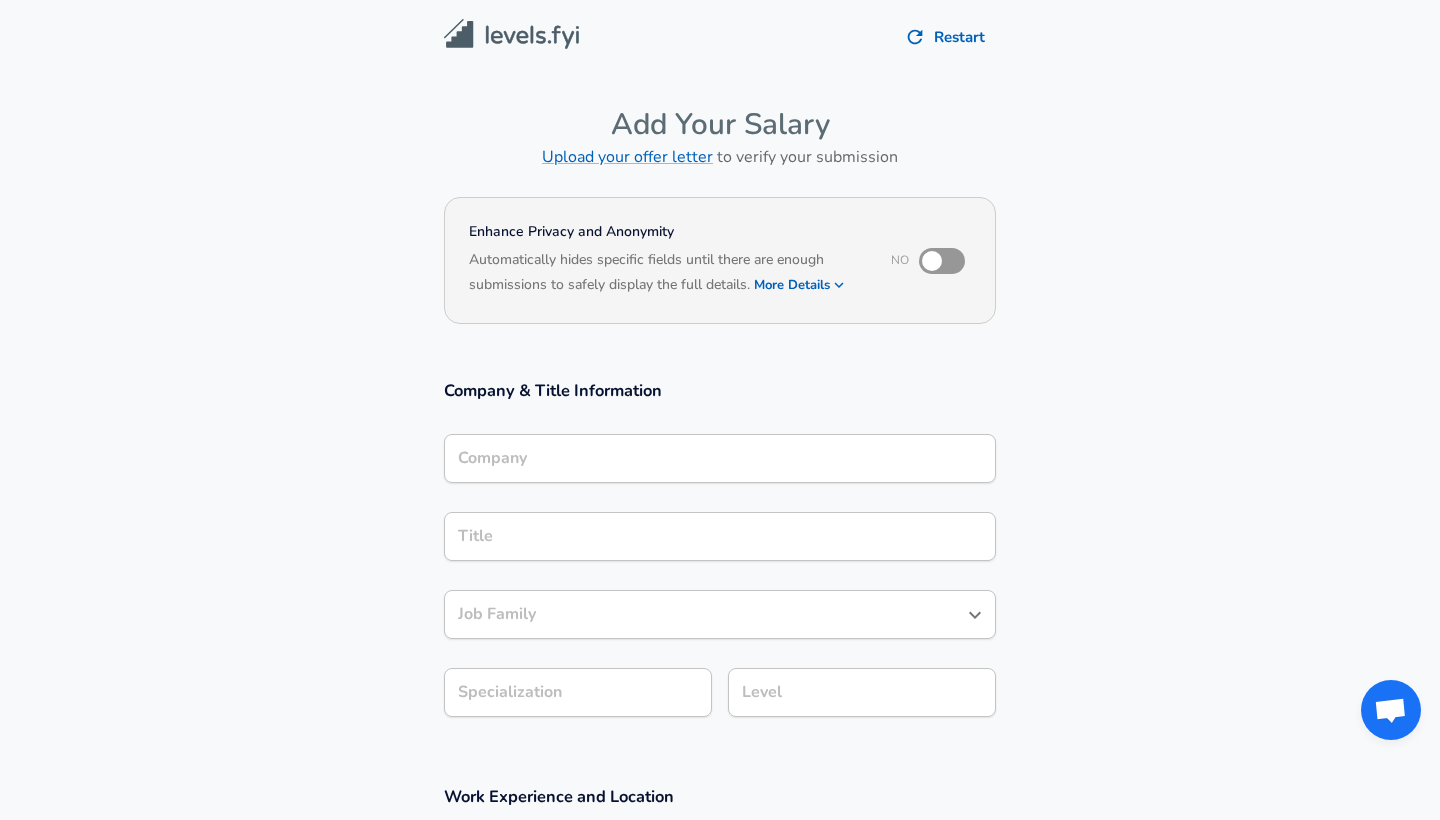 click on "Company" at bounding box center (720, 458) 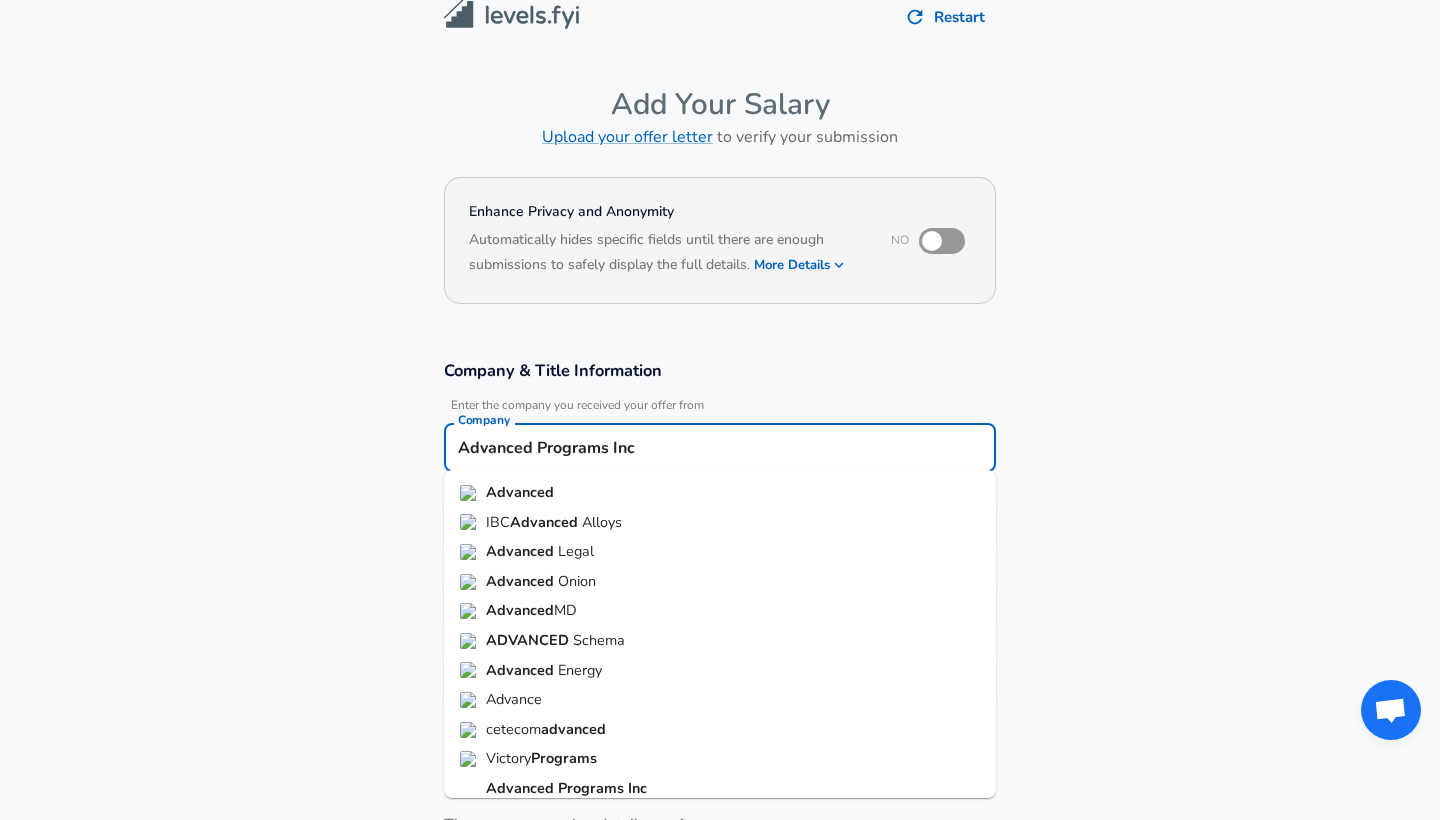 click on "Programs" at bounding box center [593, 788] 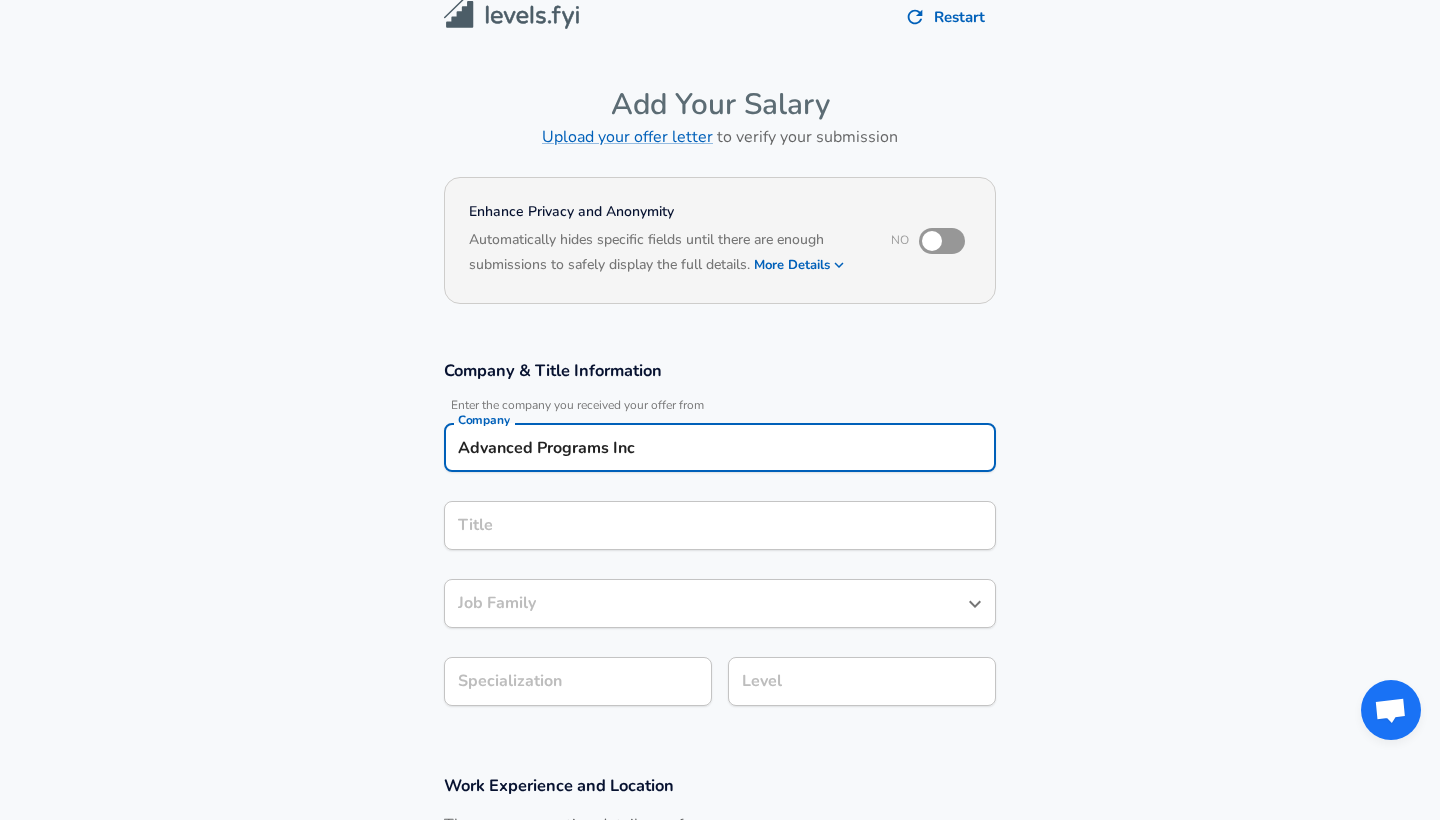 type on "Advanced Programs Inc" 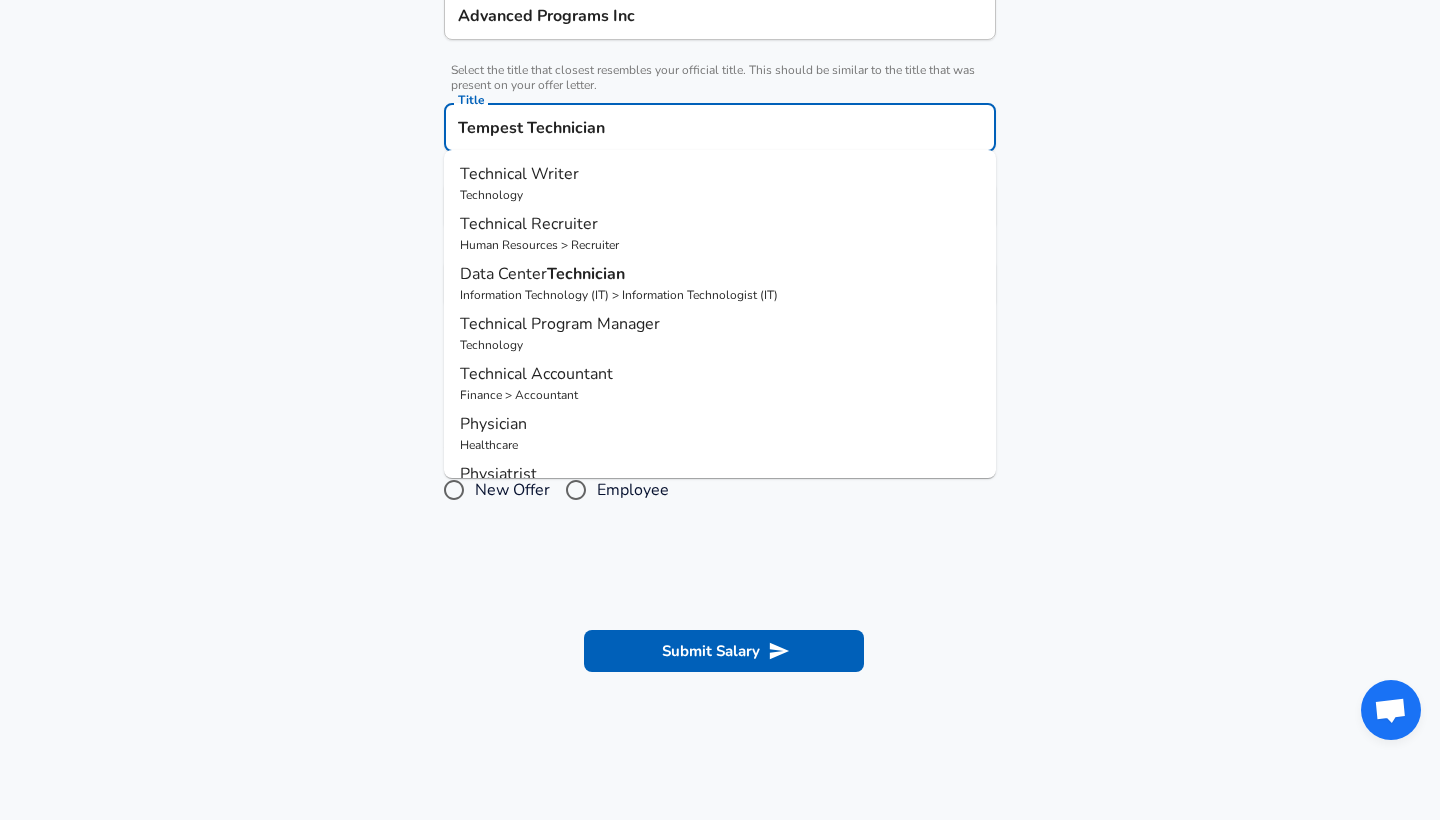 scroll, scrollTop: 466, scrollLeft: 0, axis: vertical 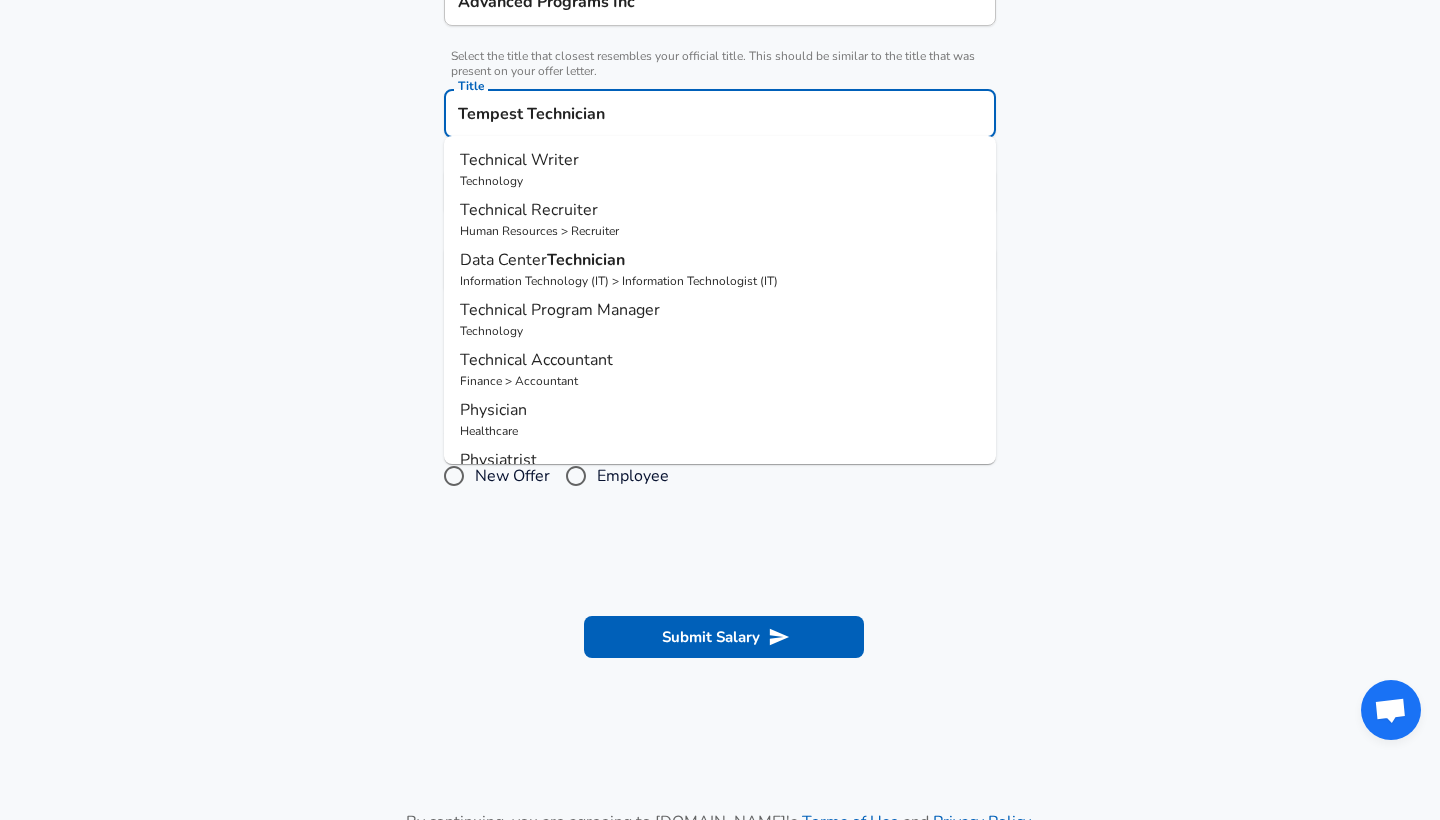 type on "Tempest Technician" 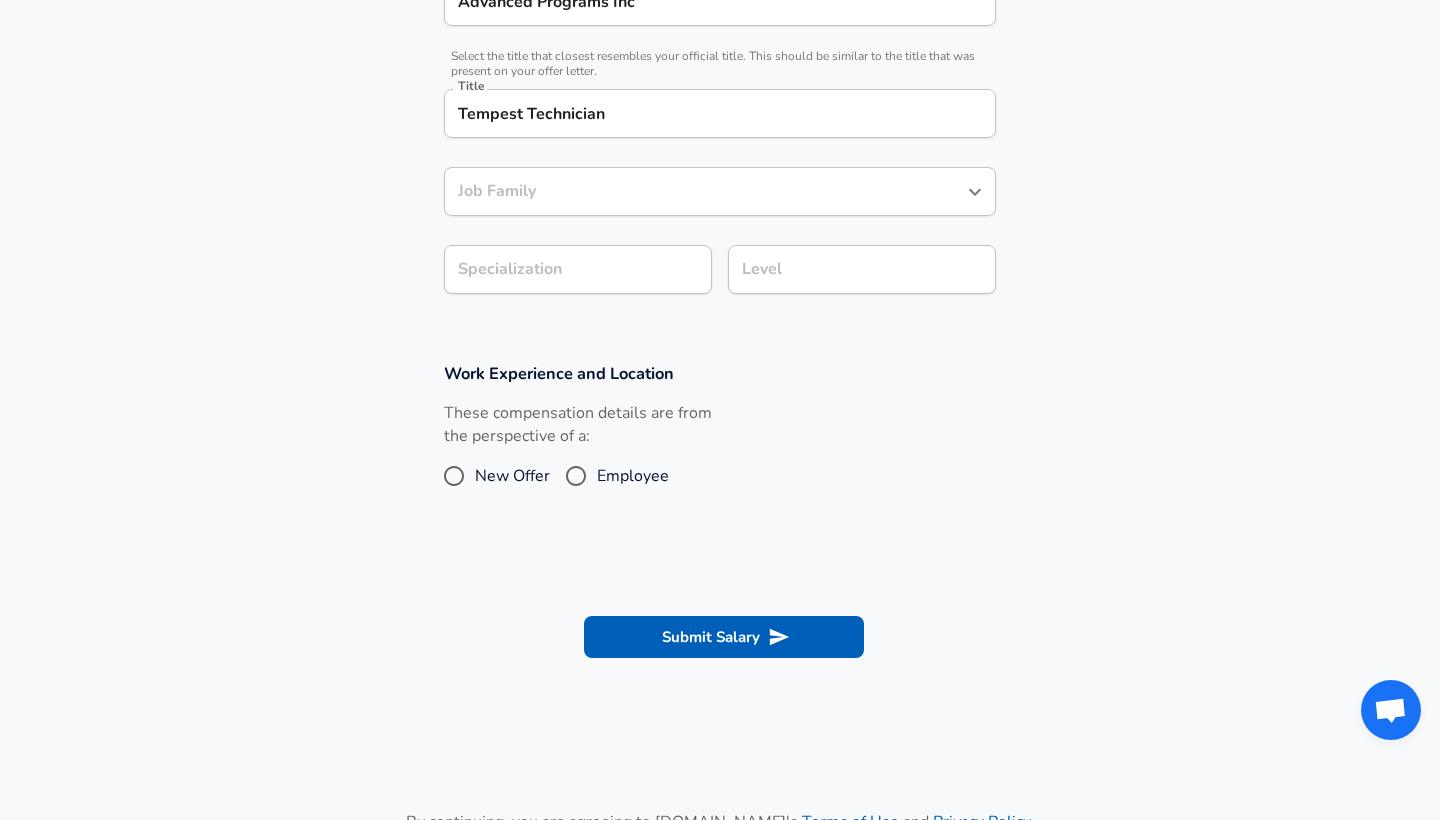 click on "Job Family" at bounding box center [720, 191] 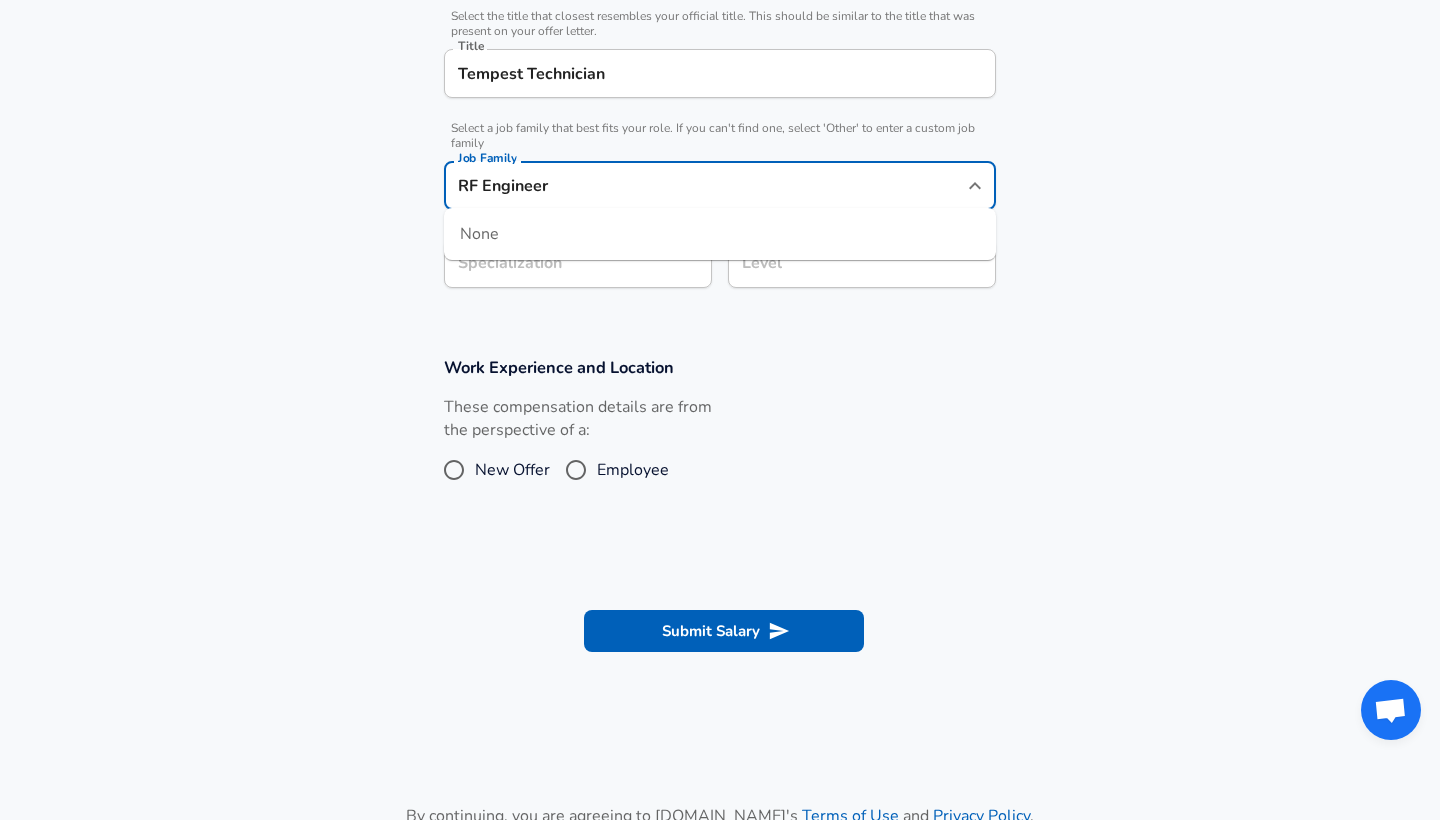 type on "RF Engineer" 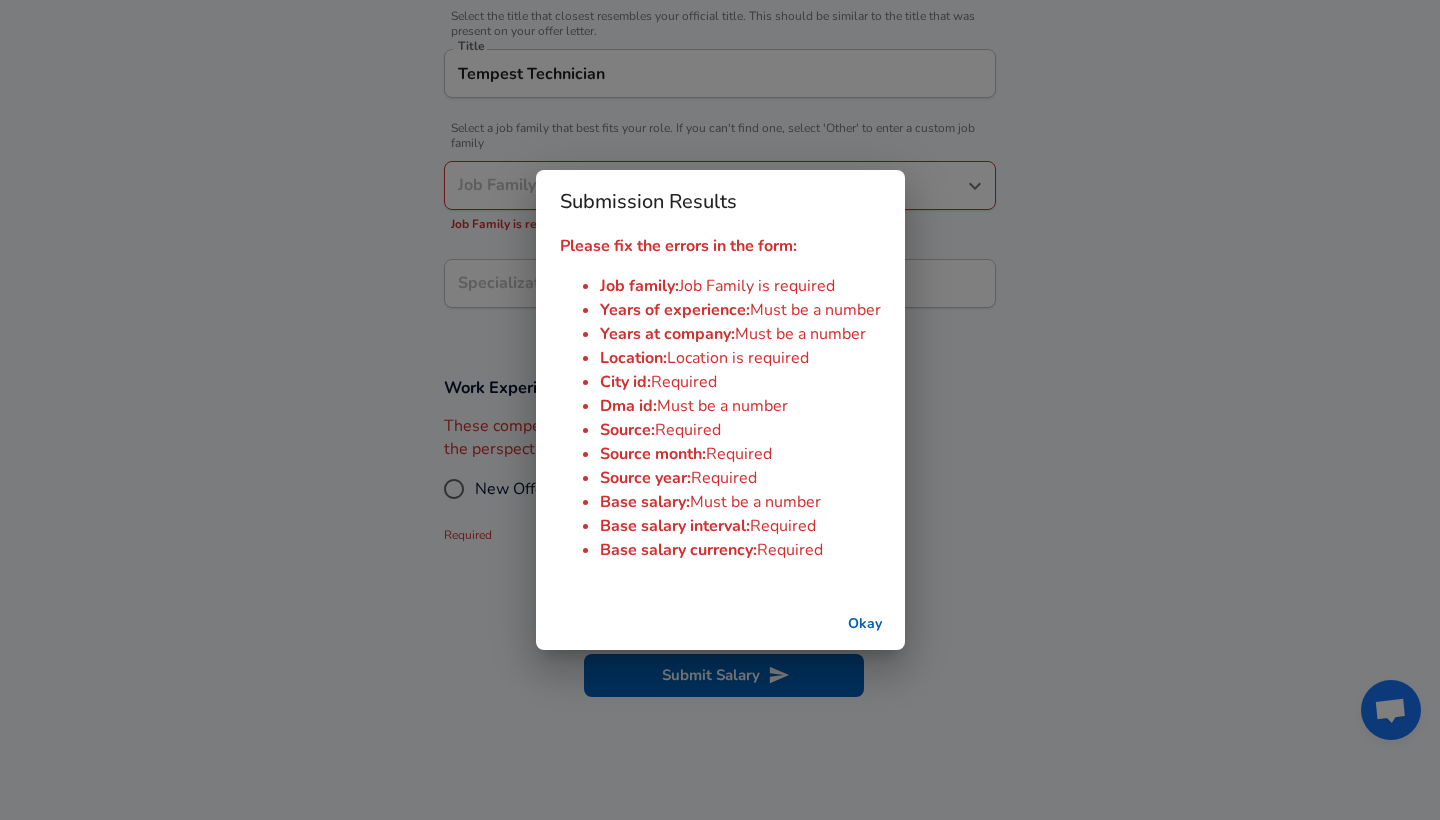 click on "Okay" at bounding box center (865, 624) 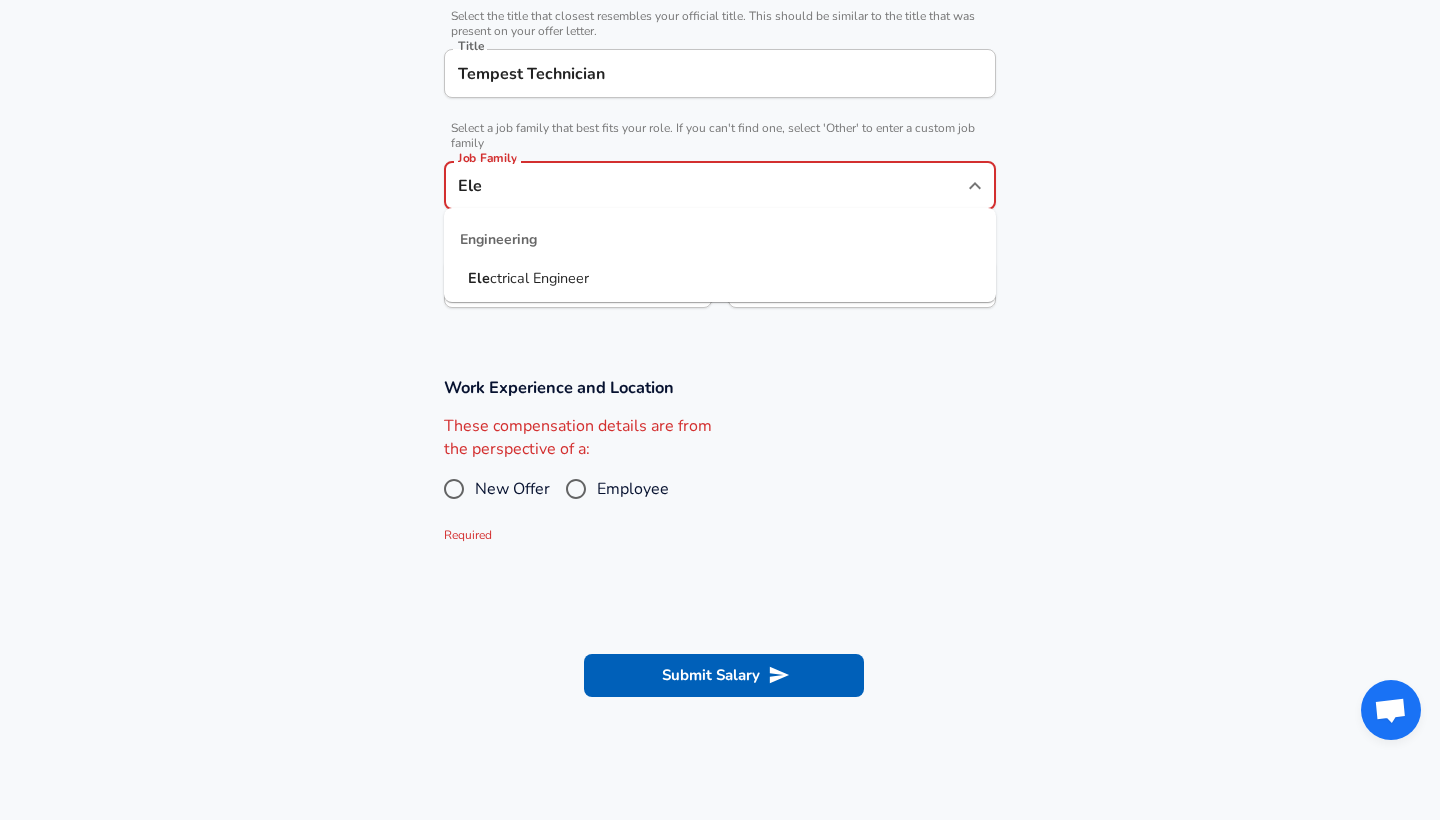 click on "Ele ctrical Engineer" at bounding box center (720, 279) 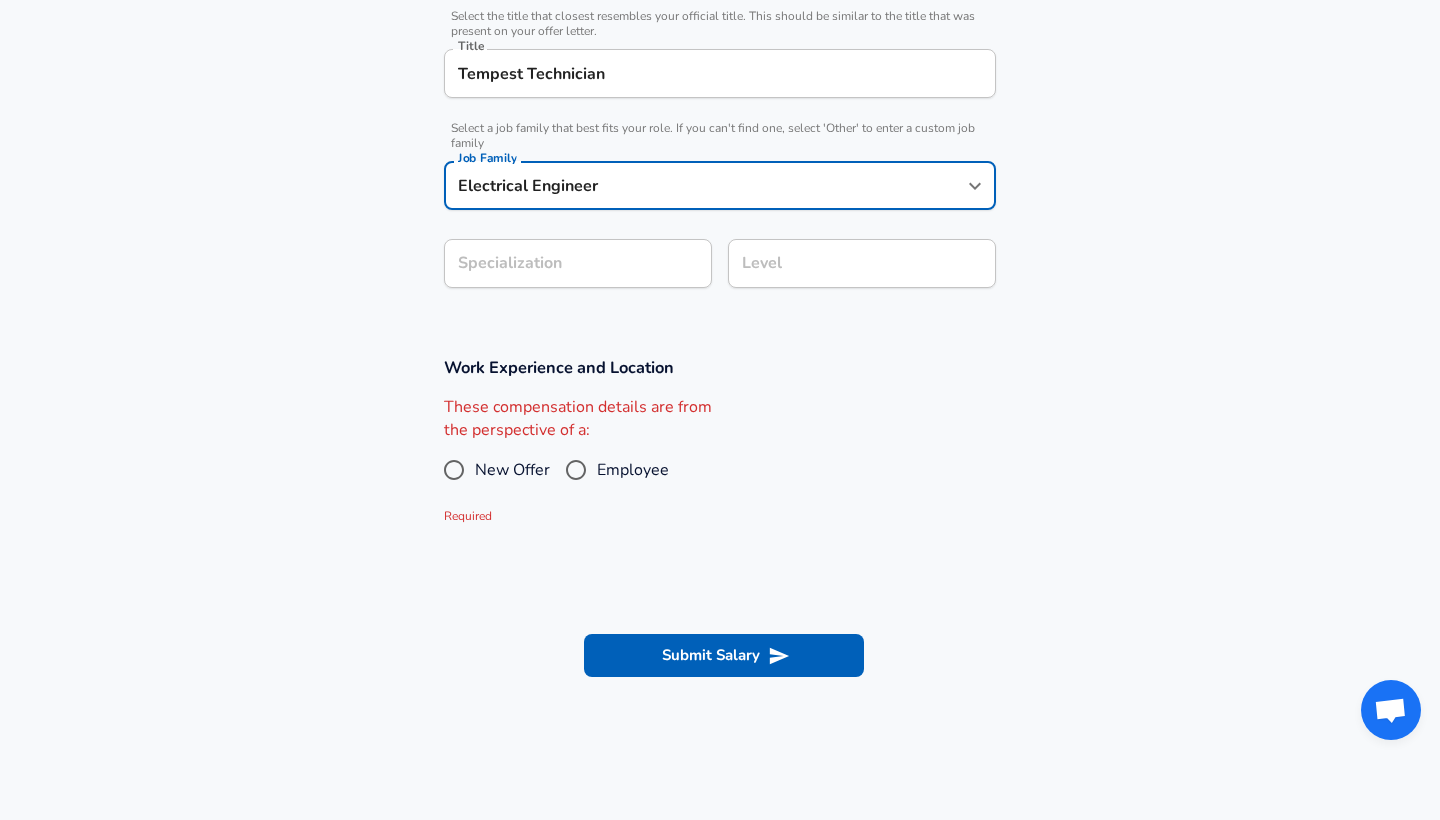 scroll, scrollTop: 566, scrollLeft: 0, axis: vertical 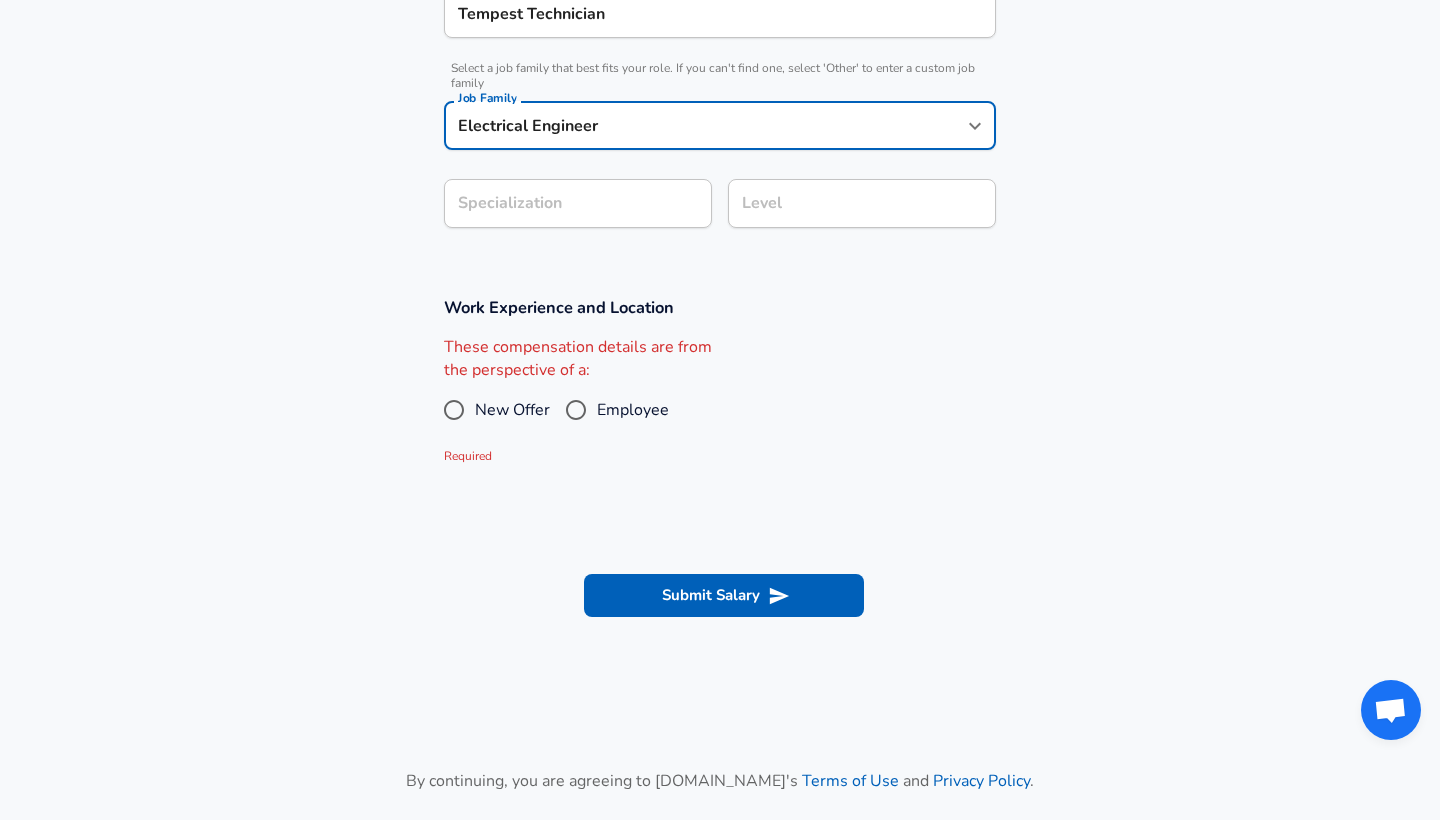 click on "Enhance Privacy and Anonymity No Automatically hides specific fields until there are enough submissions to safely display the full details.   More Details Based on your submission and the data points that we have already collected, we will automatically hide and anonymize specific fields if there aren't enough data points to remain sufficiently anonymous. Company & Title Information   Enter the company you received your offer from Company Advanced Programs Inc Company   Select the title that closest resembles your official title. This should be similar to the title that was present on your offer letter. Title Tempest Technician Title   Select a job family that best fits your role. If you can't find one, select 'Other' to enter a custom job family Job Family Electrical Engineer Job Family Specialization Specialization Level Level Work Experience and Location These compensation details are from the perspective of a: New Offer Employee Required Submit Salary" at bounding box center (720, 137) 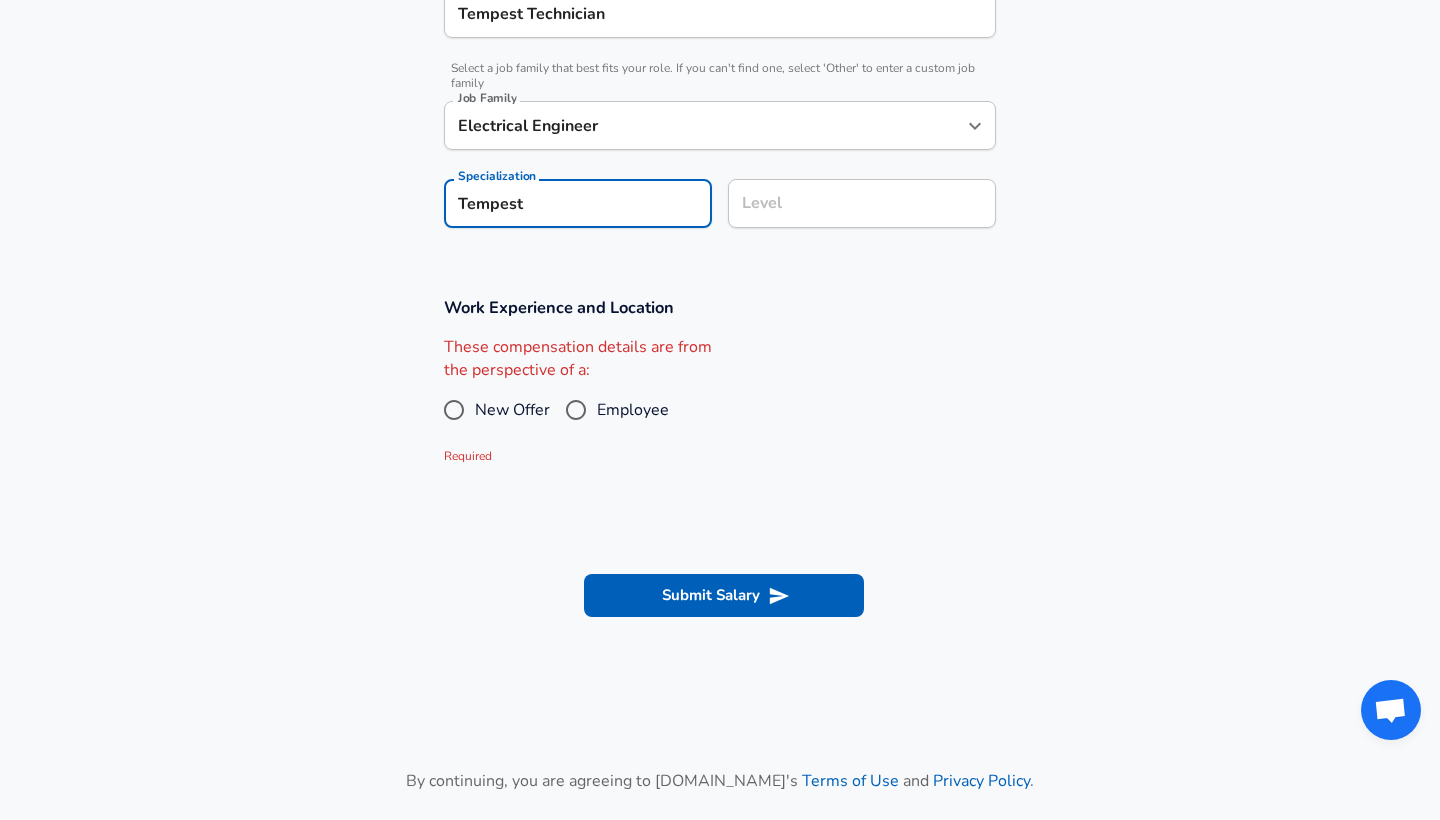 click on "Level" at bounding box center (862, 203) 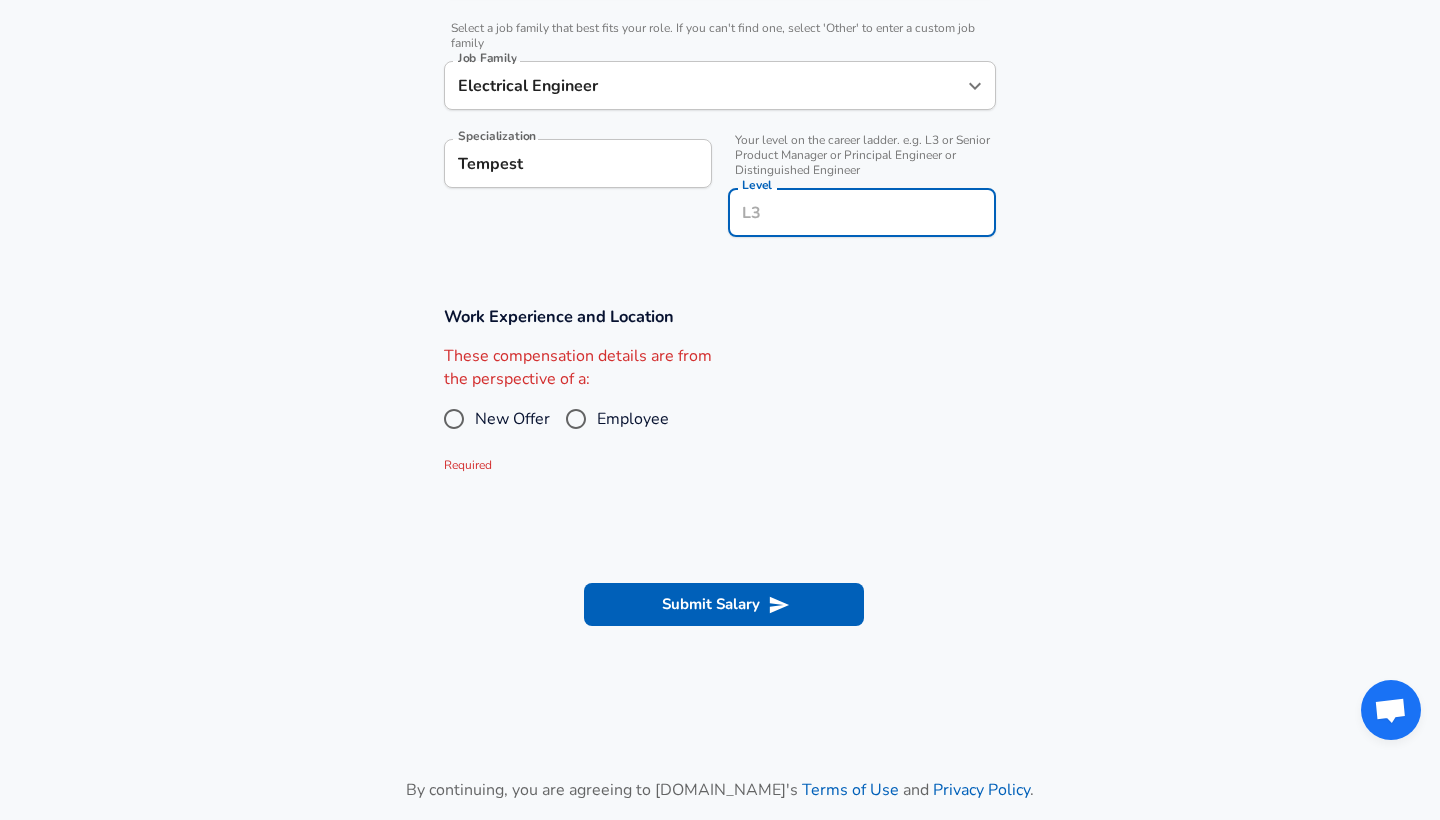 type on "1" 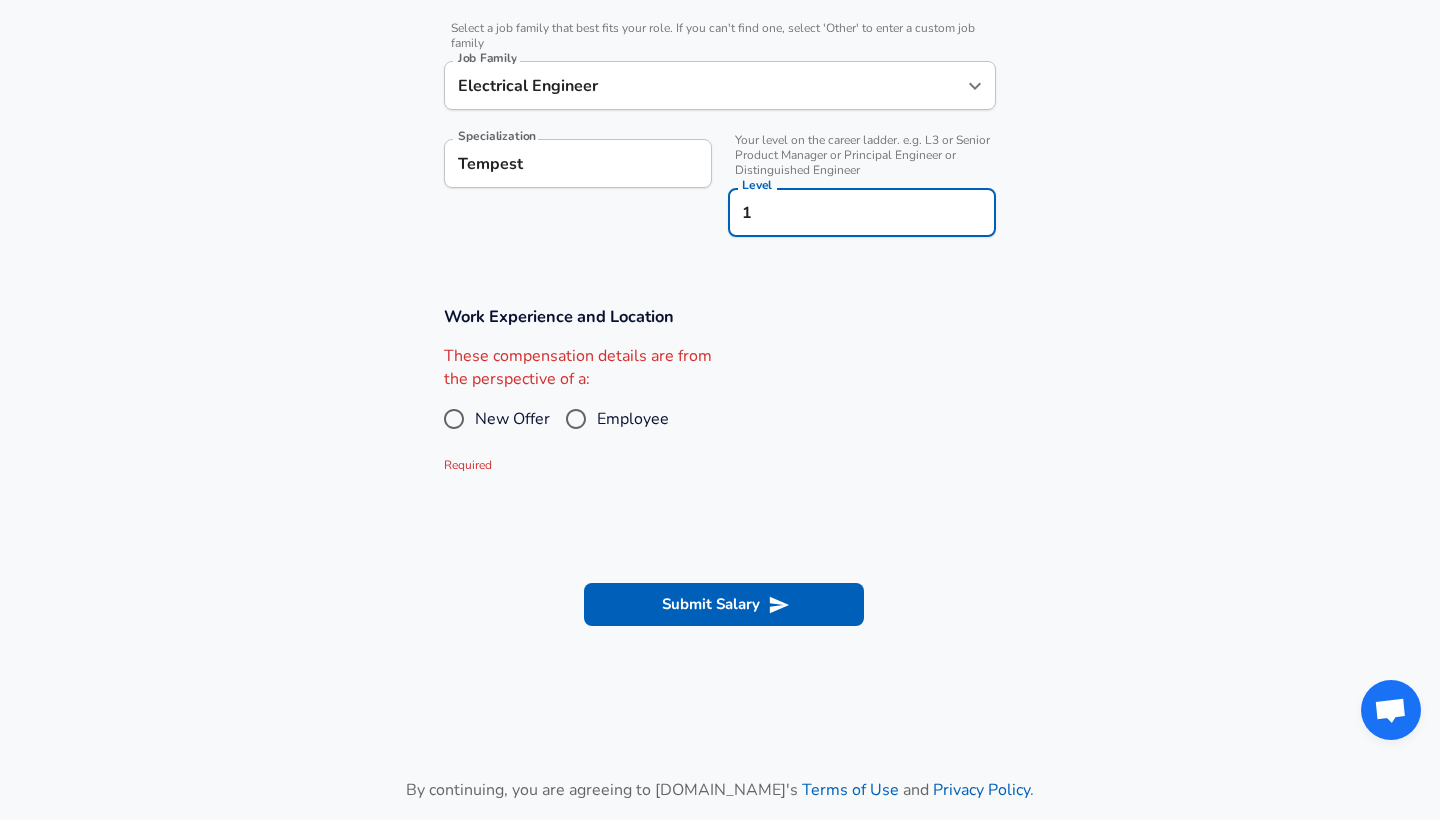 type 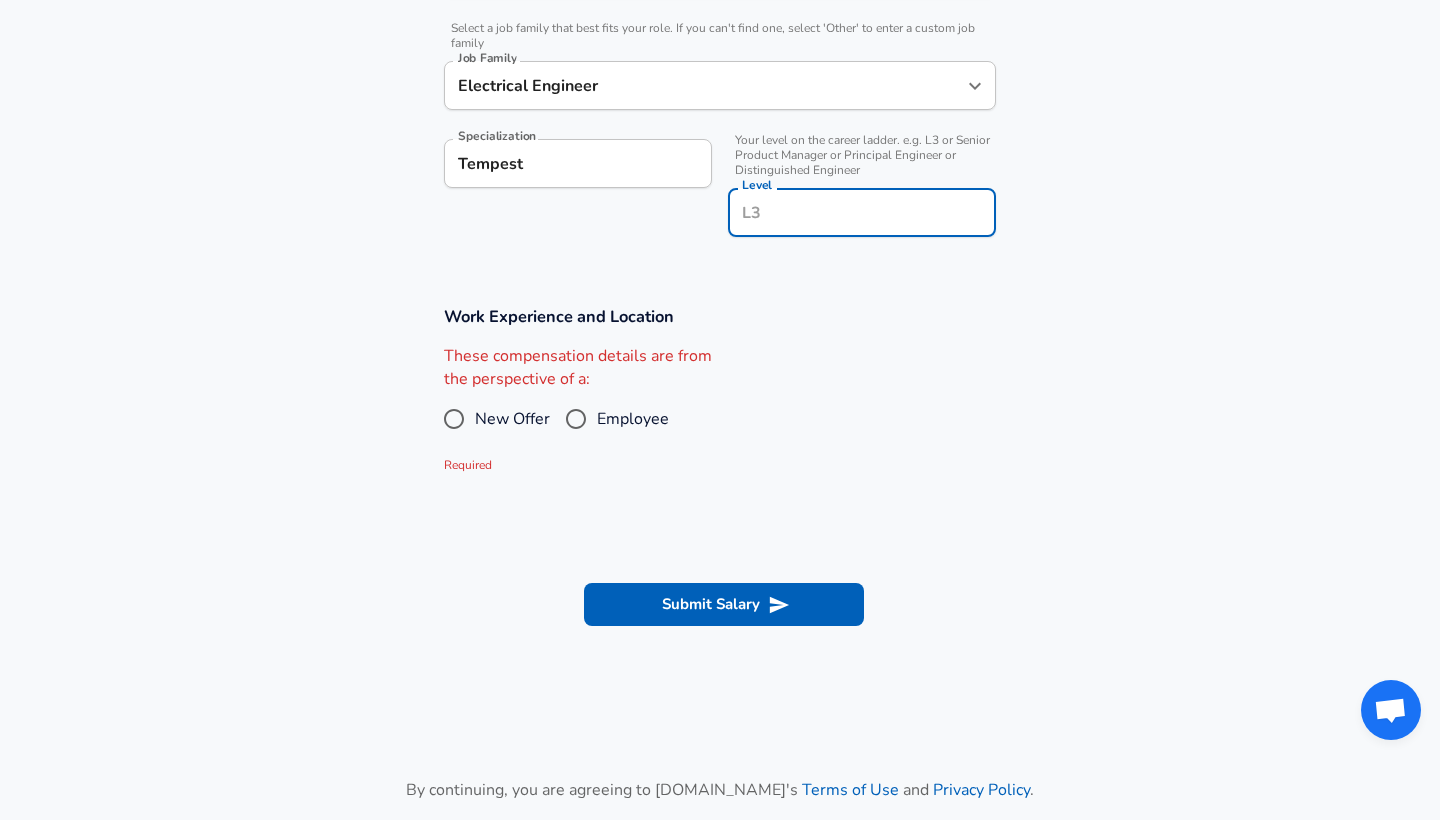 click on "New Offer" at bounding box center (454, 419) 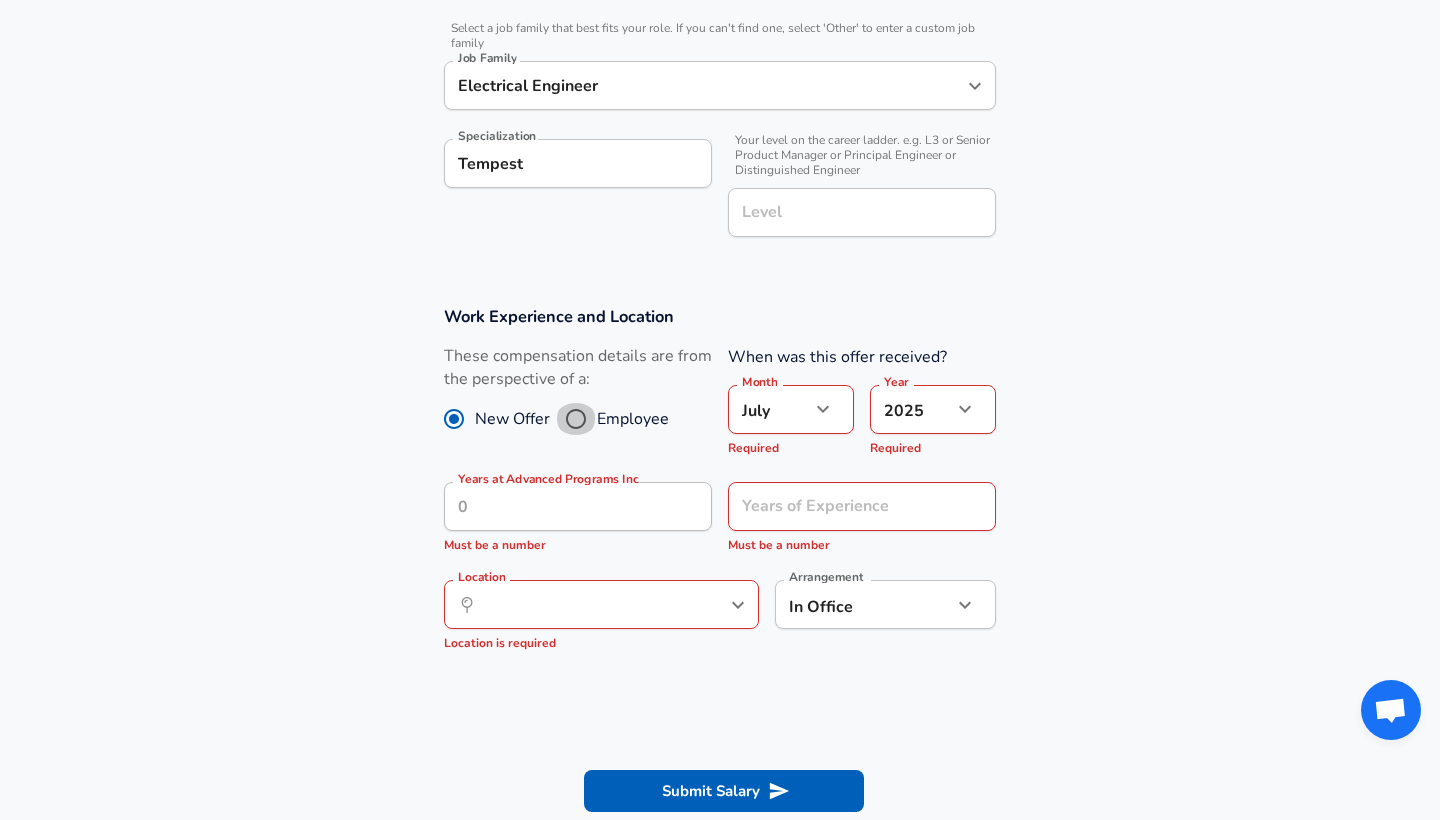 click on "Employee" at bounding box center (576, 419) 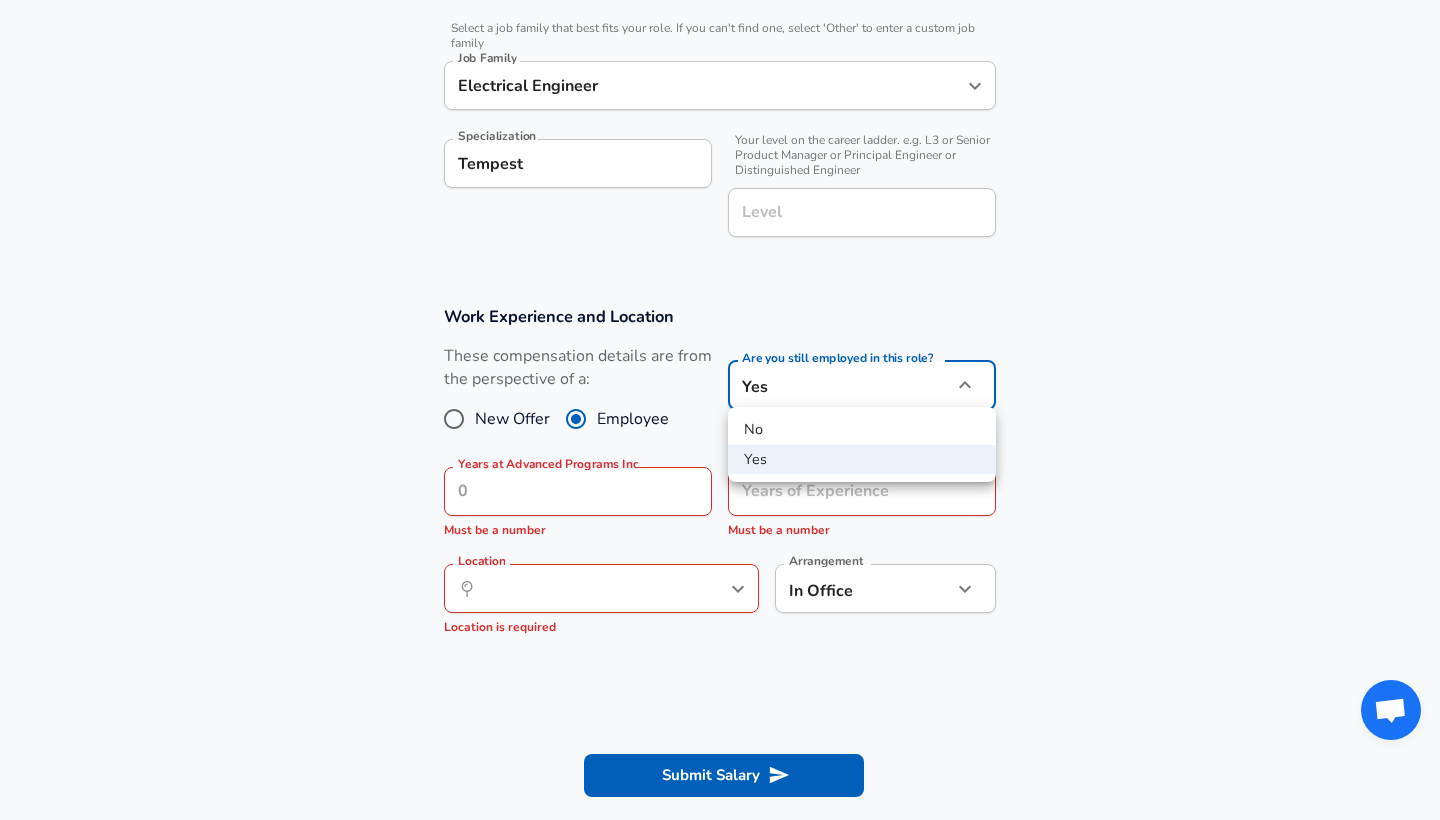 click on "Restart Add Your Salary Upload your offer letter   to verify your submission Enhance Privacy and Anonymity No Automatically hides specific fields until there are enough submissions to safely display the full details.   More Details Based on your submission and the data points that we have already collected, we will automatically hide and anonymize specific fields if there aren't enough data points to remain sufficiently anonymous. Company & Title Information   Enter the company you received your offer from Company Advanced Programs Inc Company   Select the title that closest resembles your official title. This should be similar to the title that was present on your offer letter. Title Tempest Technician Title   Select a job family that best fits your role. If you can't find one, select 'Other' to enter a custom job family Job Family Electrical Engineer Job Family Specialization Tempest Specialization   Level Level Work Experience and Location These compensation details are from the perspective of a: New Offer" at bounding box center (720, -196) 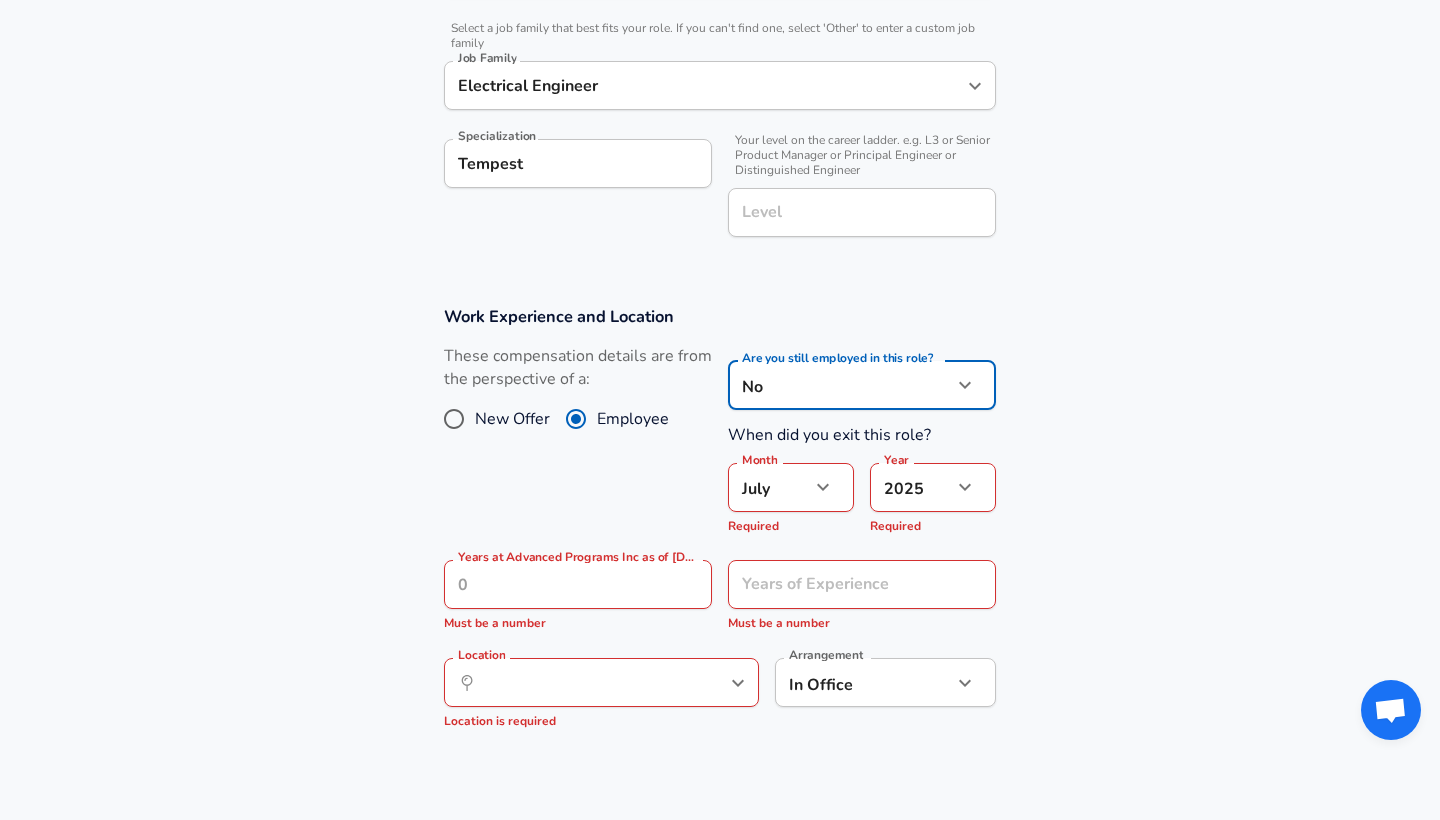 click 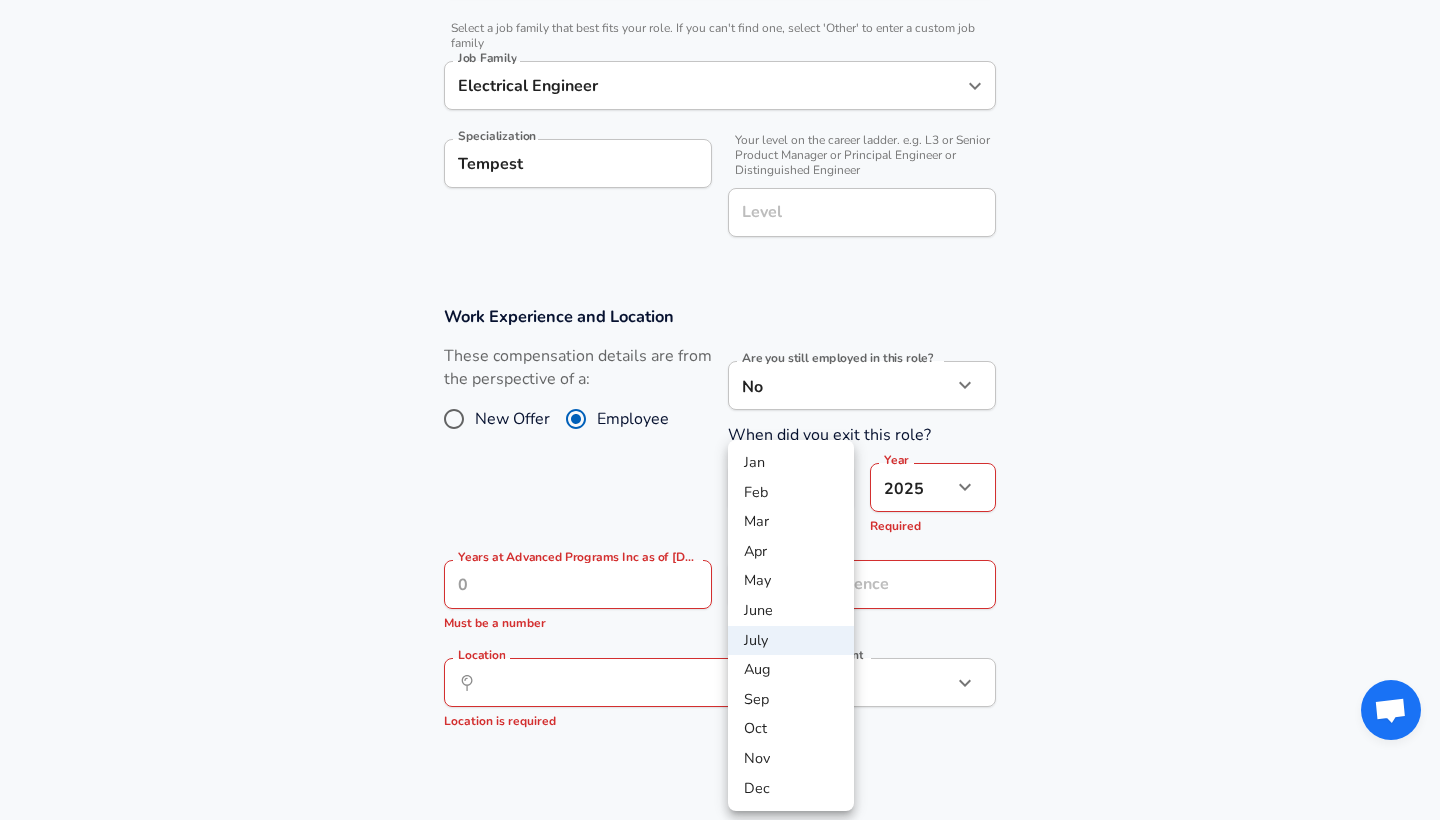 click at bounding box center [720, 410] 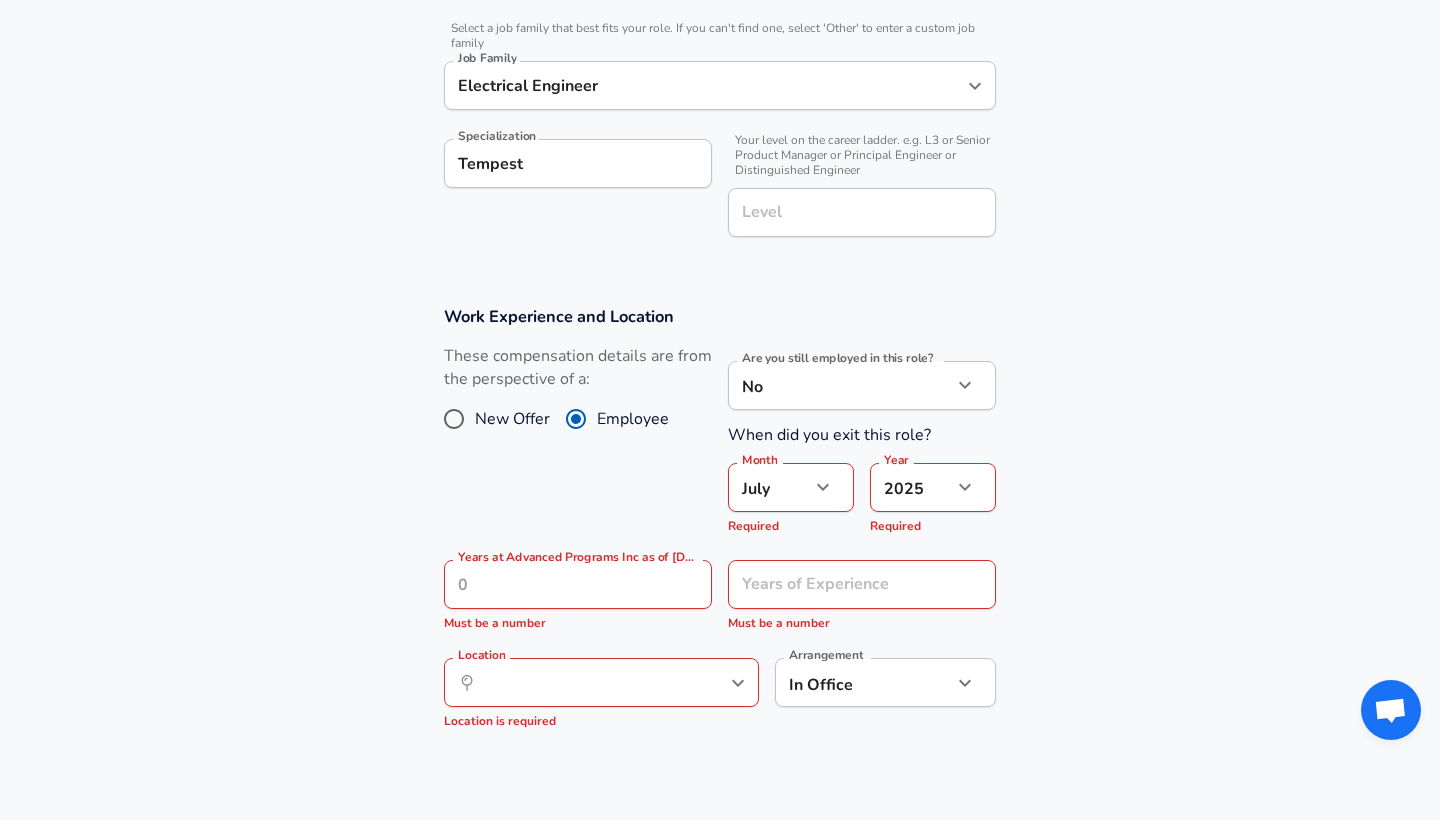 click on "Restart Add Your Salary Upload your offer letter   to verify your submission Enhance Privacy and Anonymity No Automatically hides specific fields until there are enough submissions to safely display the full details.   More Details Based on your submission and the data points that we have already collected, we will automatically hide and anonymize specific fields if there aren't enough data points to remain sufficiently anonymous. Company & Title Information   Enter the company you received your offer from Company Advanced Programs Inc Company   Select the title that closest resembles your official title. This should be similar to the title that was present on your offer letter. Title Tempest Technician Title   Select a job family that best fits your role. If you can't find one, select 'Other' to enter a custom job family Job Family Electrical Engineer Job Family Specialization Tempest Specialization   Level Level Work Experience and Location These compensation details are from the perspective of a: New Offer" at bounding box center [720, -196] 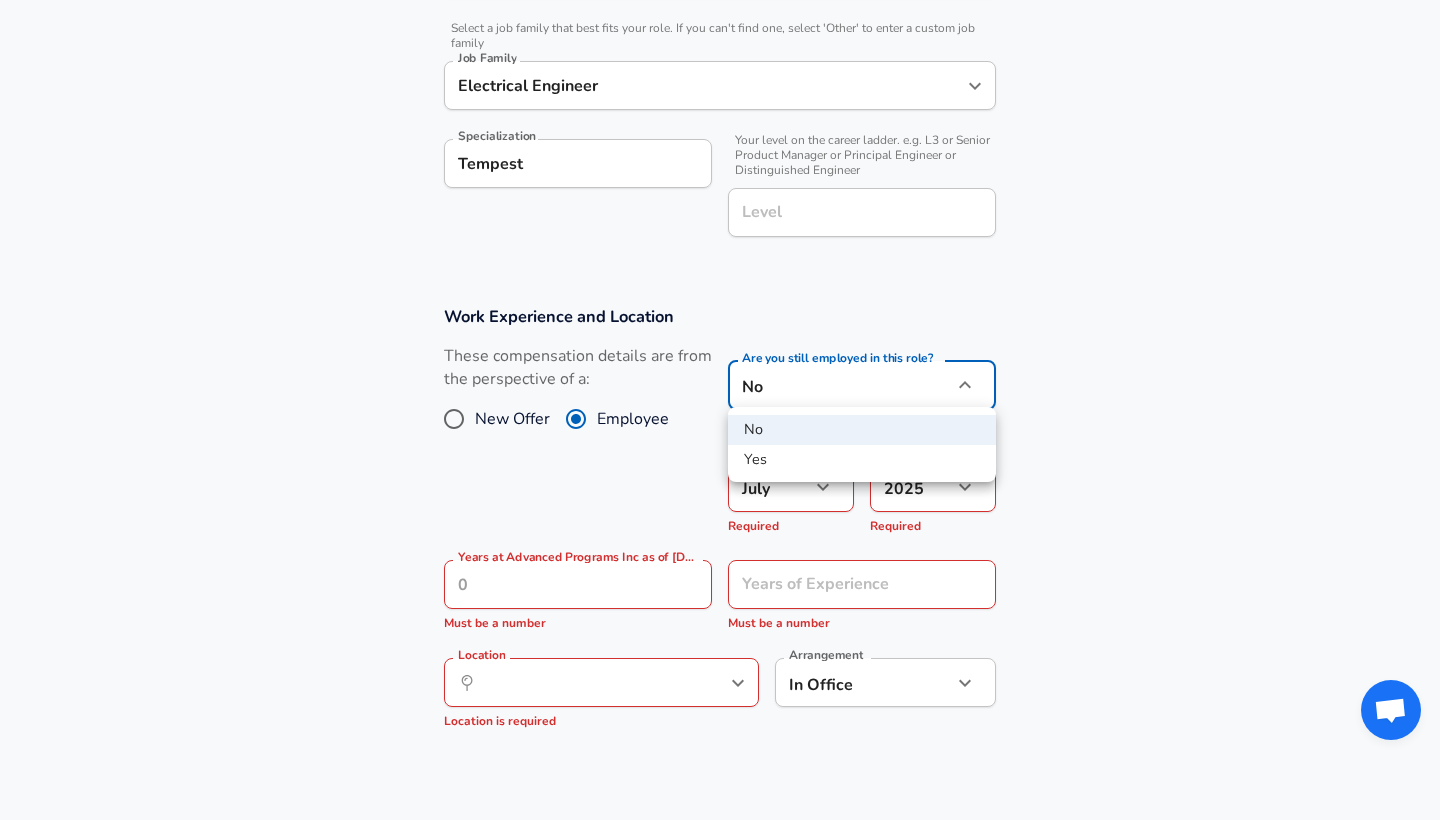 click on "Yes" at bounding box center (862, 460) 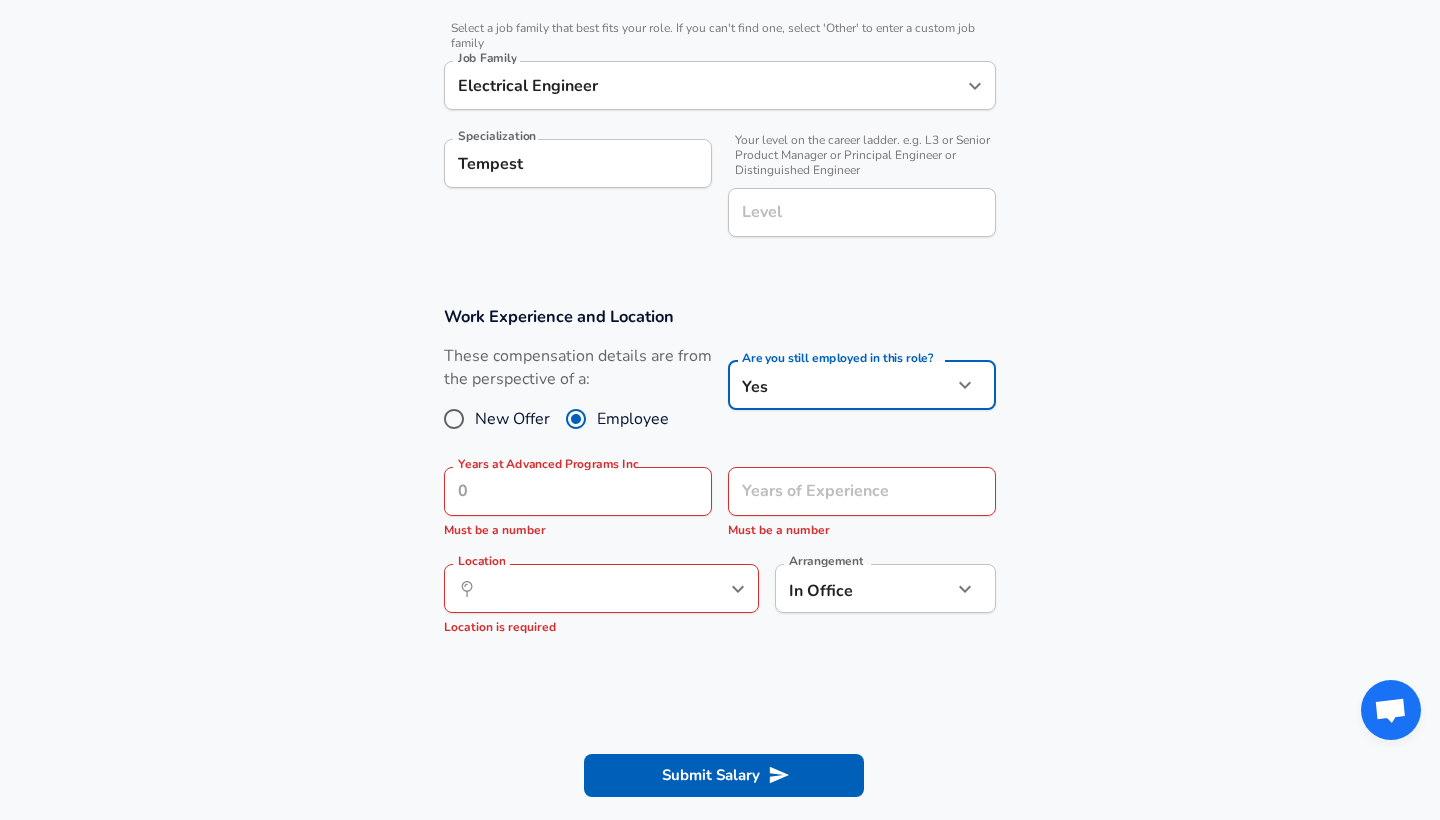 type on "yes" 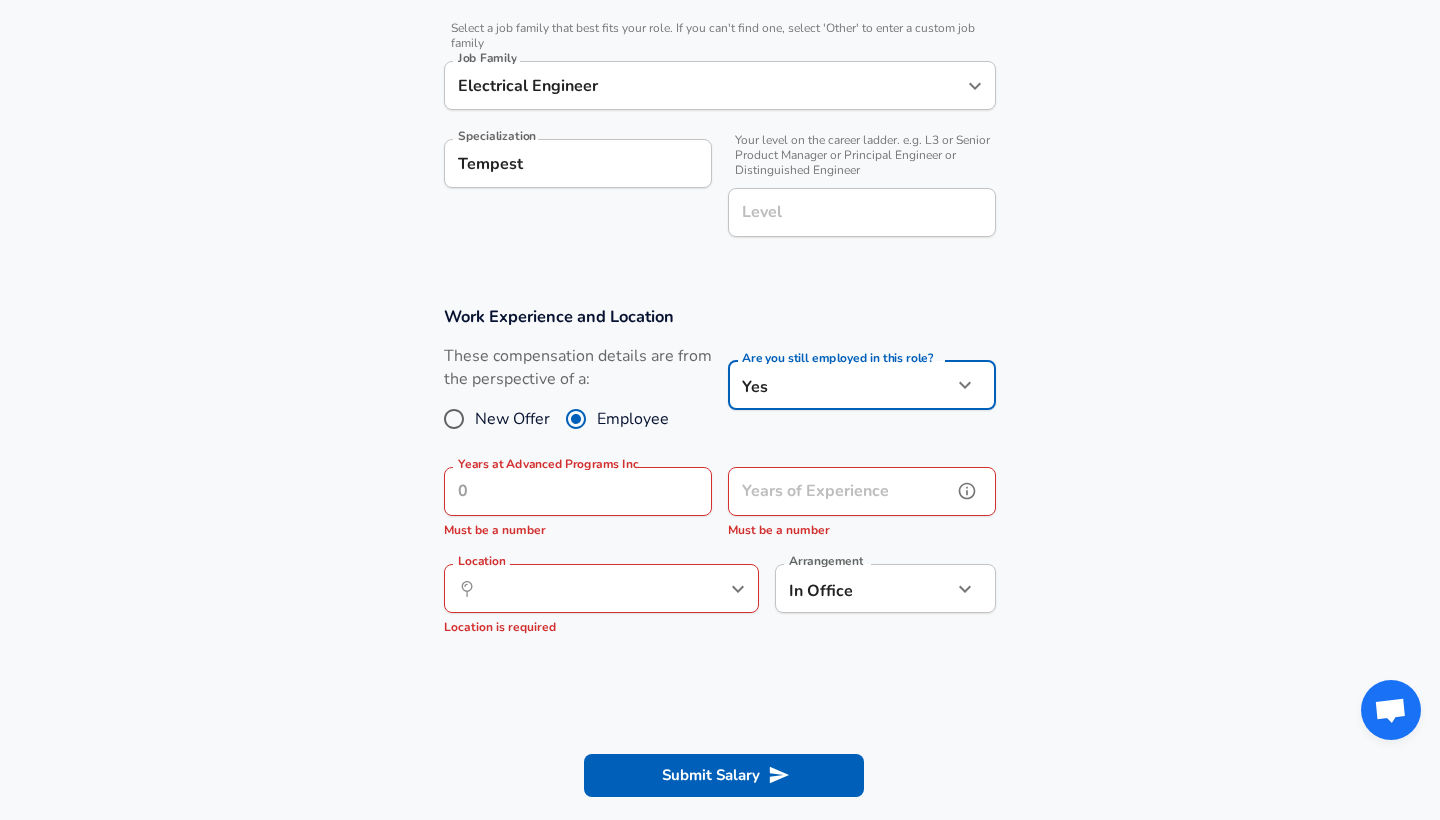 click on "Years of Experience Years of Experience Must be a number" at bounding box center (862, 504) 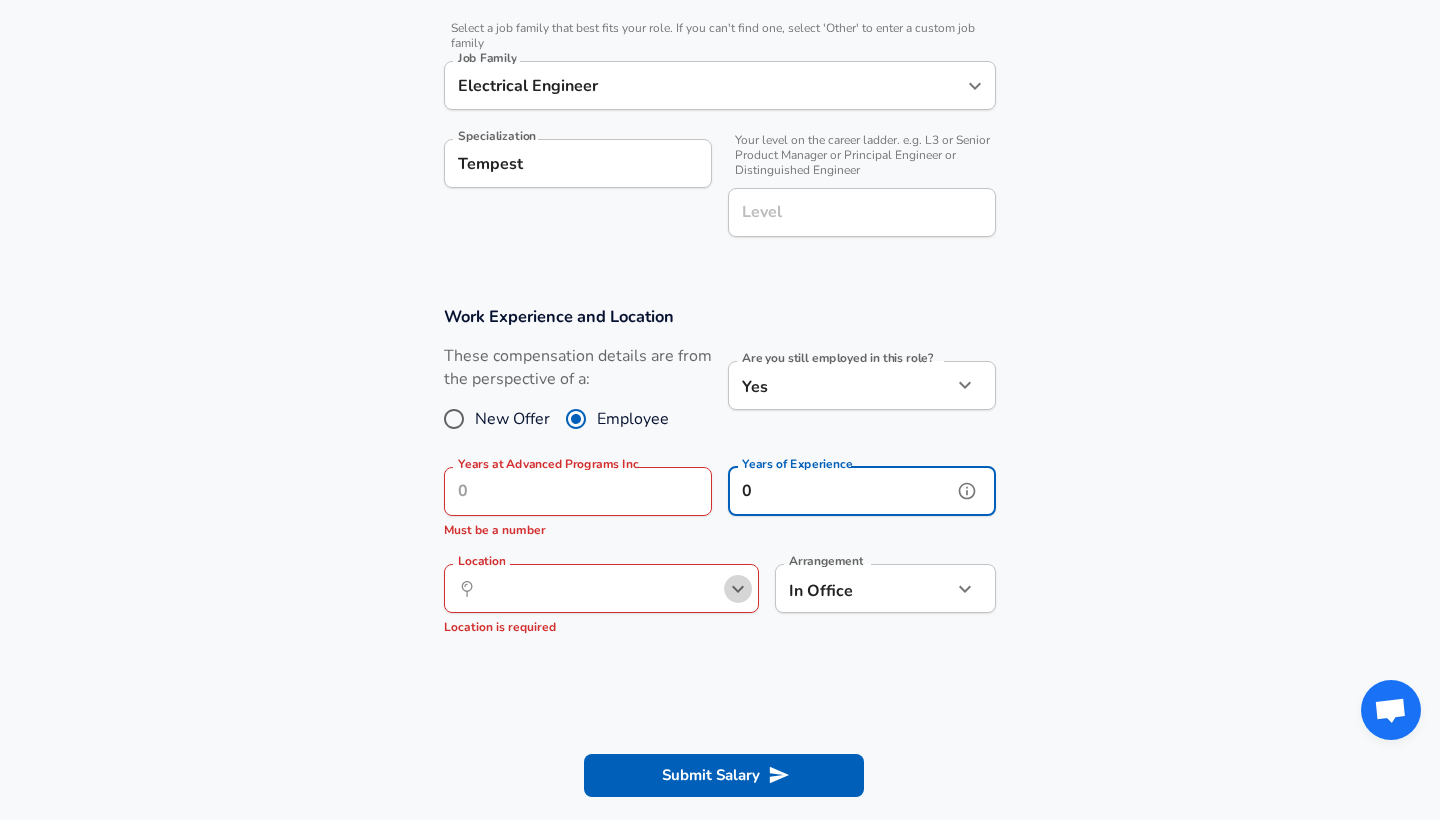 click 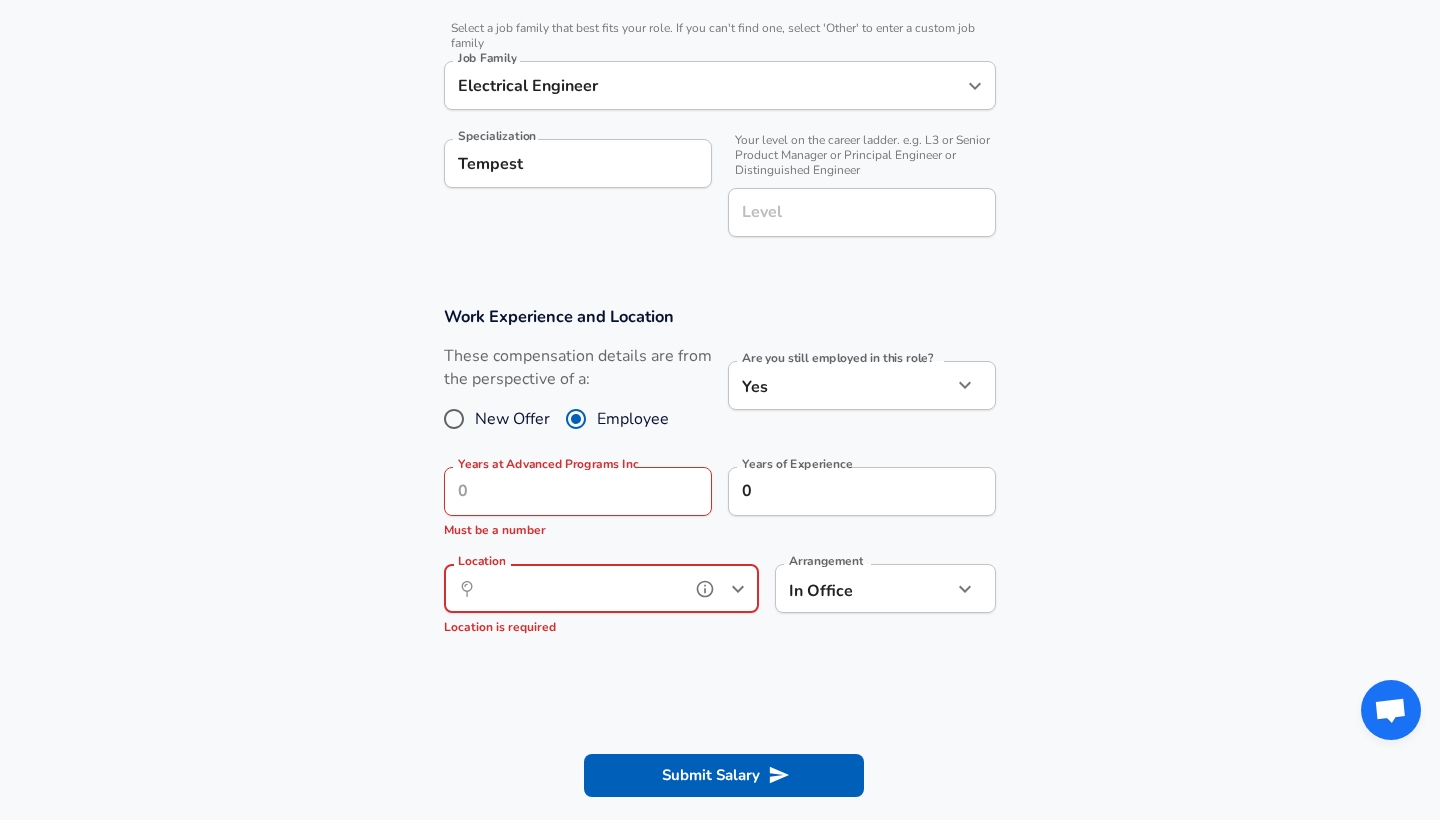 click on "Location" at bounding box center [579, 588] 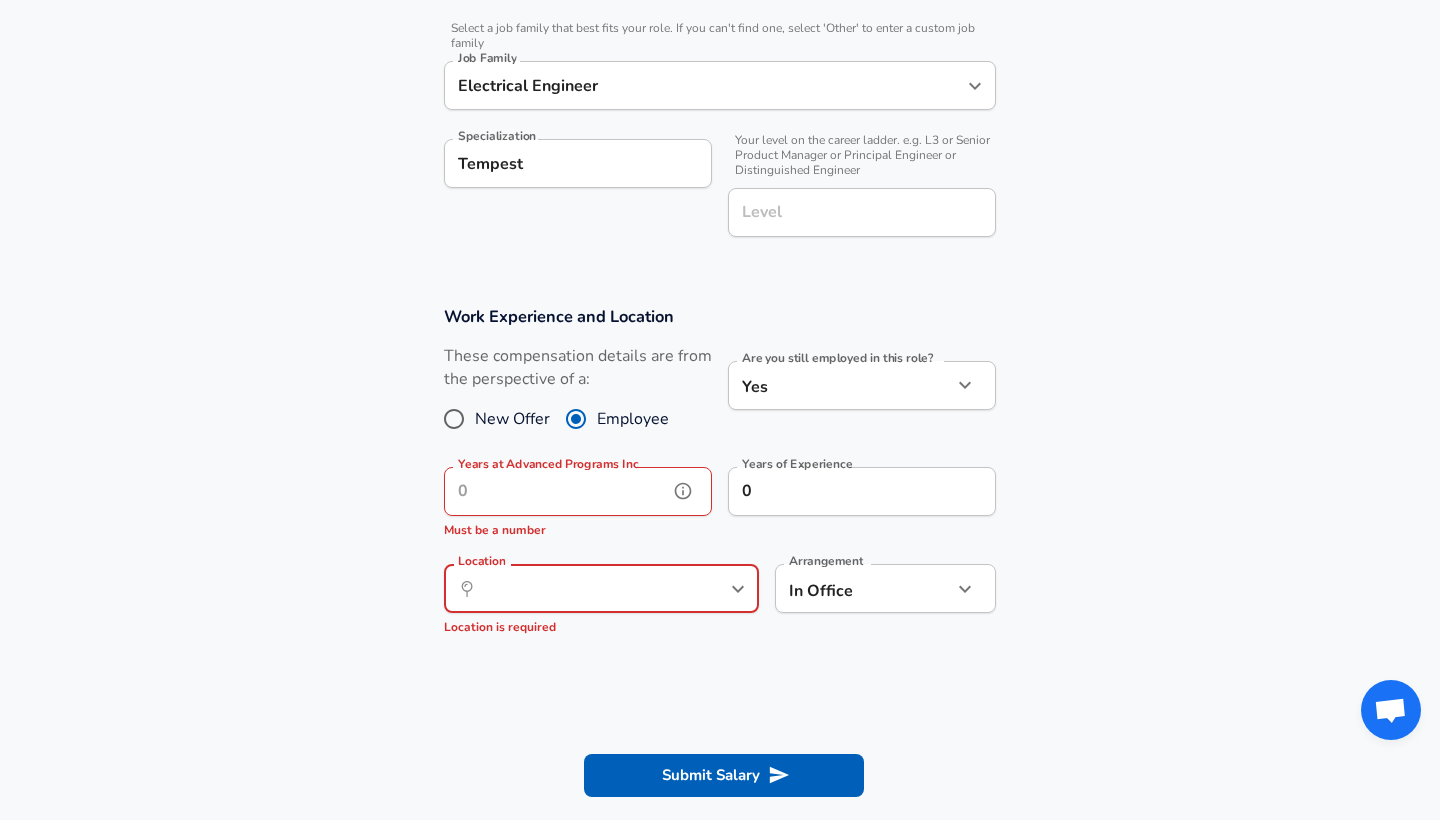 click on "Years at Advanced Programs Inc" at bounding box center (556, 491) 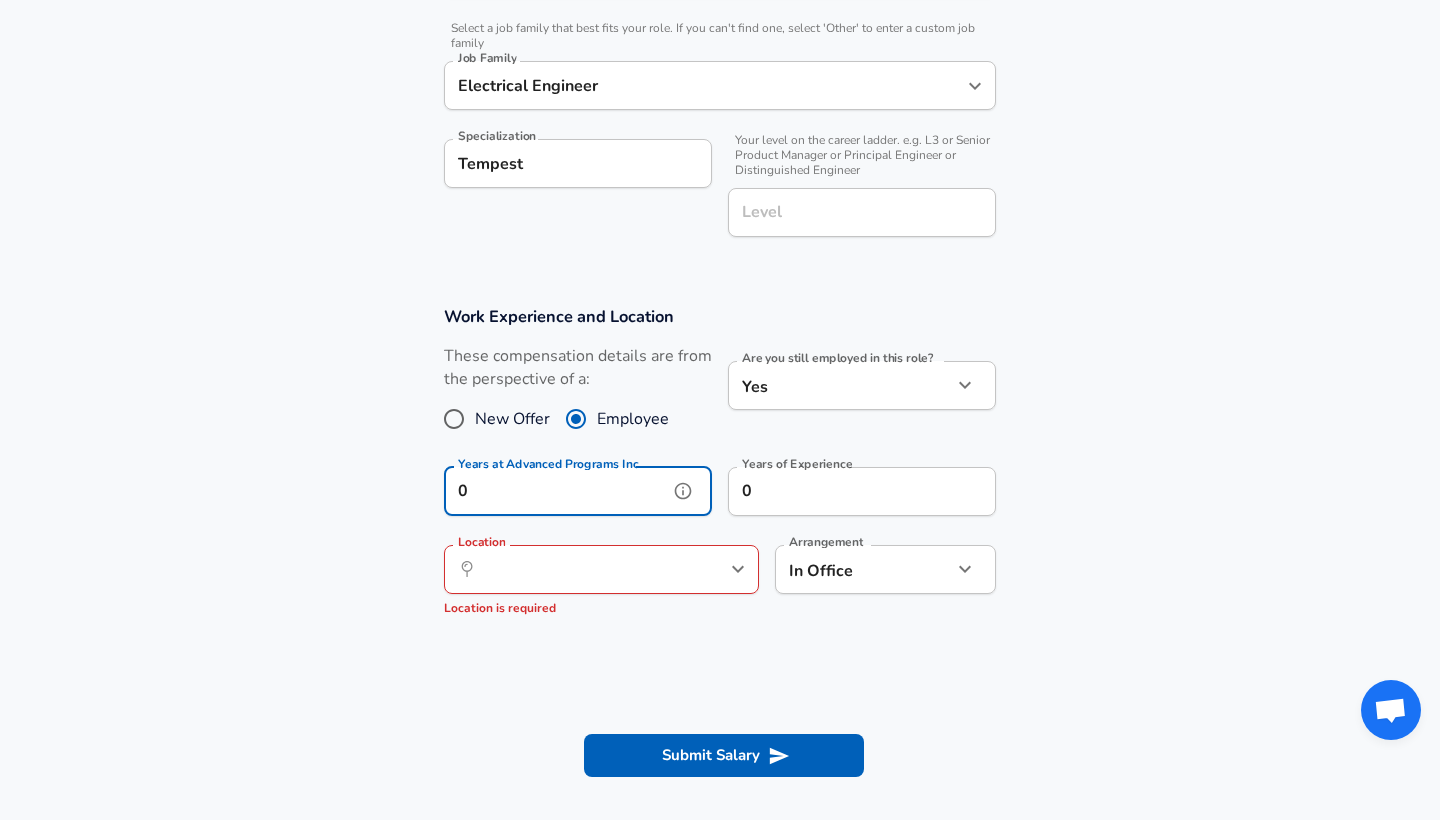 type on "0" 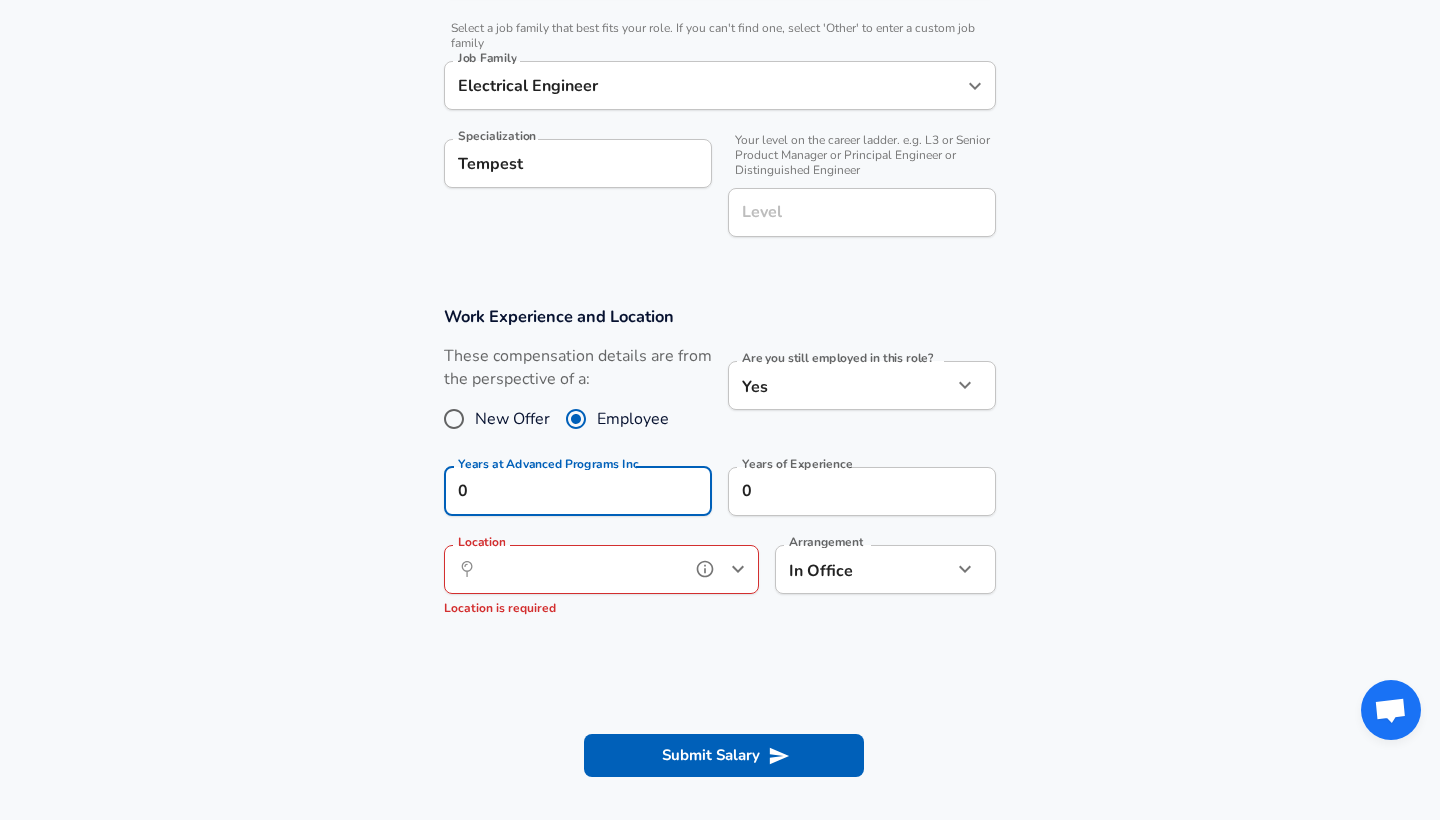click on "Location" at bounding box center [579, 569] 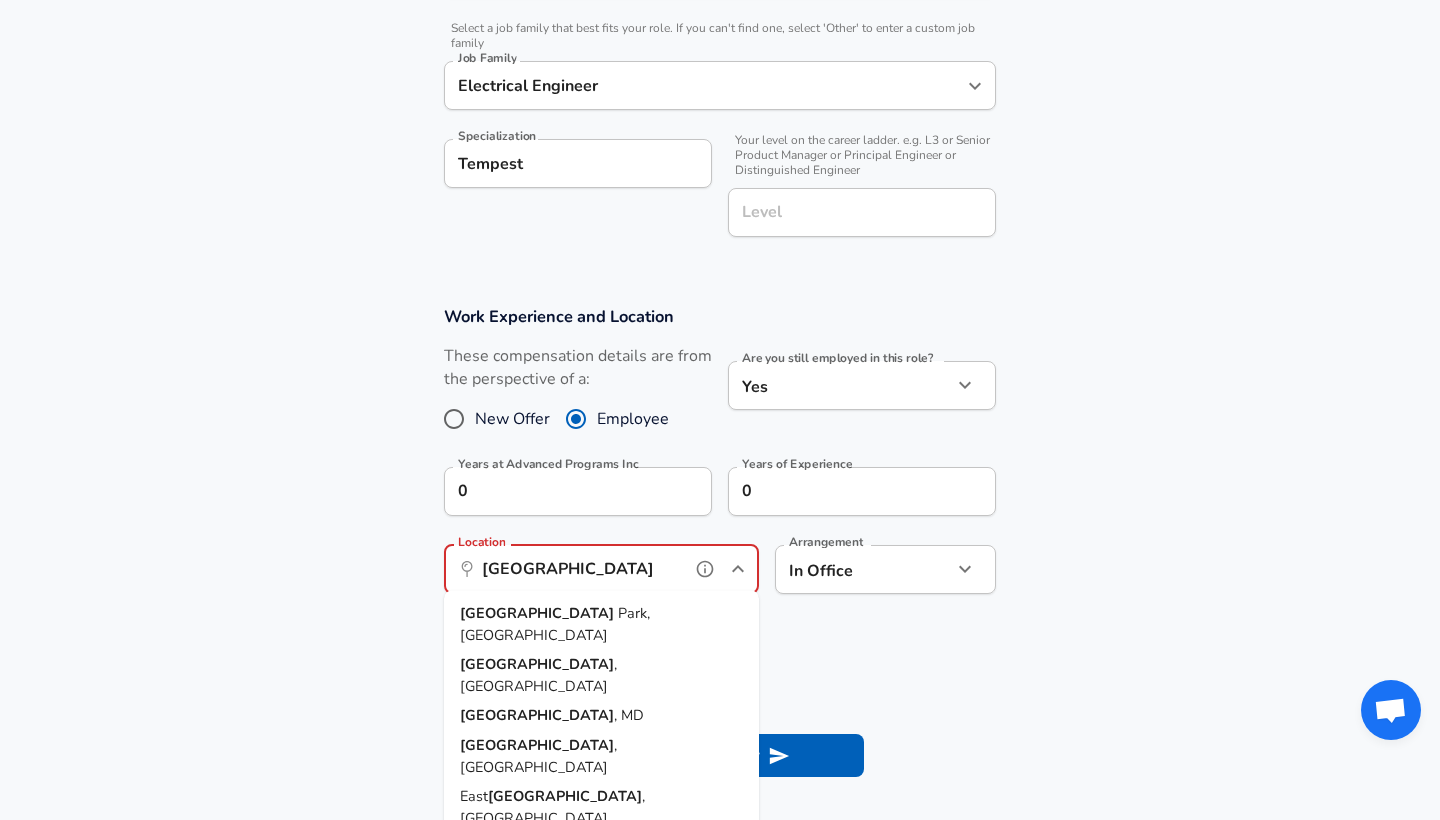 click on "Hanover , MD" at bounding box center (601, 716) 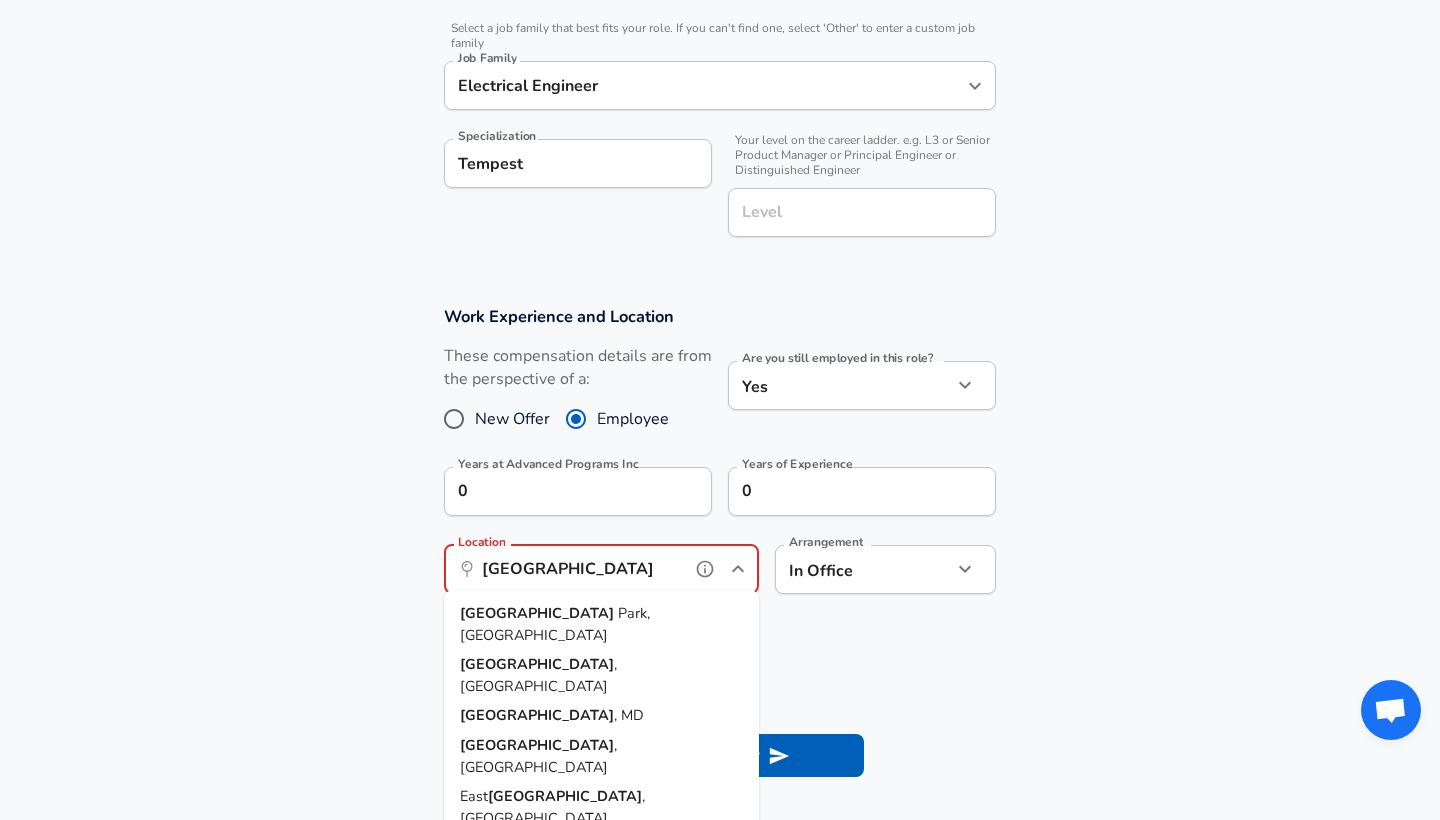 type on "Hanover, MD" 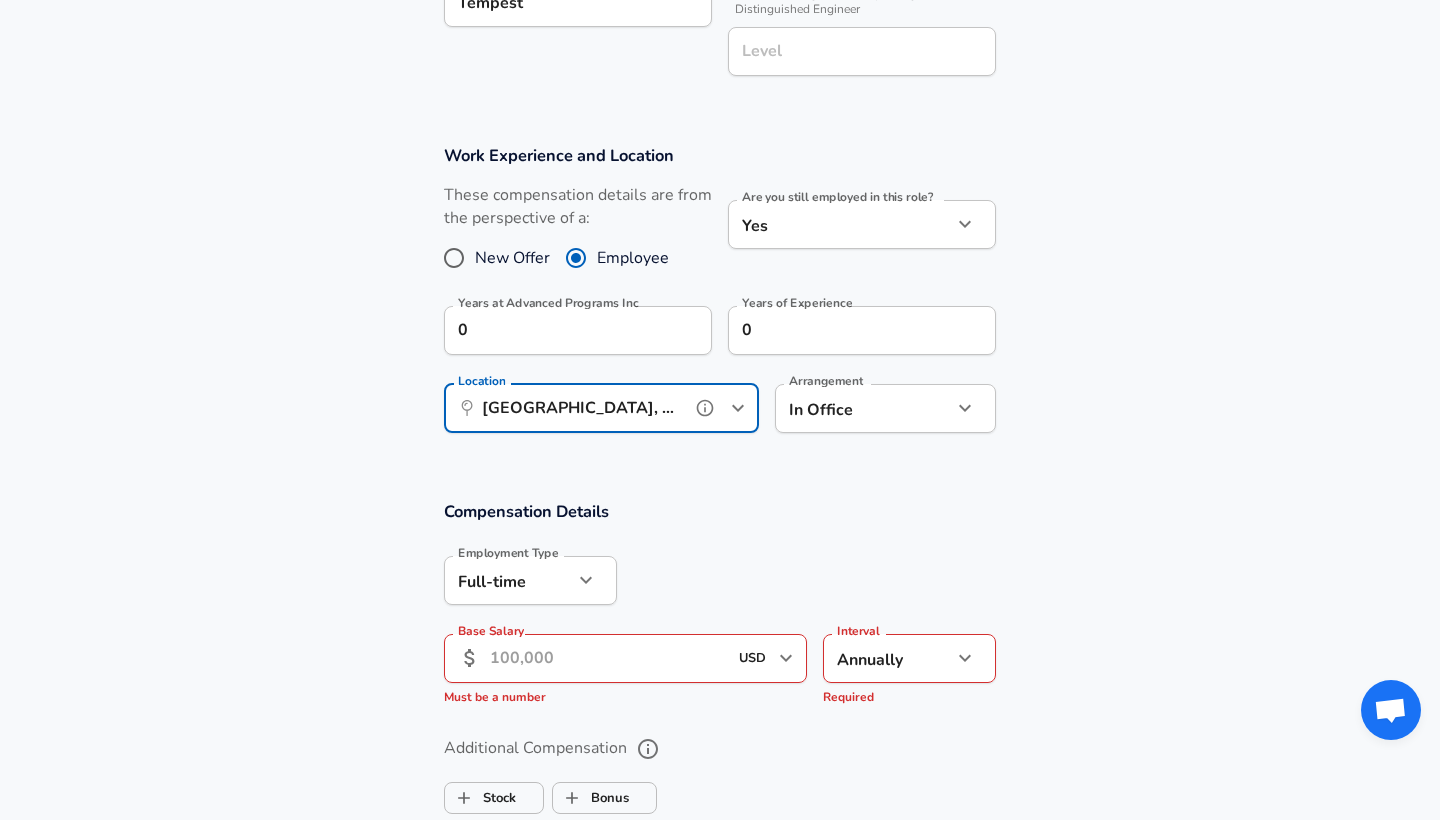 scroll, scrollTop: 774, scrollLeft: 0, axis: vertical 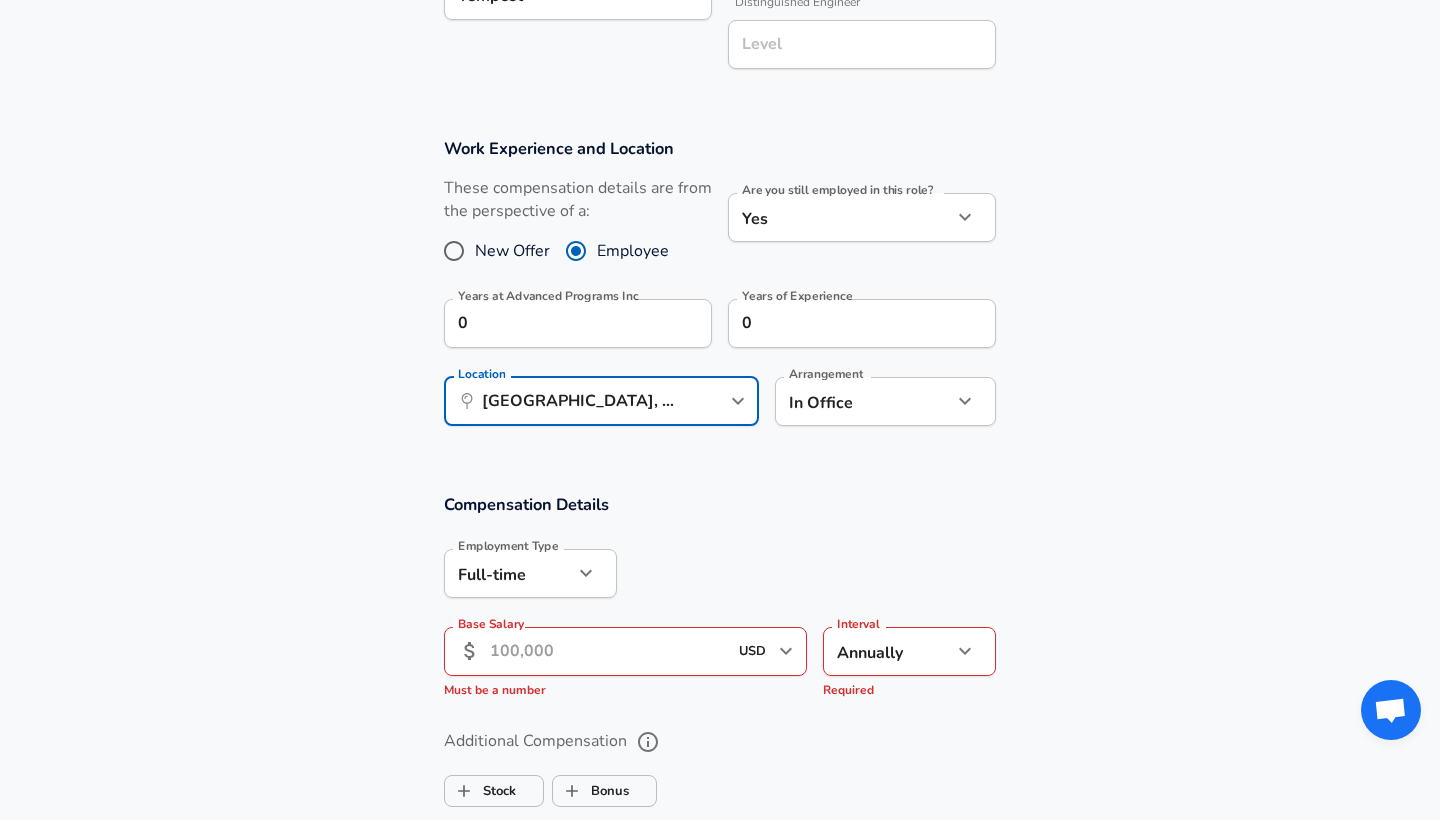 click on "Must be a number" at bounding box center [625, 691] 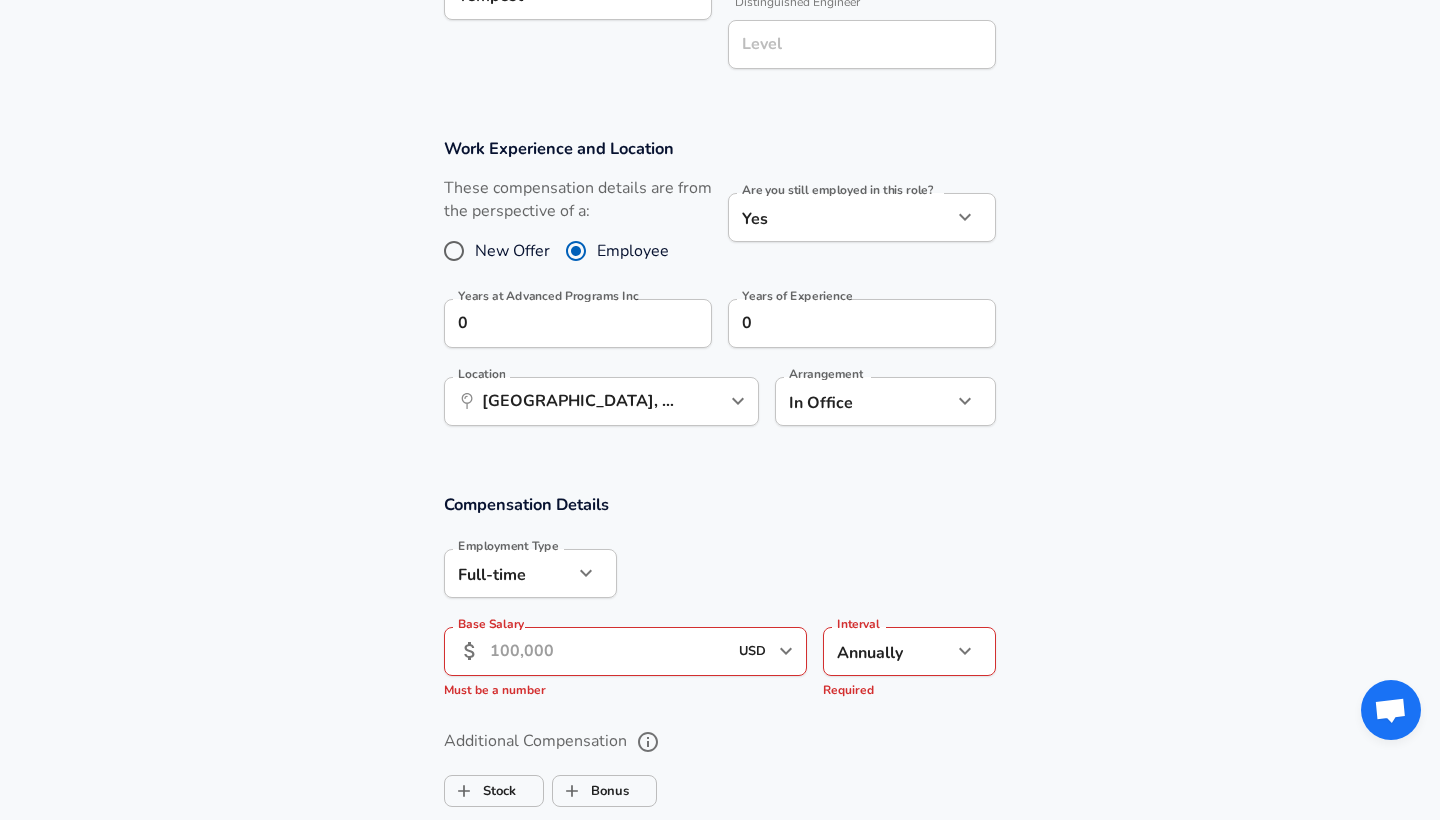 click on "Base Salary" at bounding box center (608, 651) 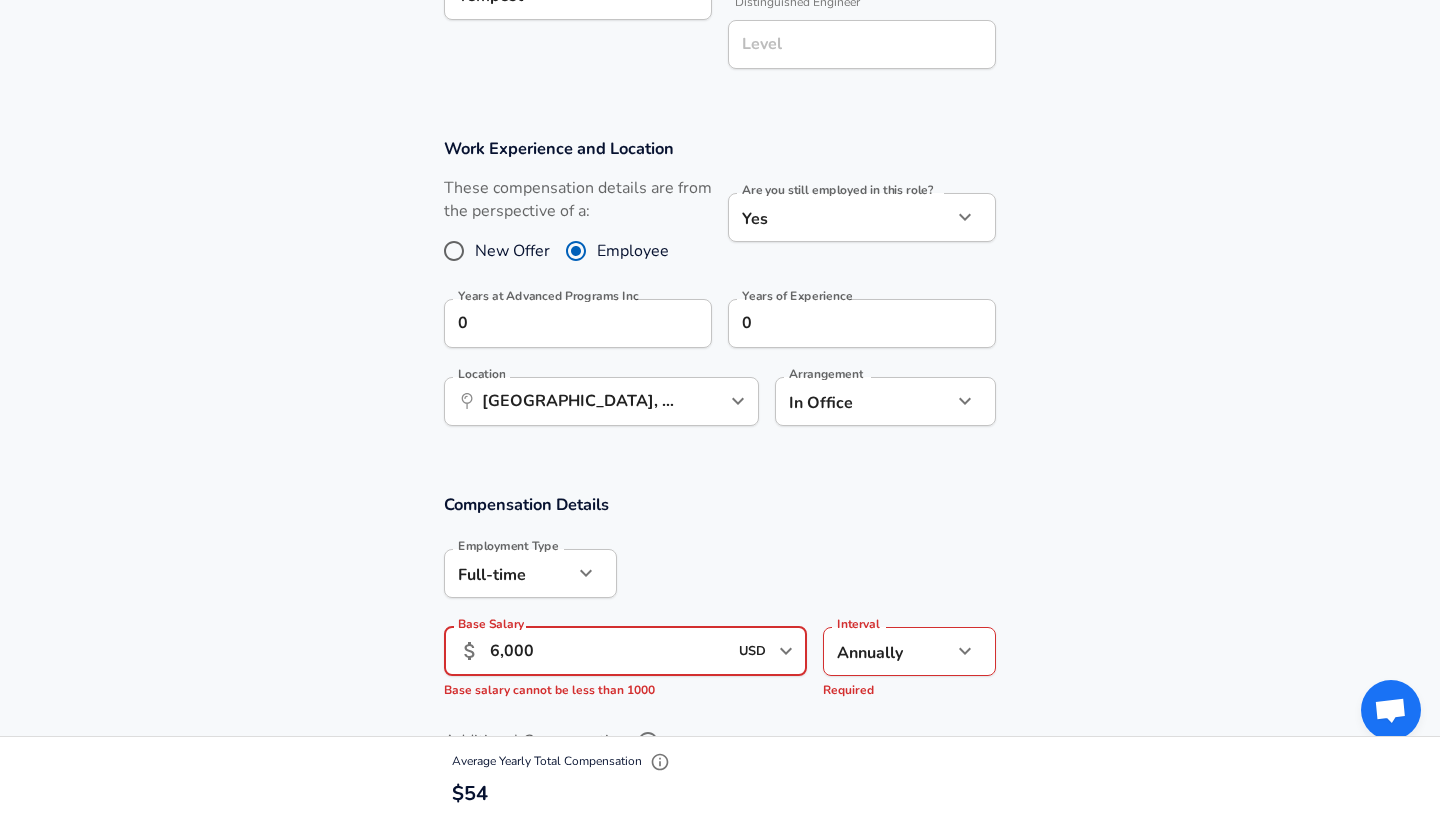 type on "60,000" 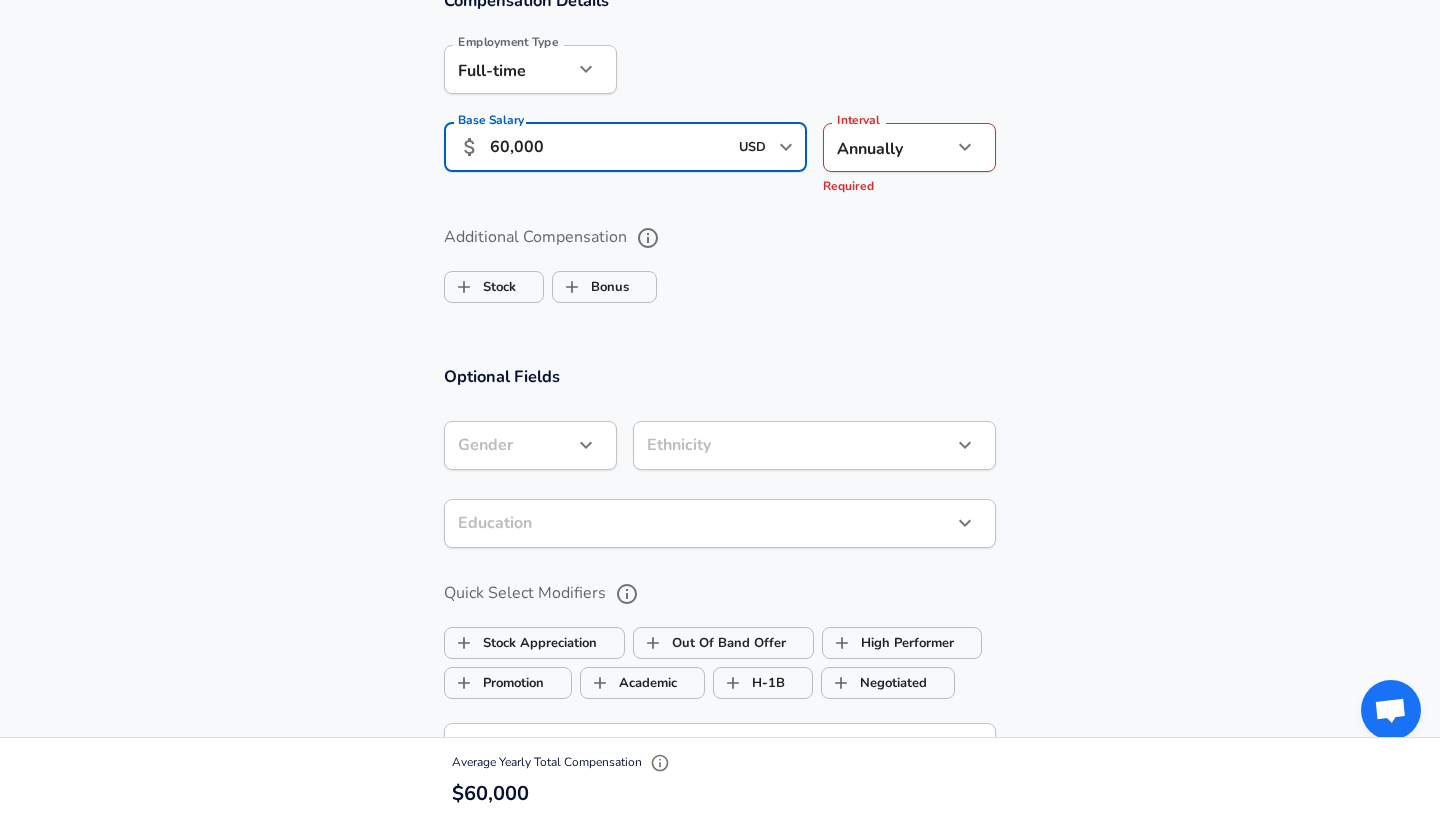 scroll, scrollTop: 1288, scrollLeft: 0, axis: vertical 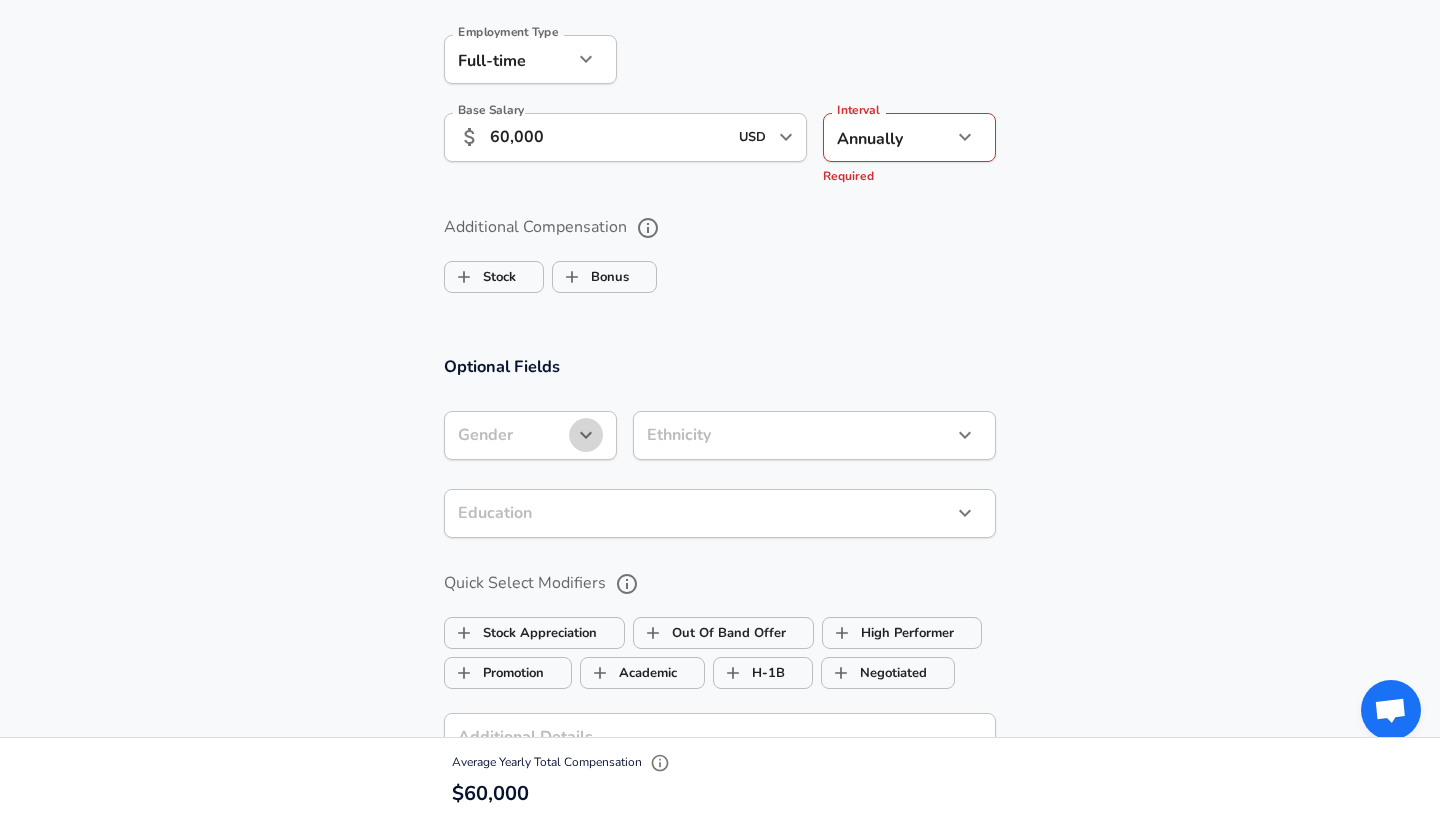 click at bounding box center [586, 435] 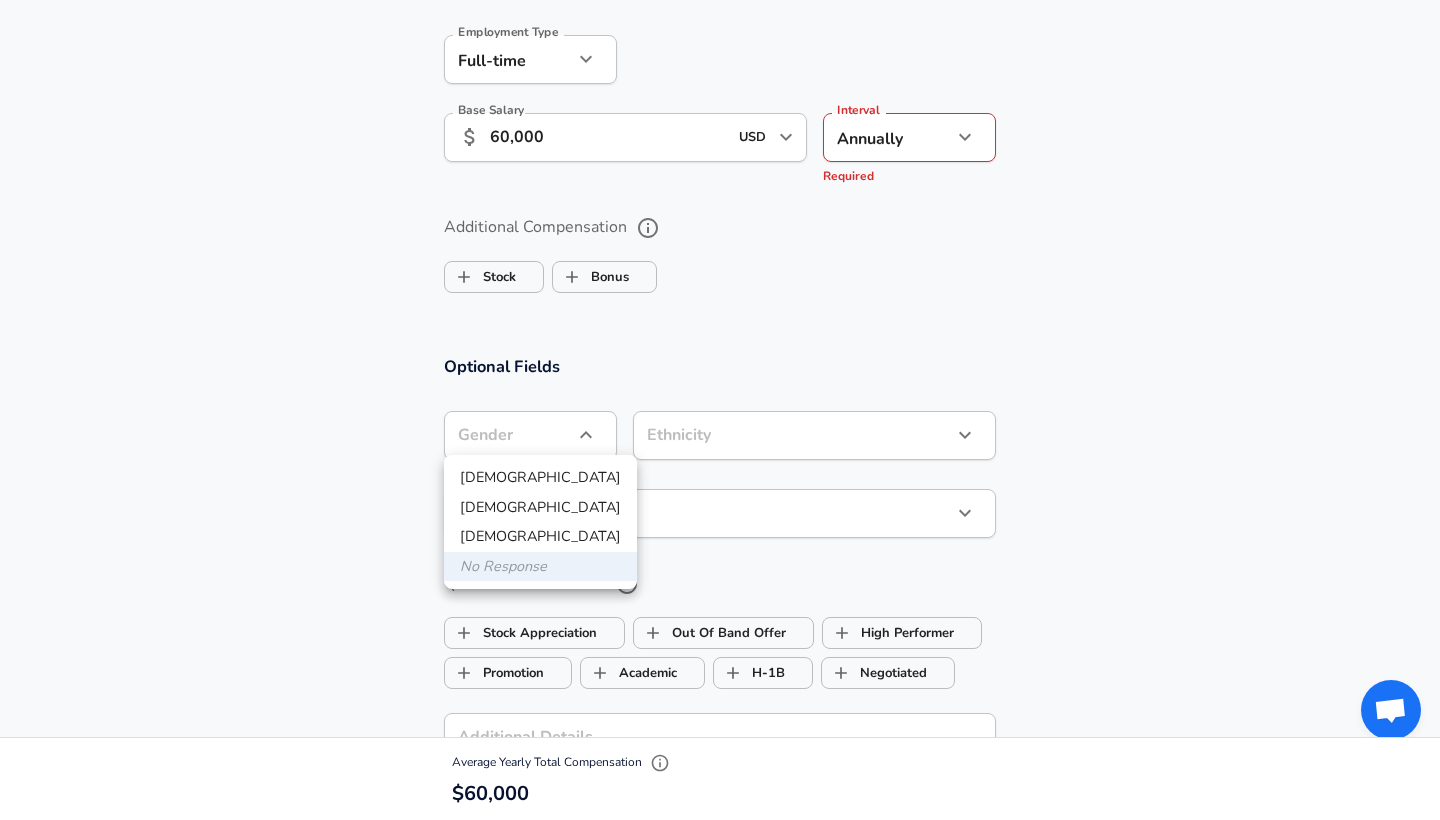 click on "No Response" at bounding box center [540, 567] 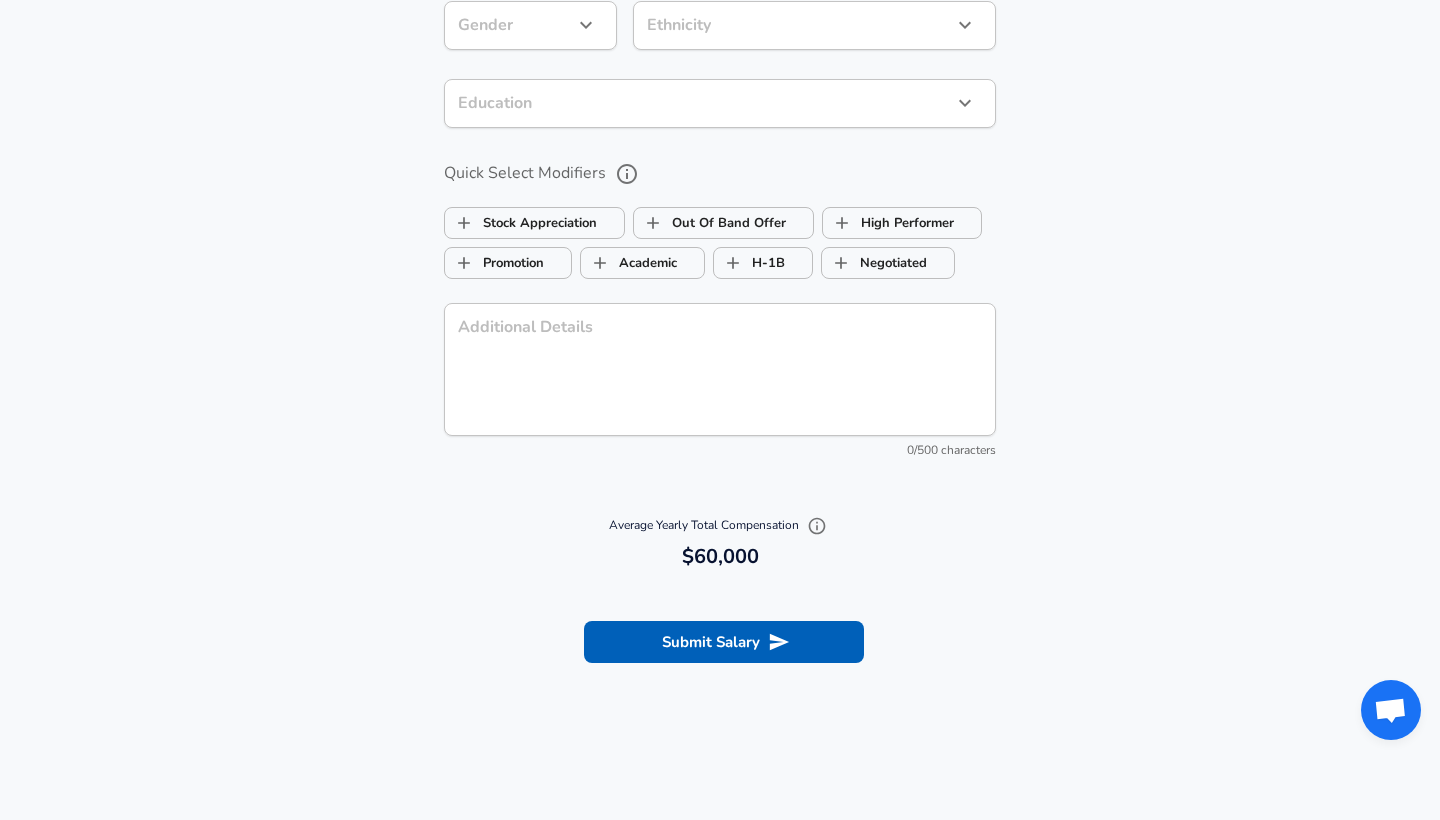 scroll, scrollTop: 1700, scrollLeft: 0, axis: vertical 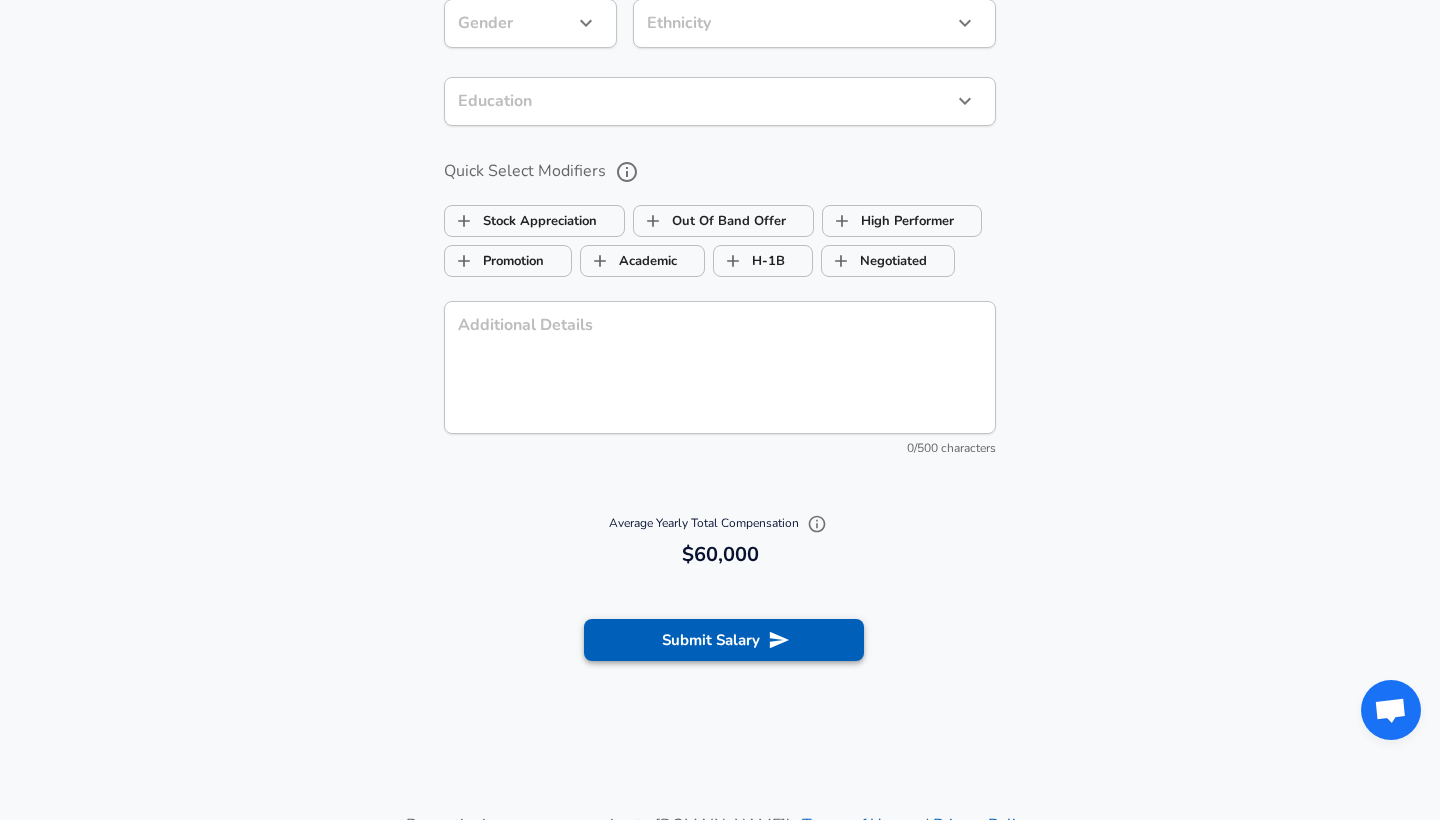 click on "Submit Salary" at bounding box center [724, 640] 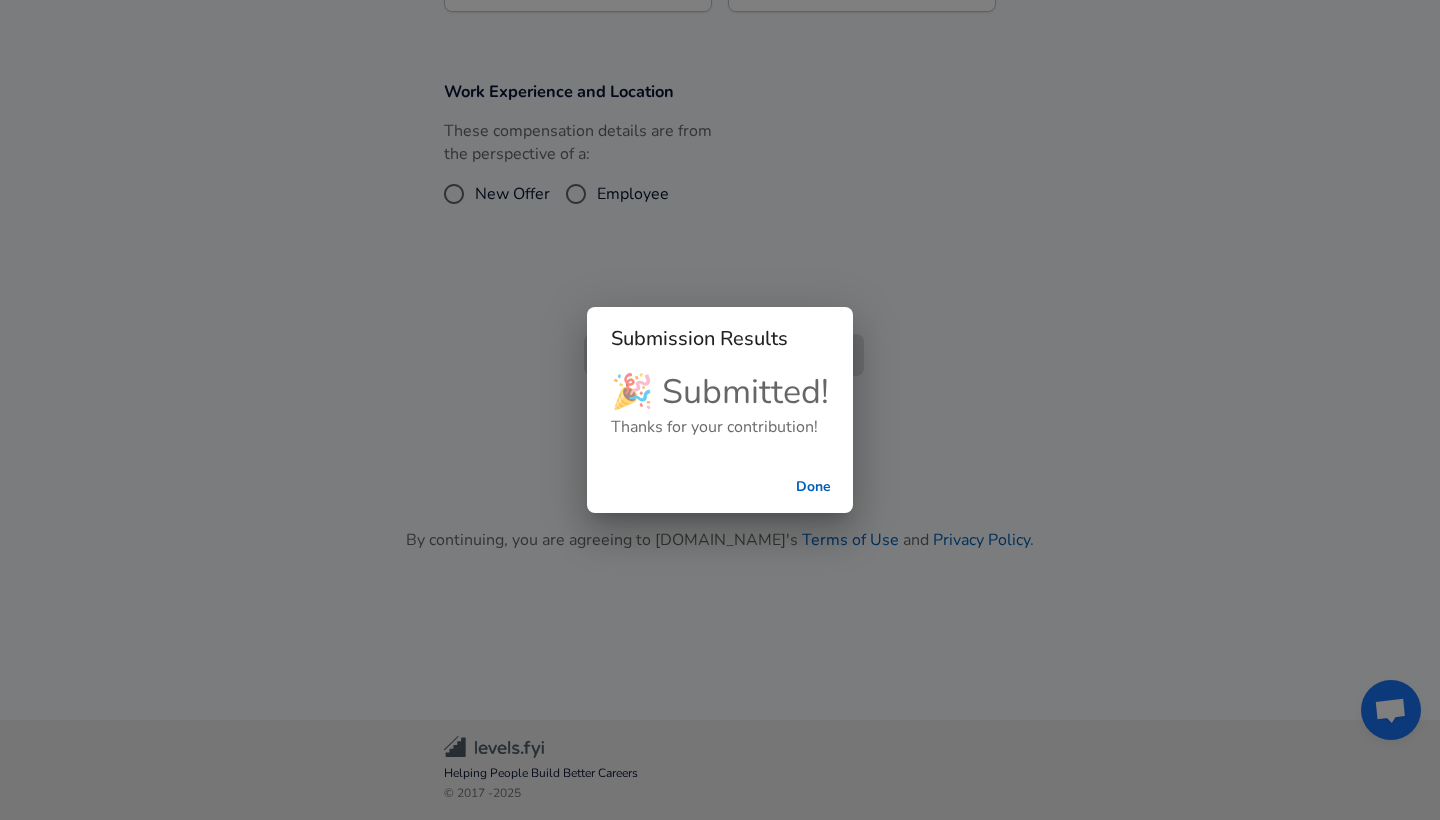 type 